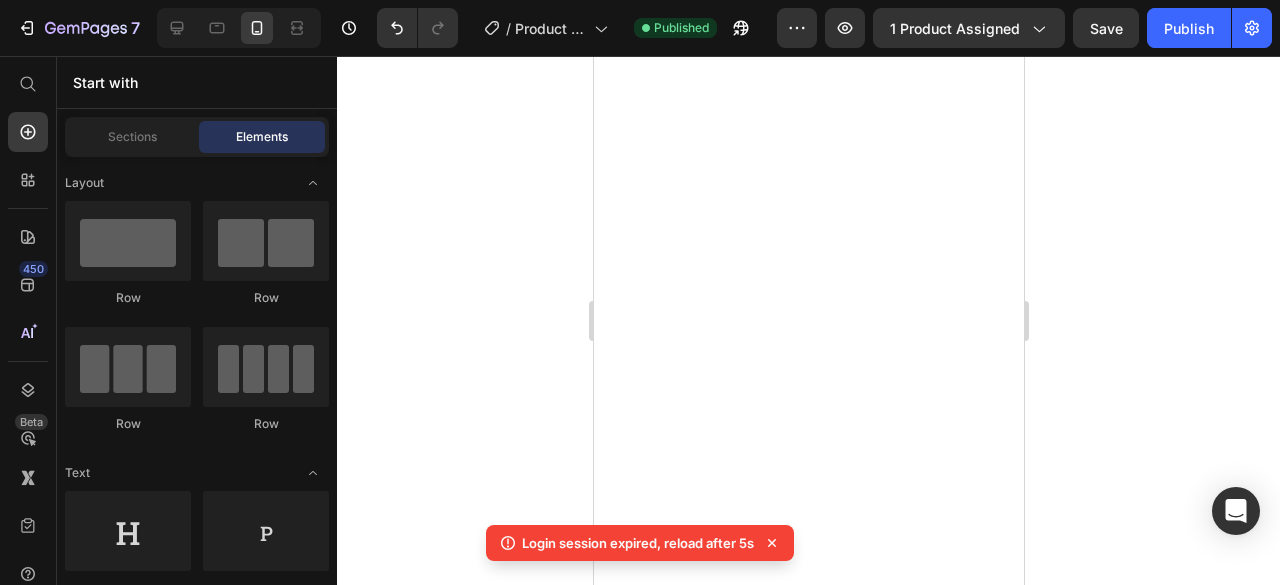 scroll, scrollTop: 0, scrollLeft: 0, axis: both 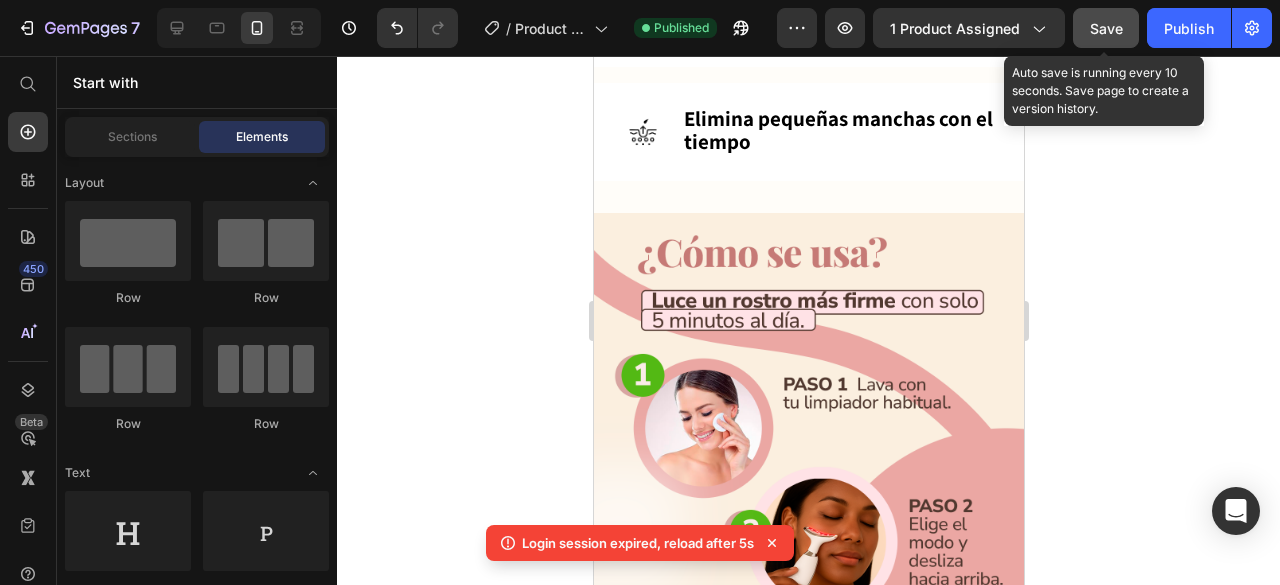 click on "Save" at bounding box center [1106, 28] 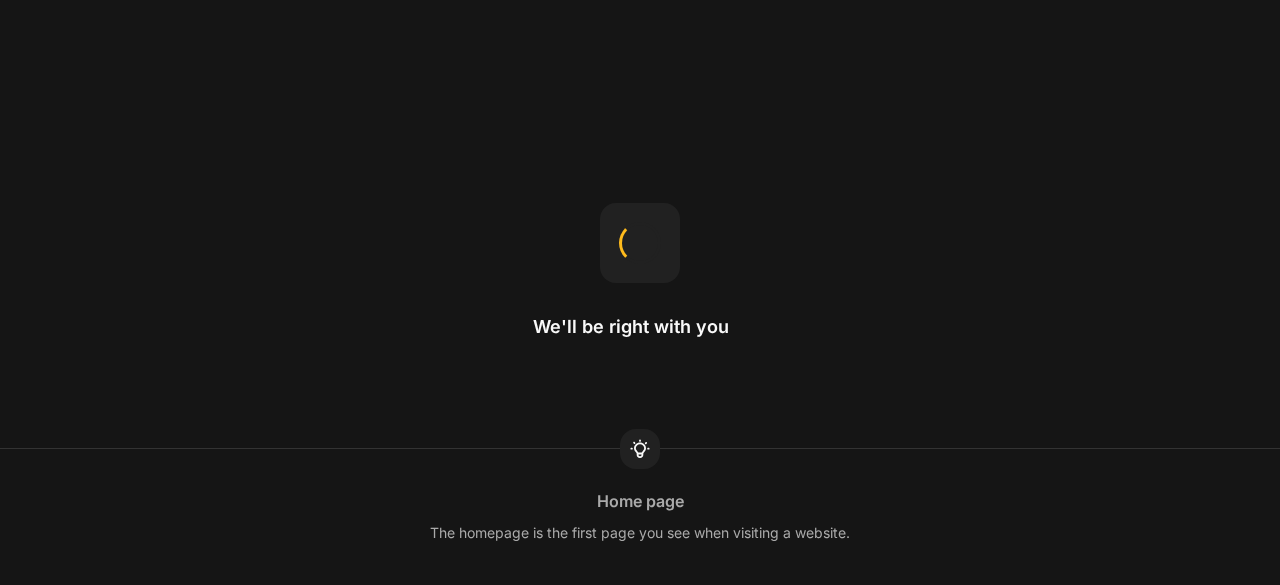 scroll, scrollTop: 0, scrollLeft: 0, axis: both 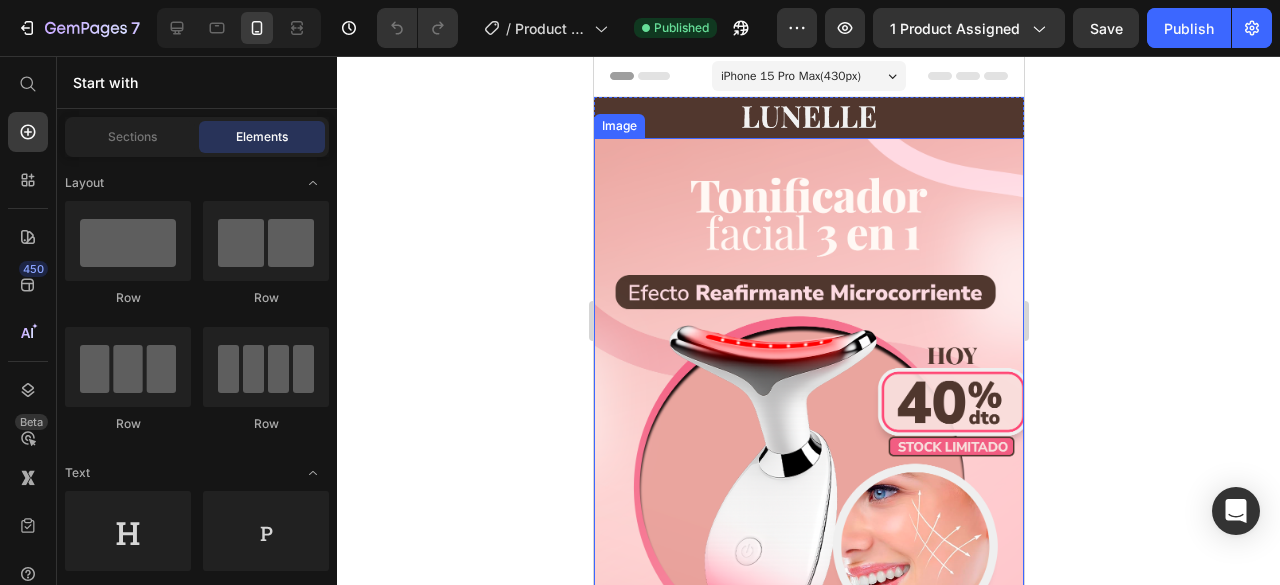 click at bounding box center [808, 421] 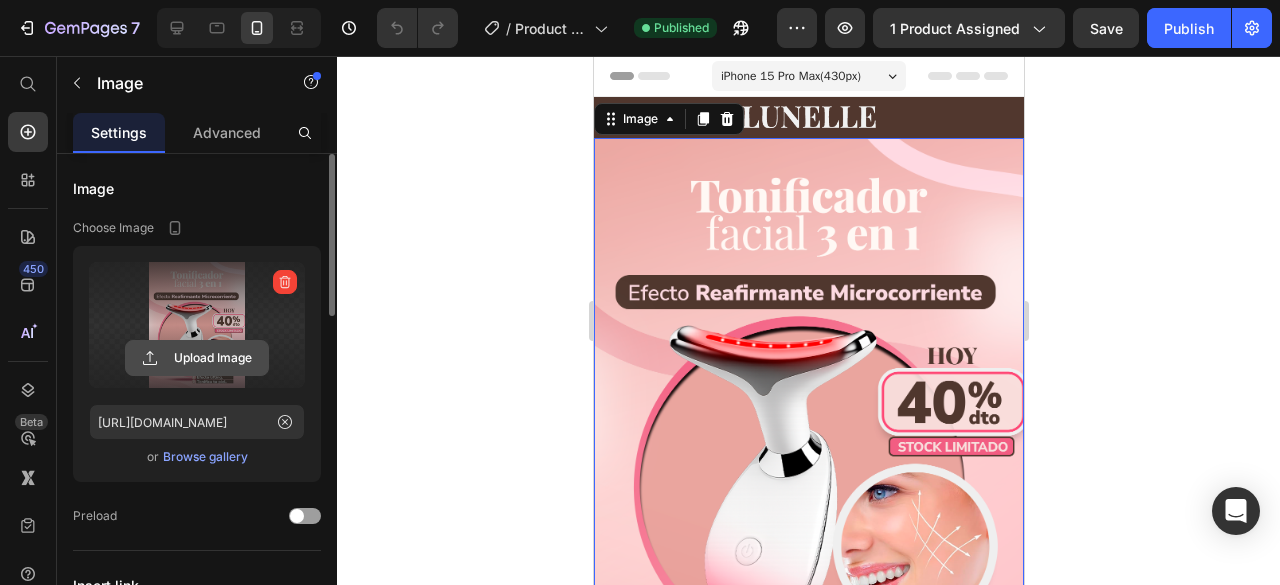 click 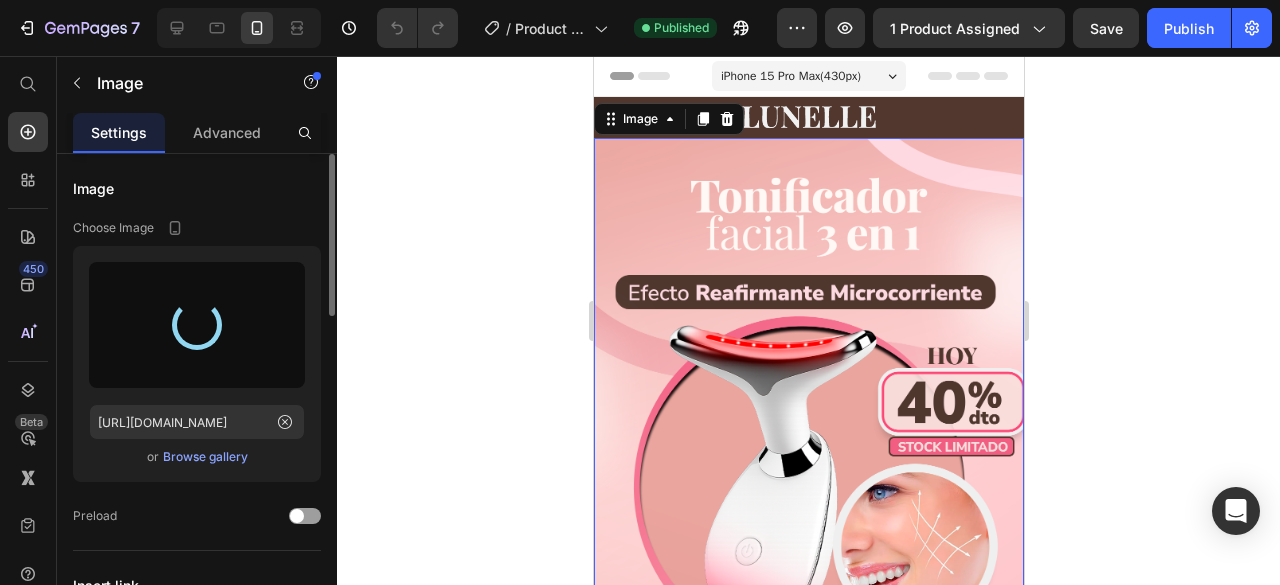 type on "[URL][DOMAIN_NAME]" 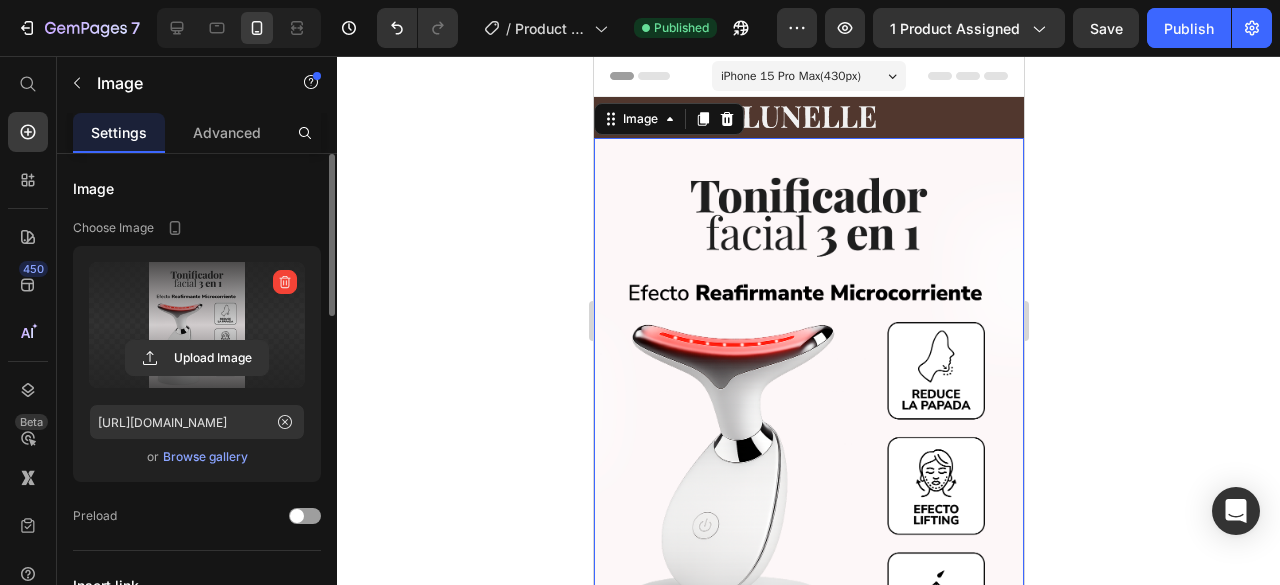 click 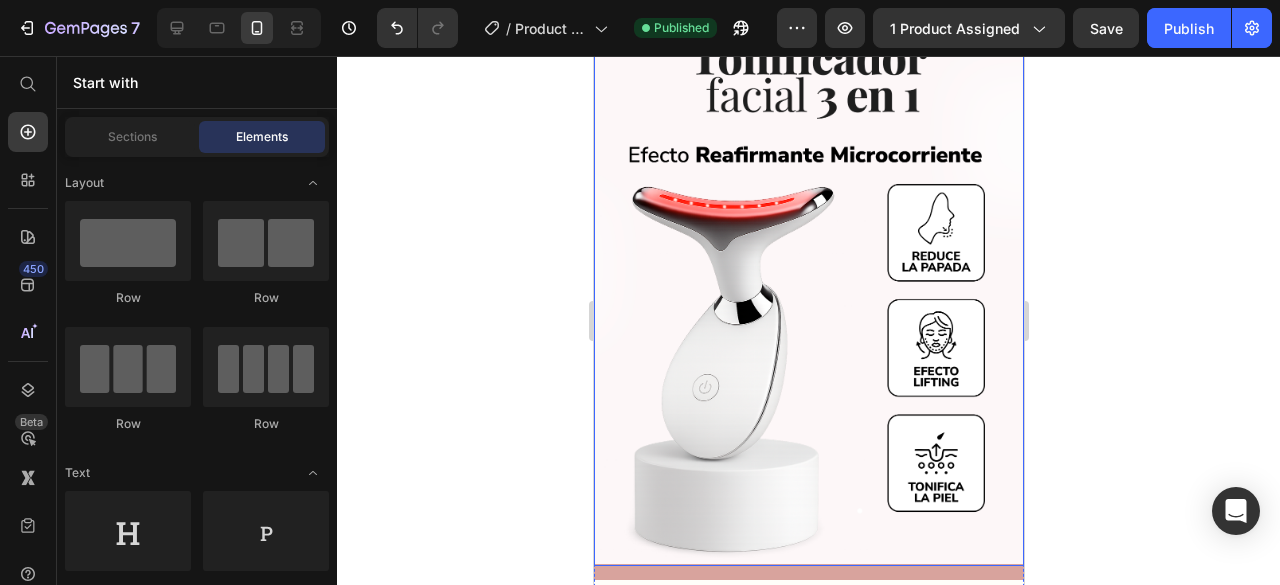 scroll, scrollTop: 300, scrollLeft: 0, axis: vertical 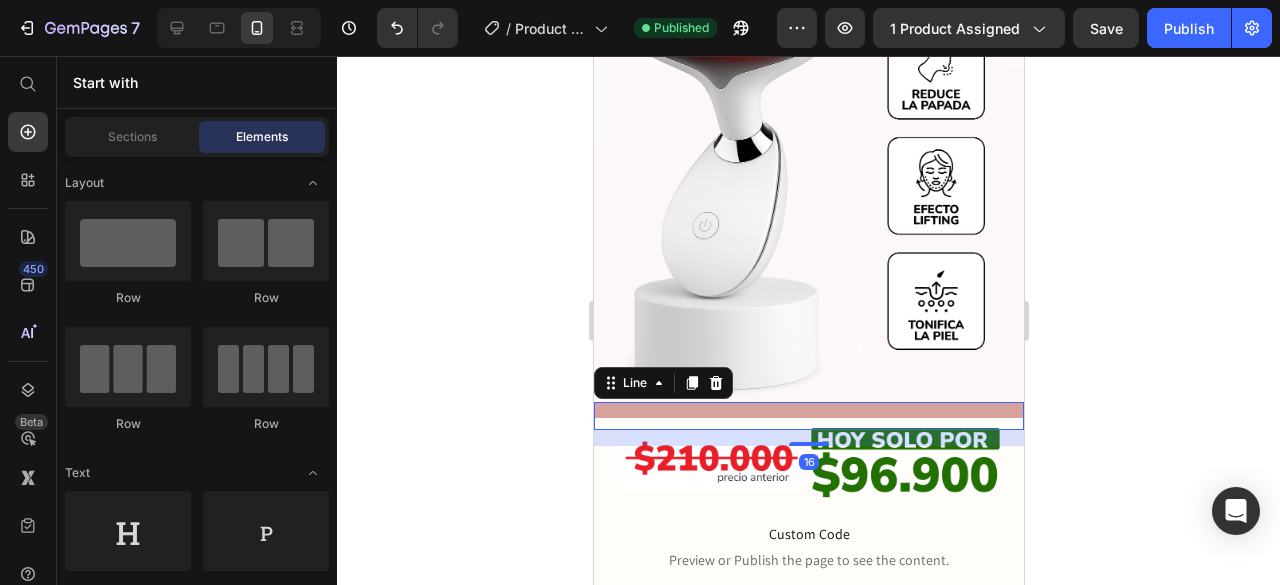 click on "Title Line   16" at bounding box center (808, 416) 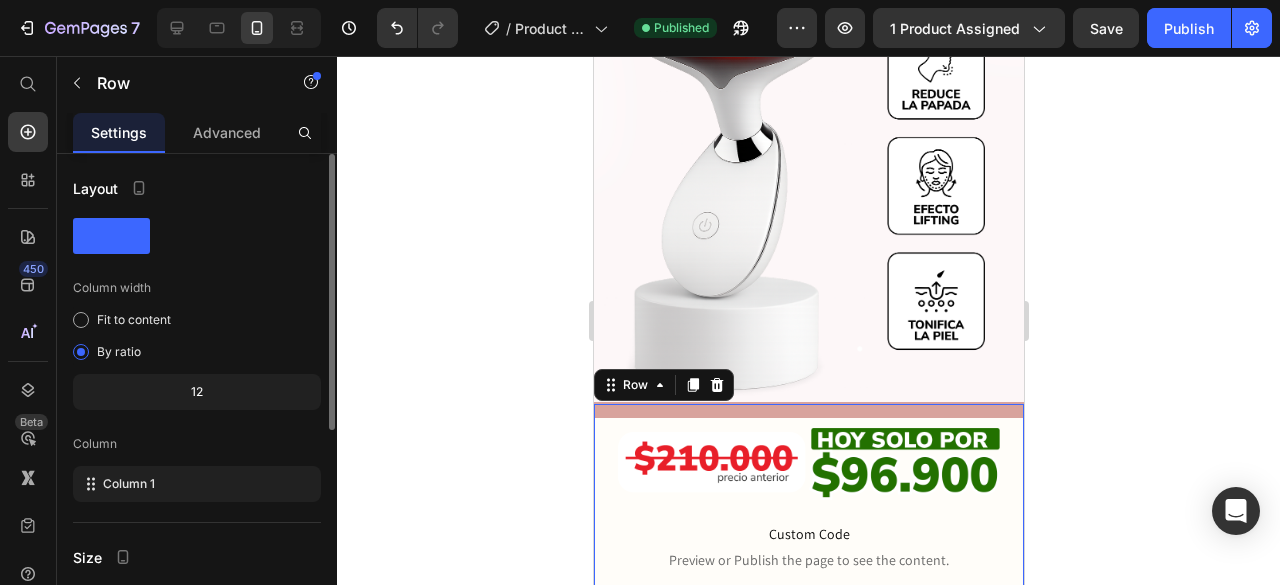 click on "Title Line Image
Custom Code
Preview or Publish the page to see the content. Custom Code Image OFERTA EXPIRA EN: Heading 03 Minutos 31 Segundos Countdown Timer Recupera la firmeza  de tu rostro sin cirugías ni dolor Heading ANTES DESPUÉS Image Comparison
Custom Code
Preview or Publish the page to see the content. Custom Code Image Reduce líneas finas y arrugas Heading Row Image Define la [MEDICAL_DATA] y el contorno facial Heading Row Image Reduce la hinchazón Heading Row Image Diseñado para pieles sensibles – sin riesgo de irritación Heading Row Image Elimina pequeñas manchas con el tiempo Heading Row Image Reduce papada, líneas finas y flacidez en solo minutos al día con el tonificador facial 3 en 1. Reafirma, tonifica y rejuvenece desde casa. Heading
Custom Code
Preview or Publish the page to see the content. Custom Code ✅Envio gratis para las proximas 4 personas Heading Video ¿ Notas tu rostro más flácido , con papada o líneas marcadas? Image" at bounding box center [808, 2044] 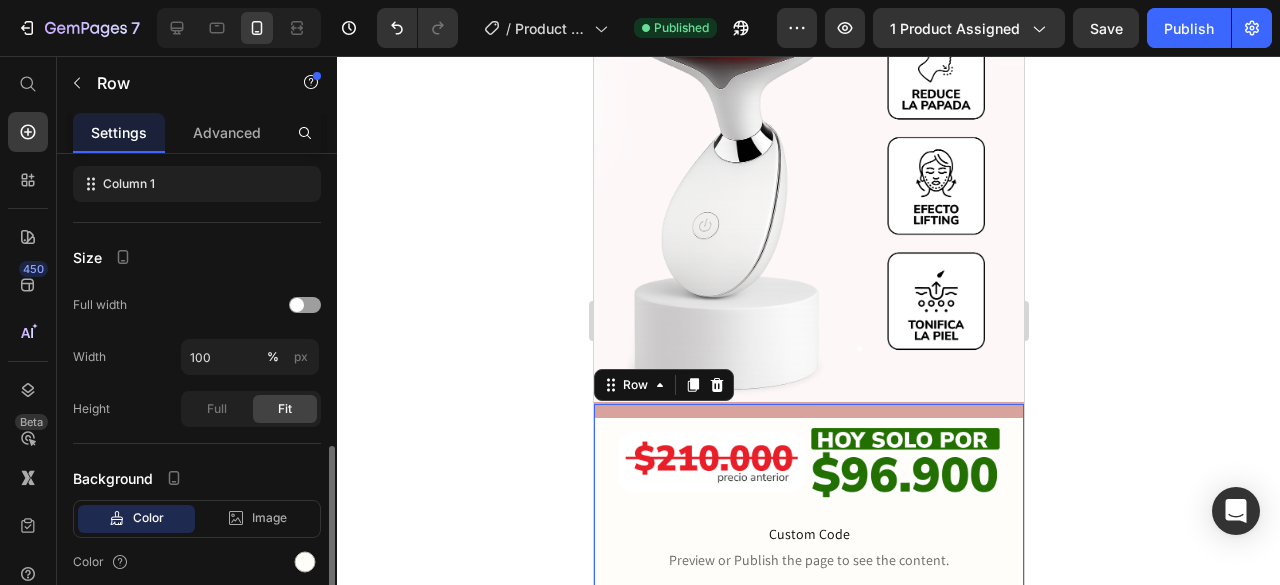 scroll, scrollTop: 378, scrollLeft: 0, axis: vertical 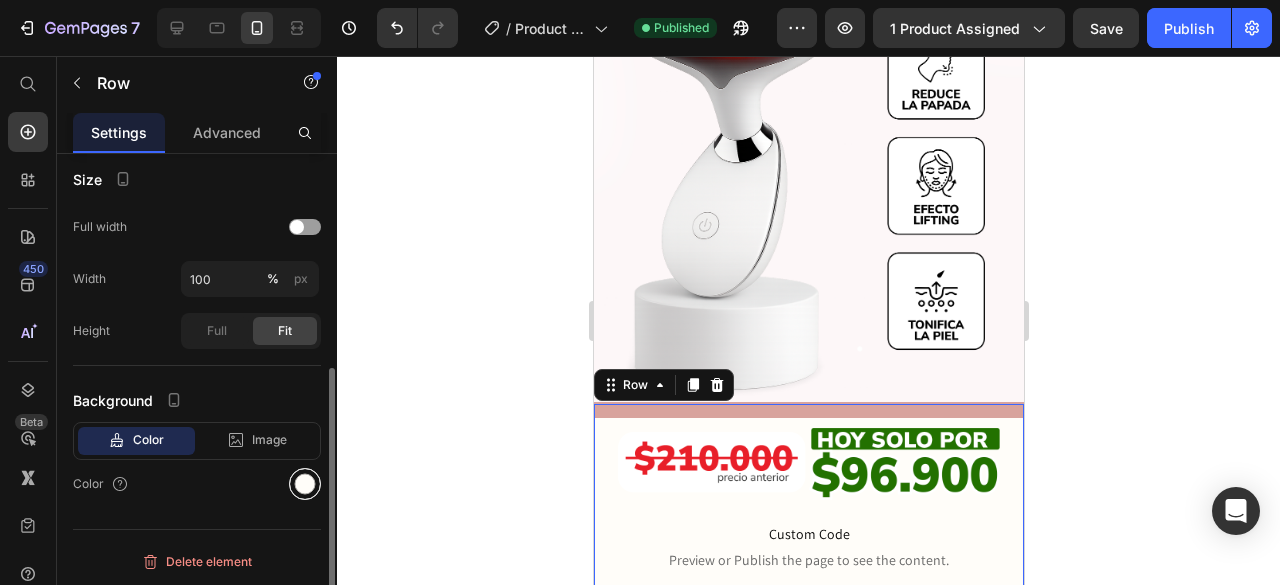 click at bounding box center [305, 484] 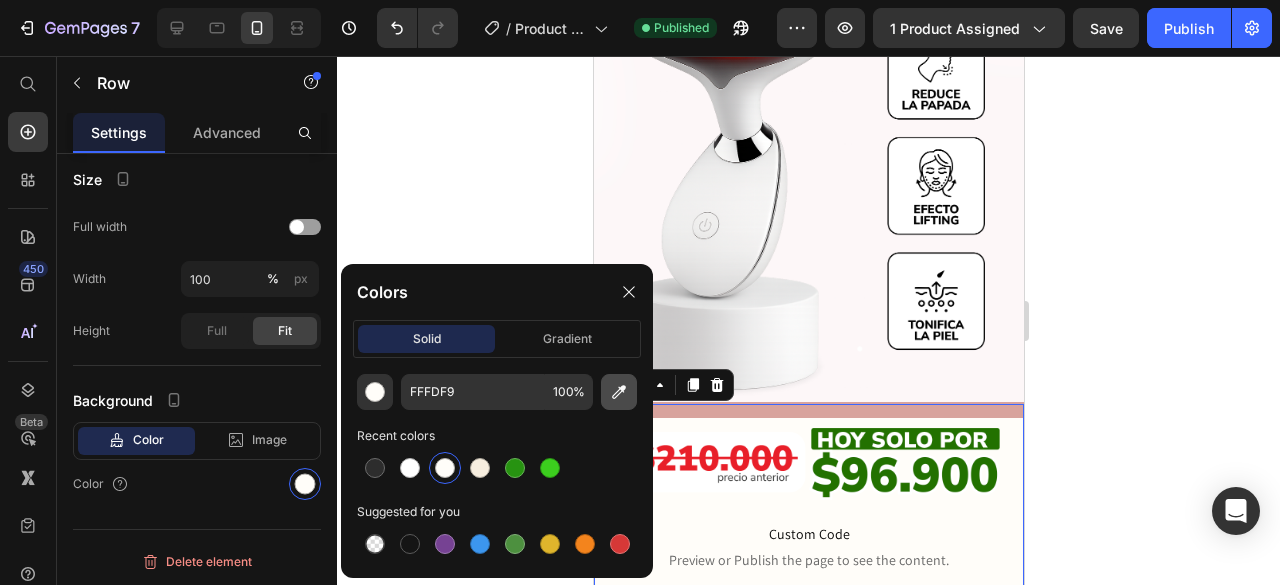 click 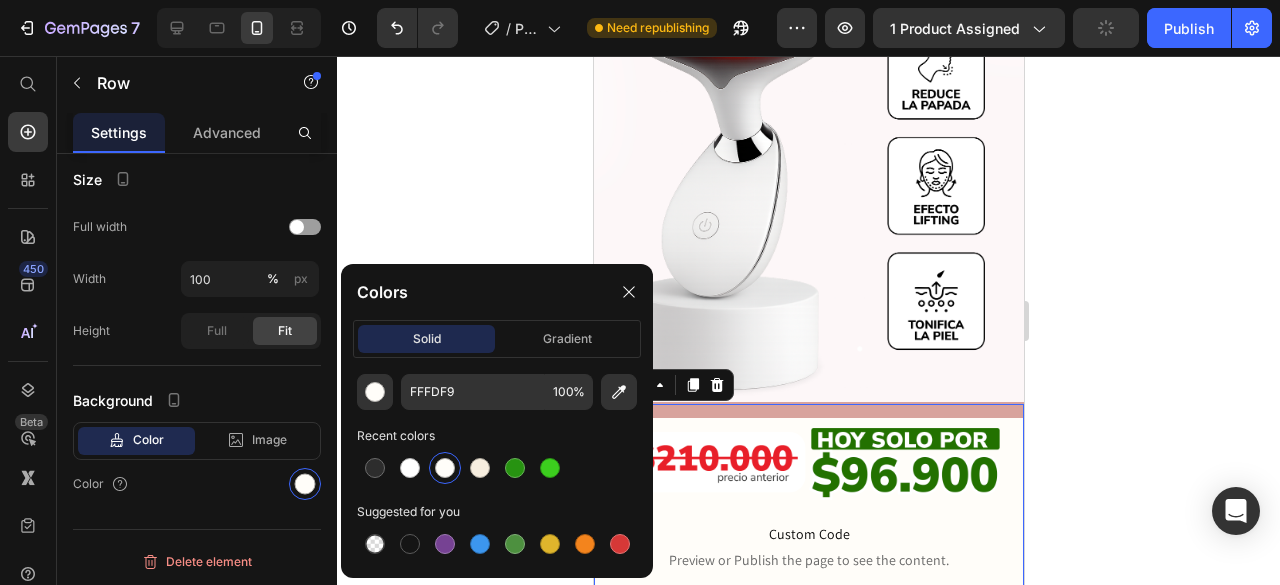 type on "FEF7F9" 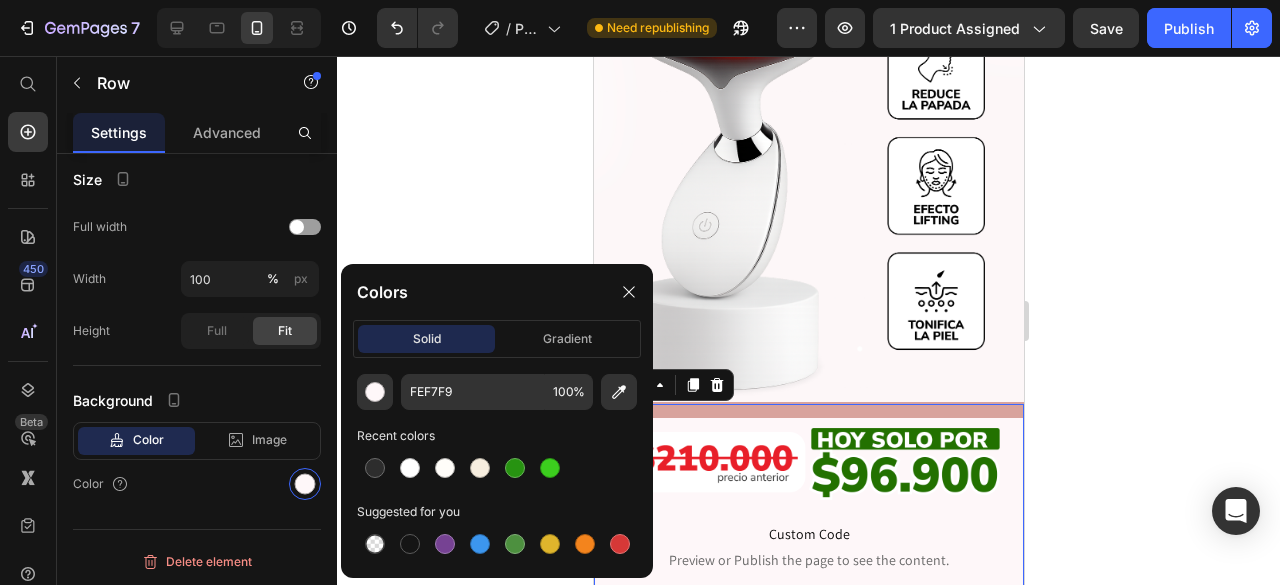 click 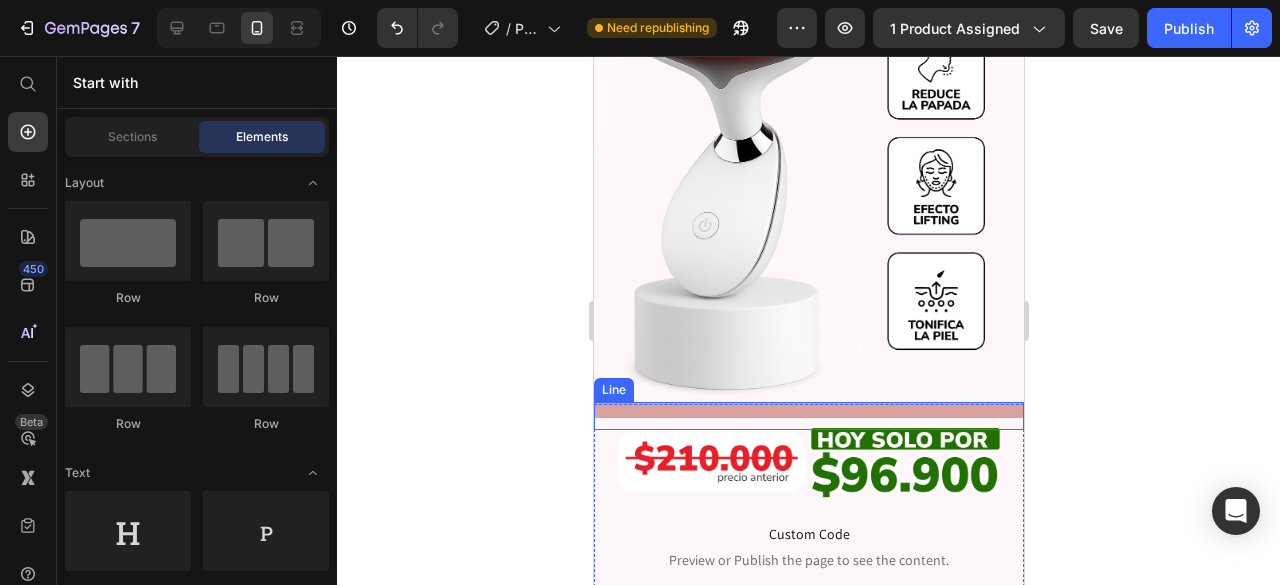 click at bounding box center [808, 410] 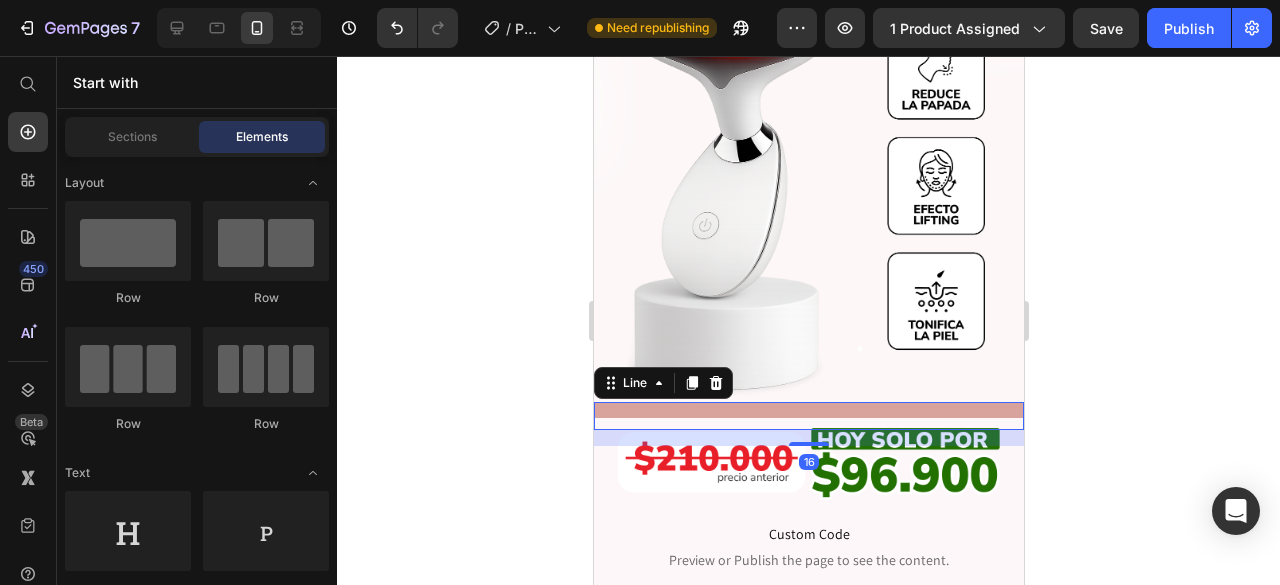 scroll, scrollTop: 0, scrollLeft: 0, axis: both 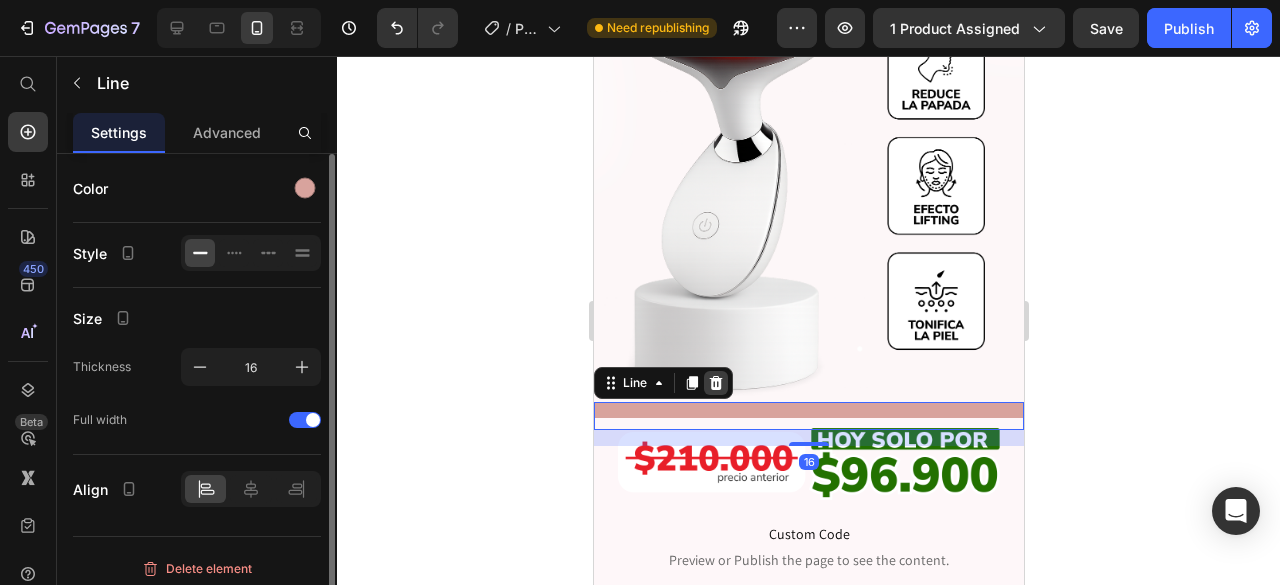 click at bounding box center (715, 383) 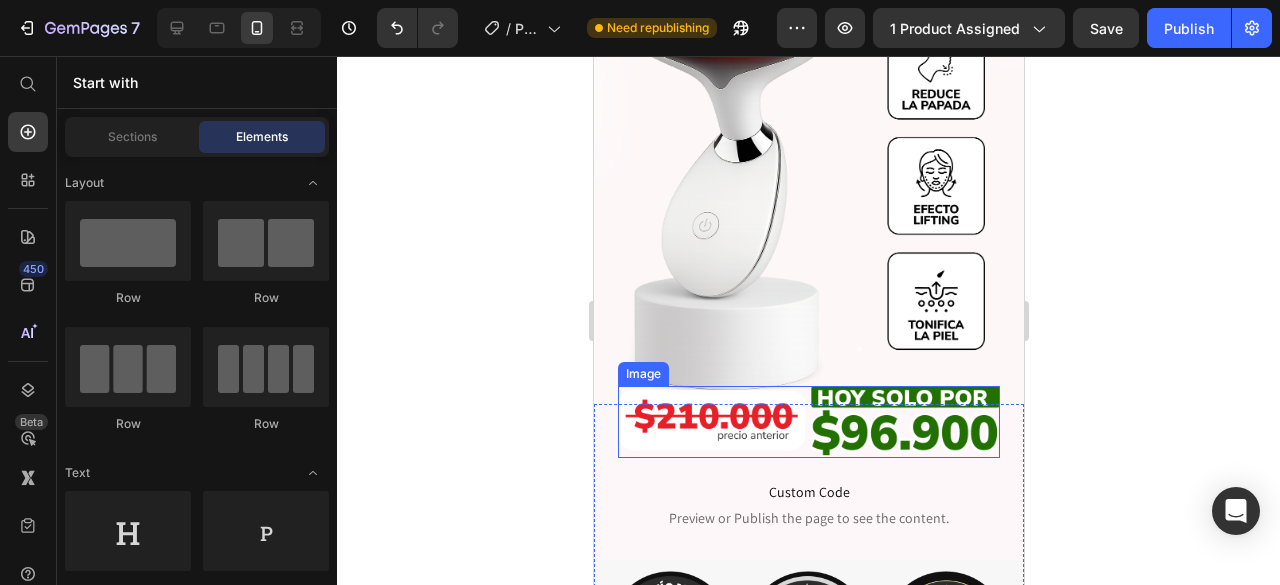 click at bounding box center (808, 422) 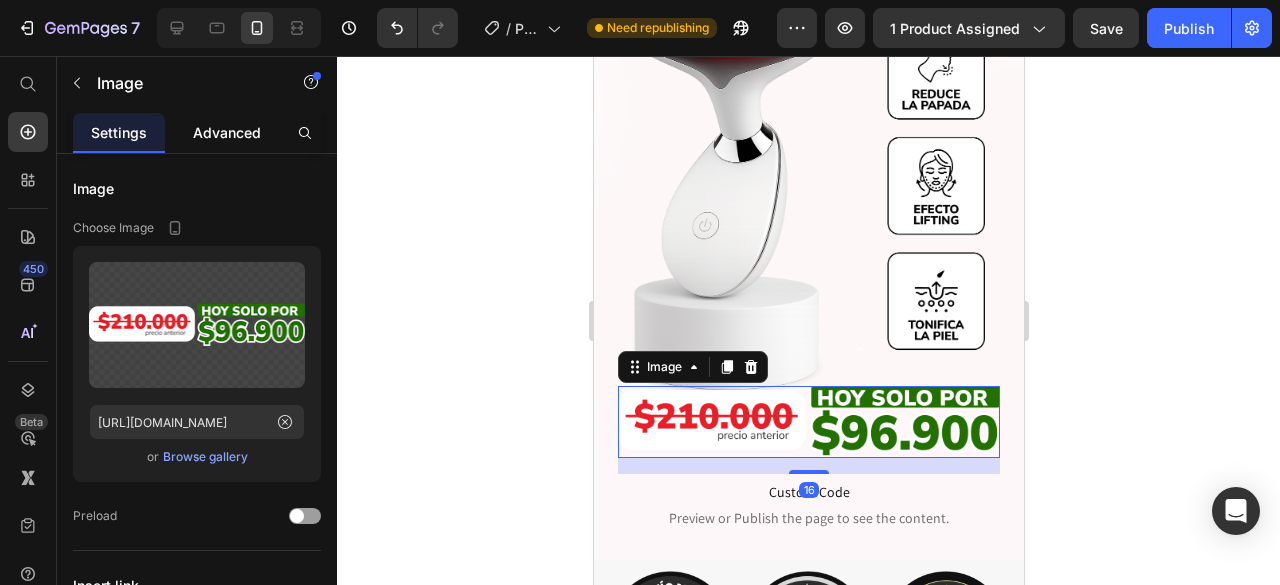 click on "Advanced" 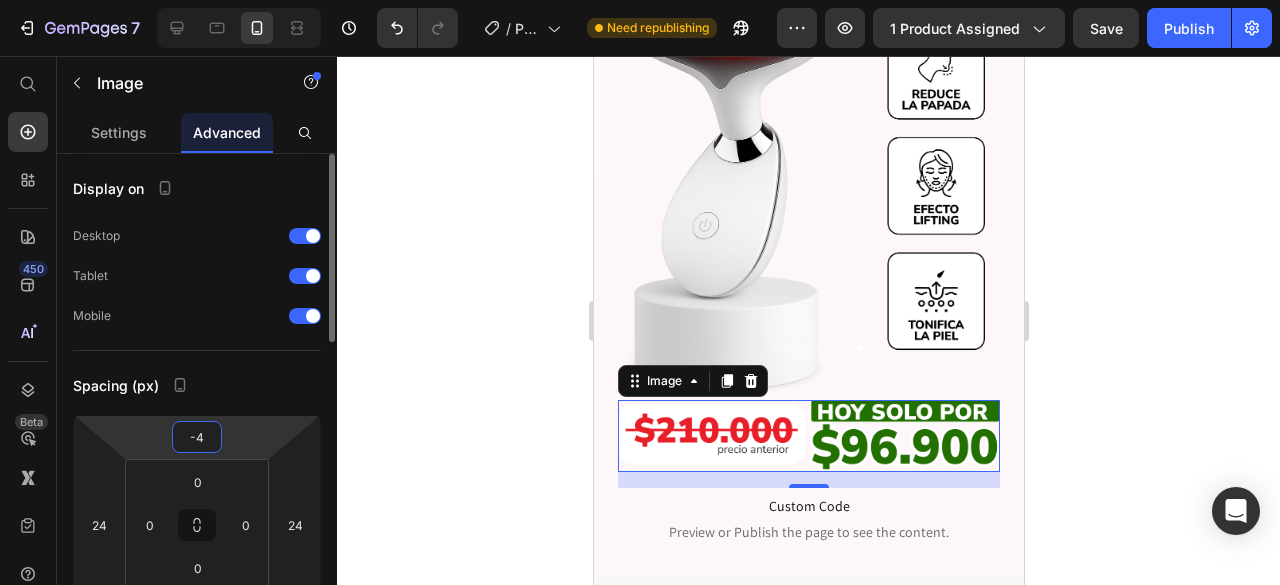 type on "-2" 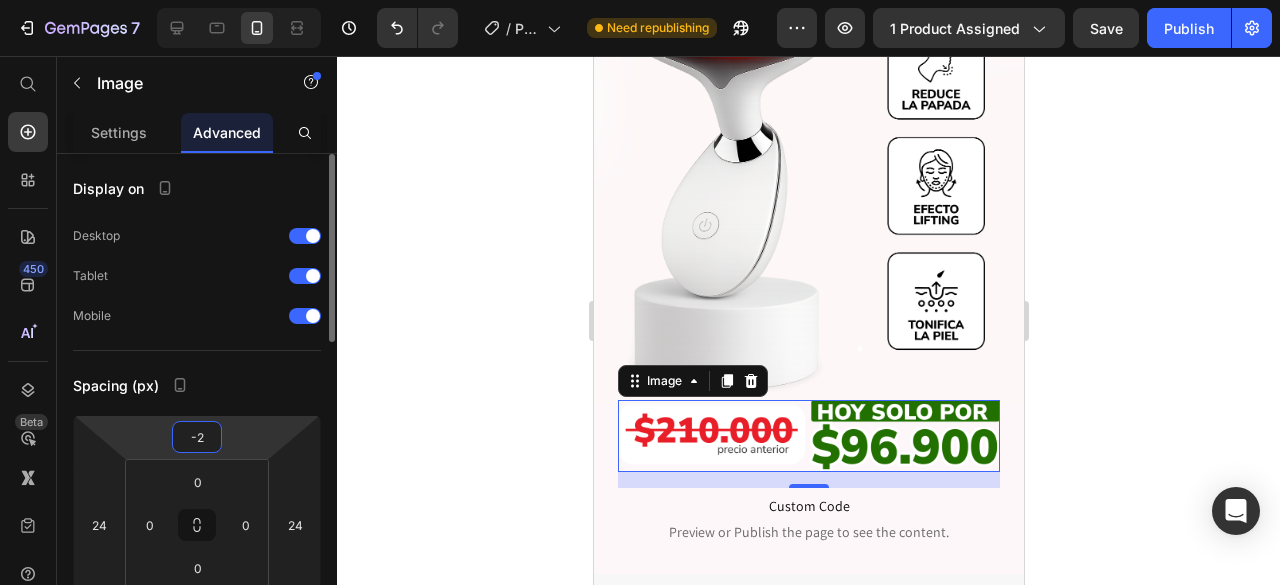 drag, startPoint x: 262, startPoint y: 433, endPoint x: 276, endPoint y: 425, distance: 16.124516 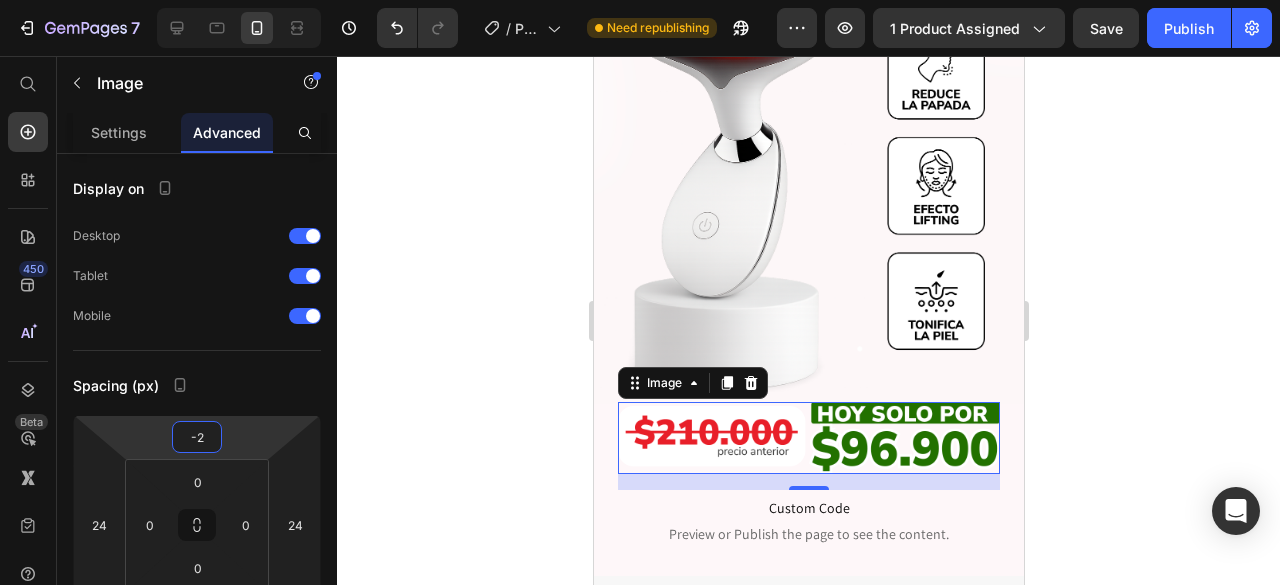 click 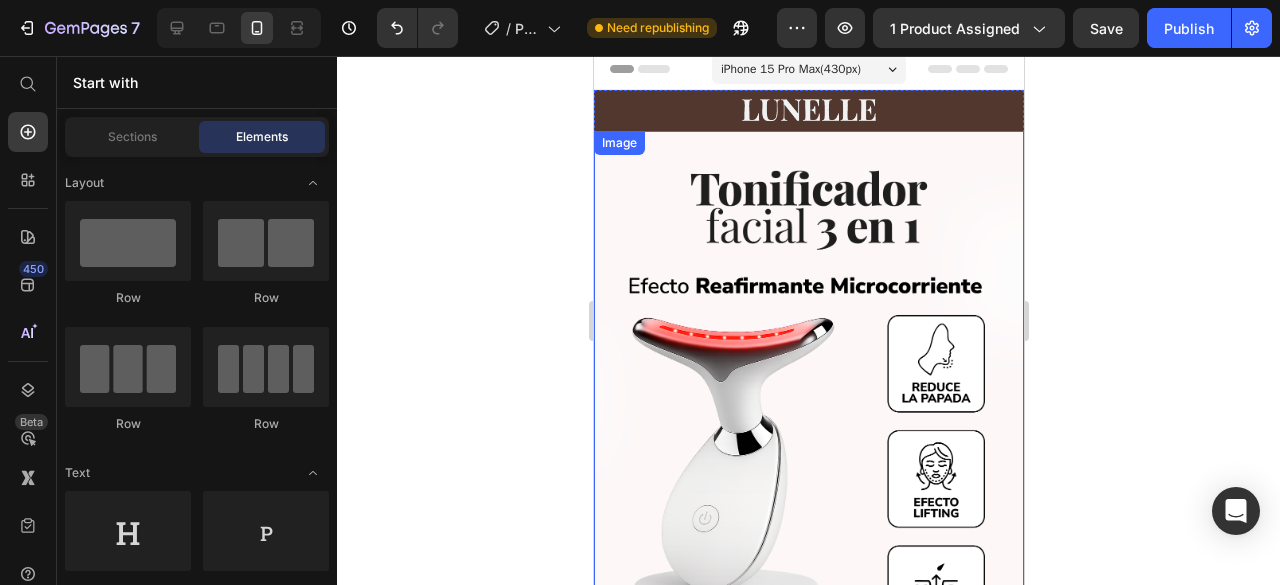scroll, scrollTop: 0, scrollLeft: 0, axis: both 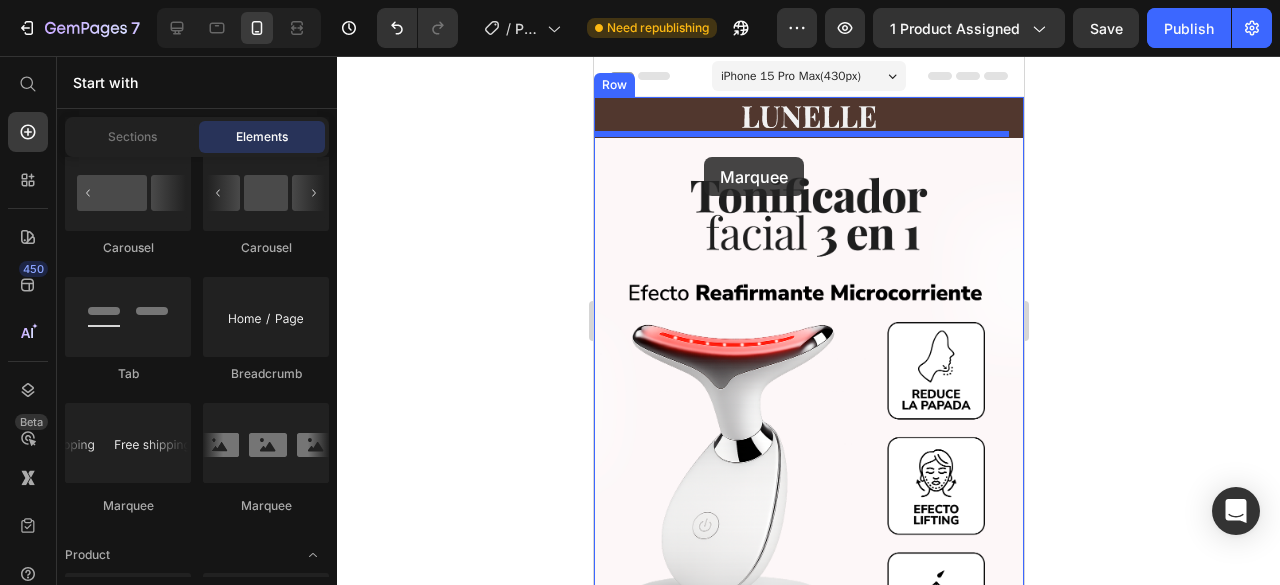 drag, startPoint x: 735, startPoint y: 508, endPoint x: 703, endPoint y: 157, distance: 352.45566 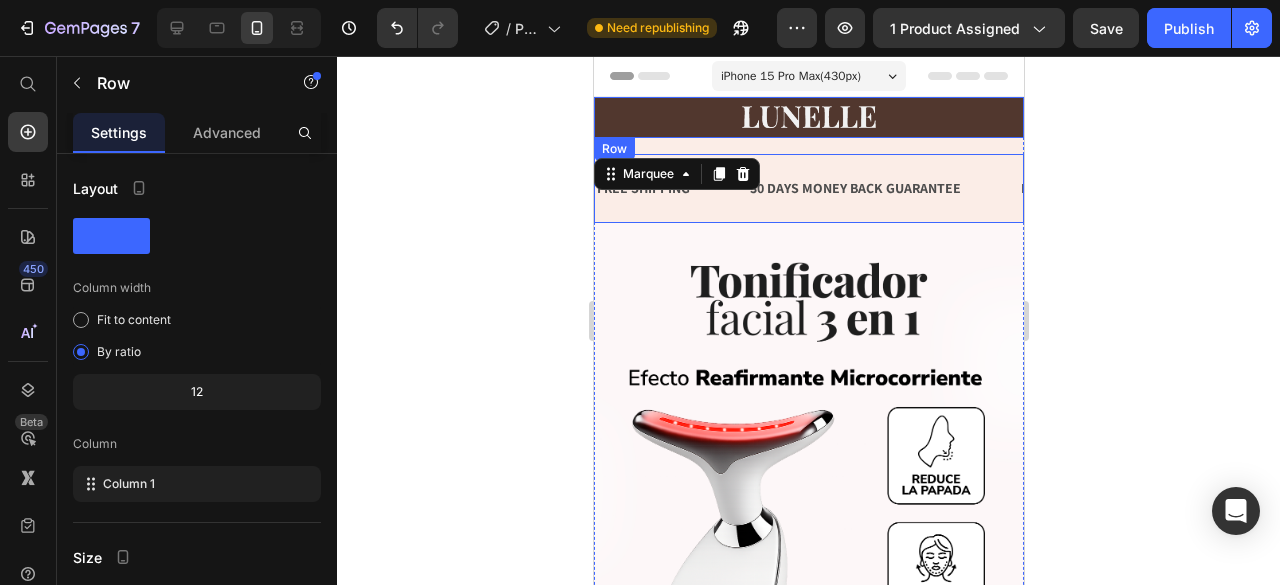 click on "Image" at bounding box center (808, 117) 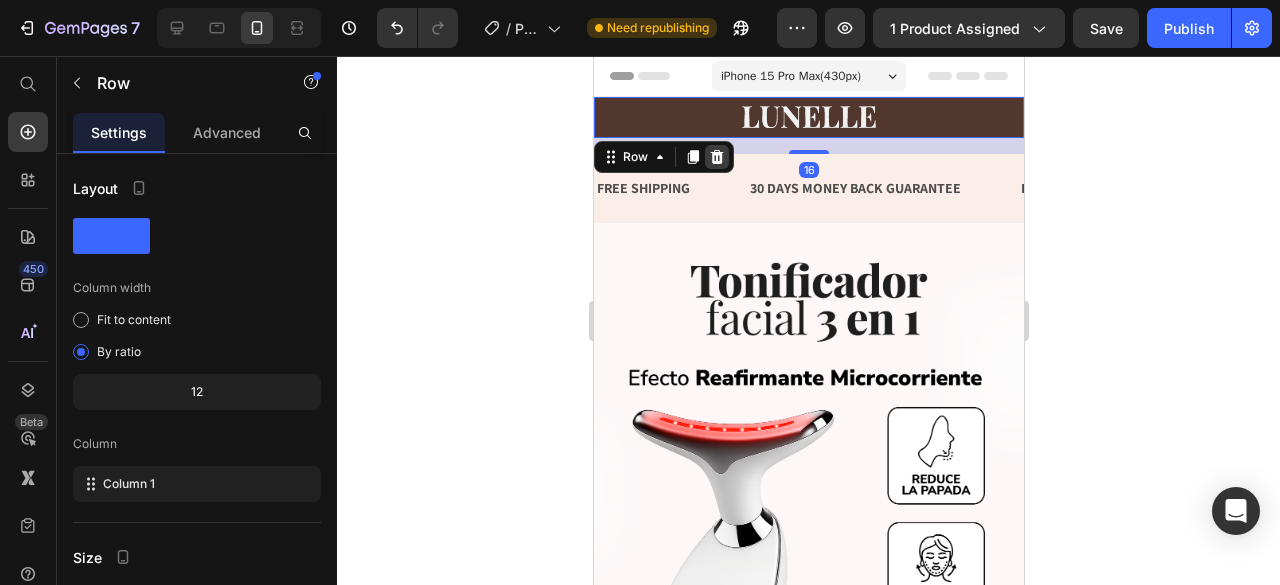 click 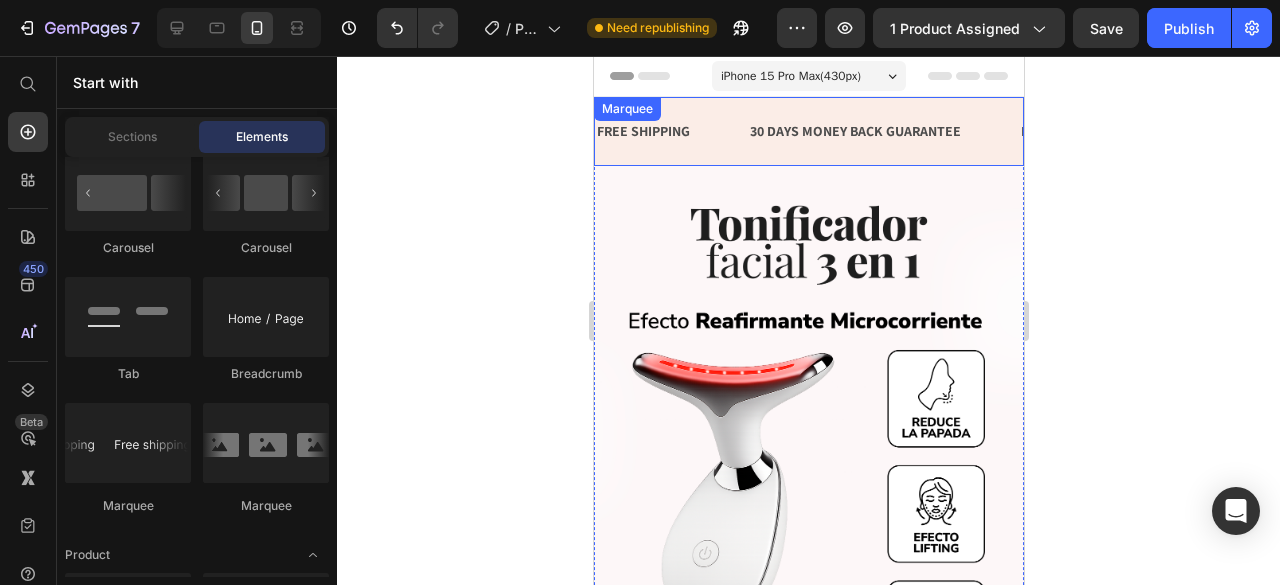 click on "FREE SHIPPING Text 30 DAYS MONEY BACK GUARANTEE Text LIMITED TIME 50% OFF SALE Text LIFE TIME WARRANTY Text FREE SHIPPING Text 30 DAYS MONEY BACK GUARANTEE Text LIMITED TIME 50% OFF SALE Text LIFE TIME WARRANTY Text Marquee" at bounding box center [808, 131] 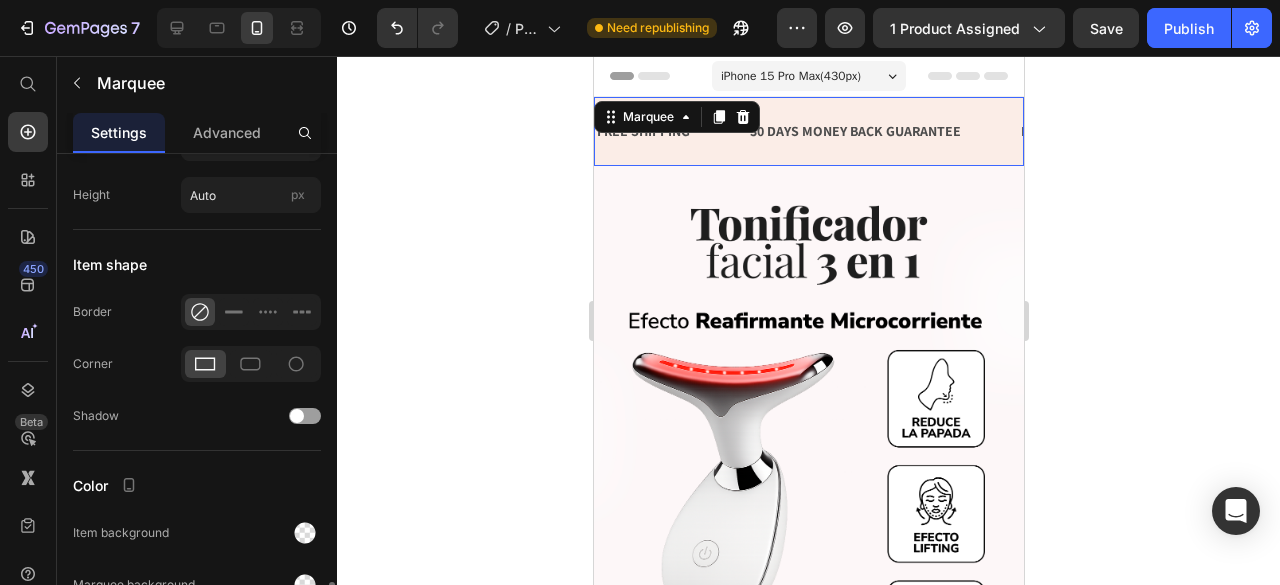 scroll, scrollTop: 1000, scrollLeft: 0, axis: vertical 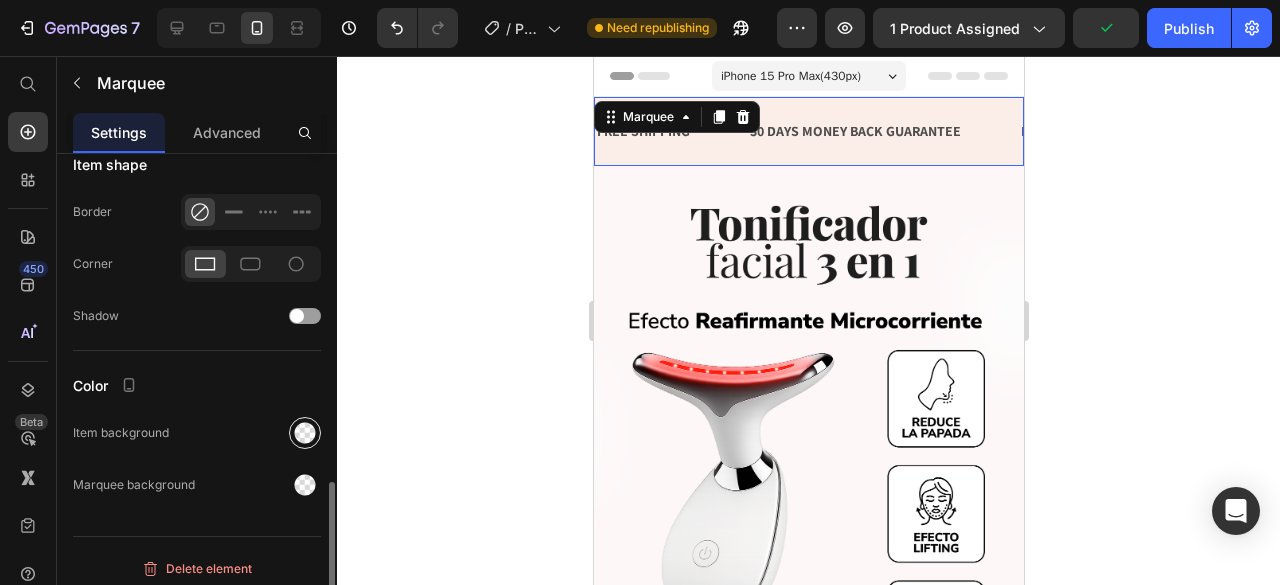 click 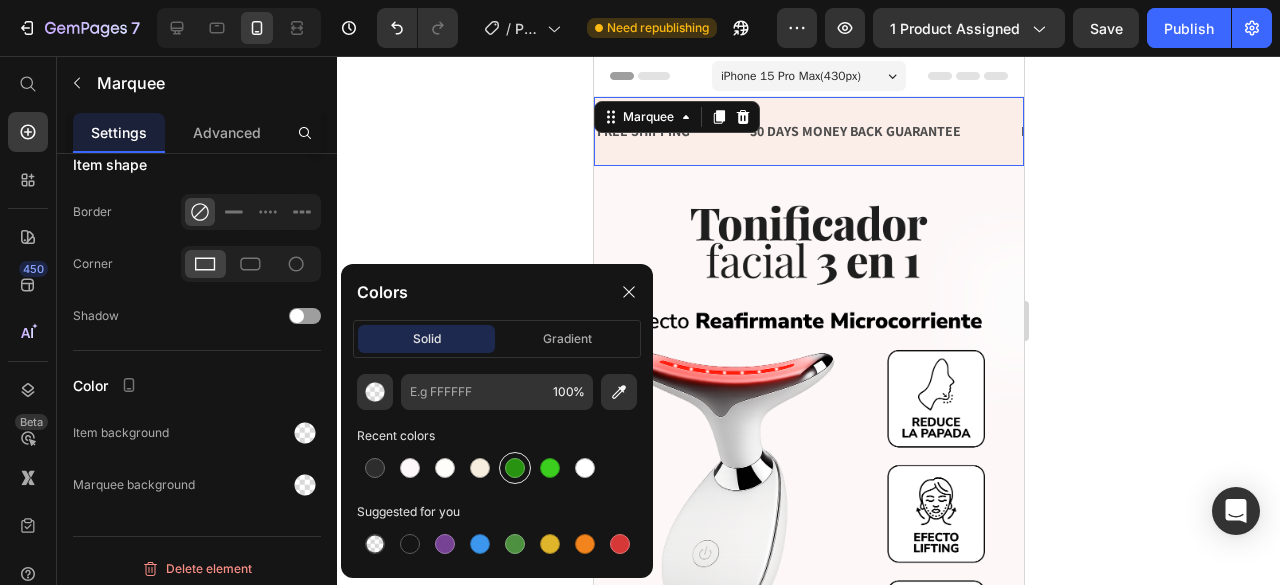 click at bounding box center [515, 468] 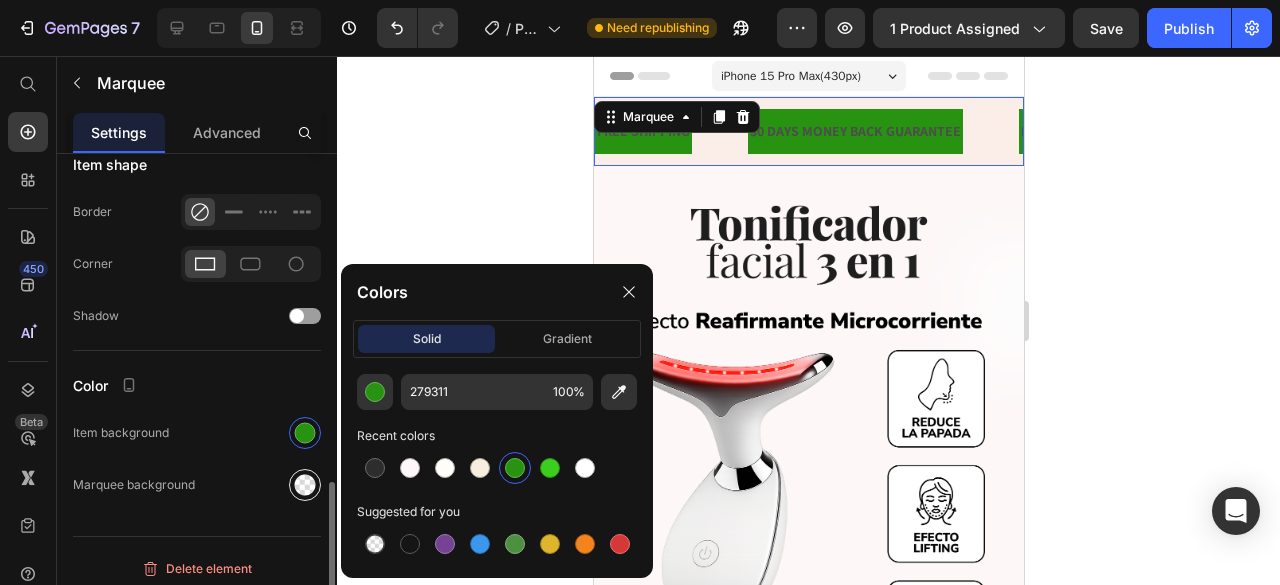 click at bounding box center [305, 485] 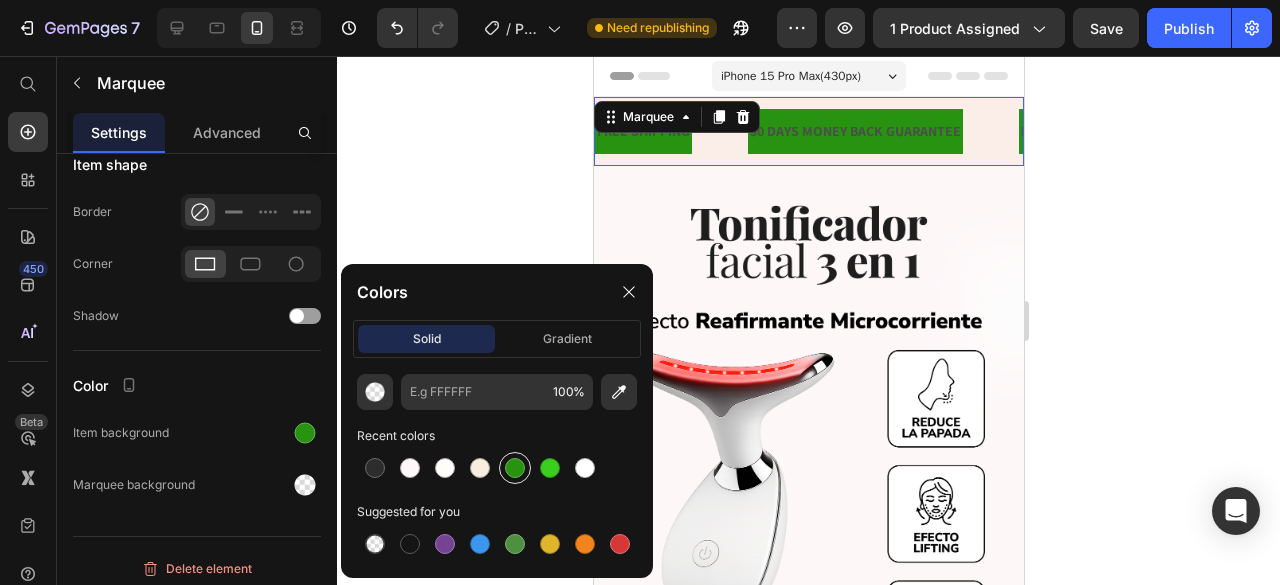 click at bounding box center (515, 468) 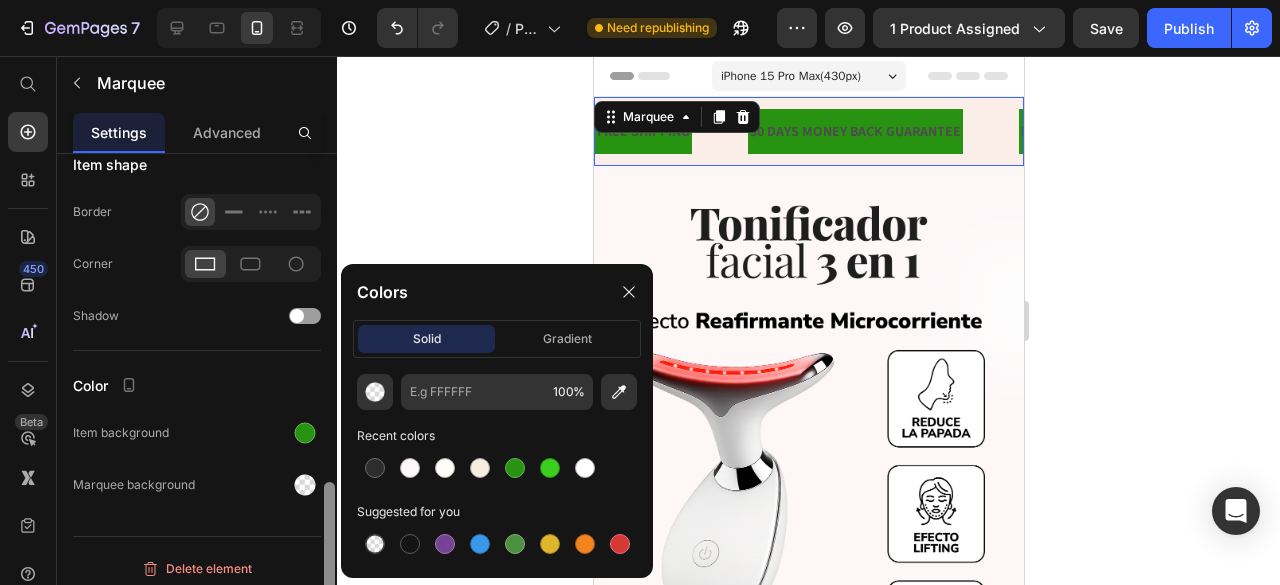 type on "279311" 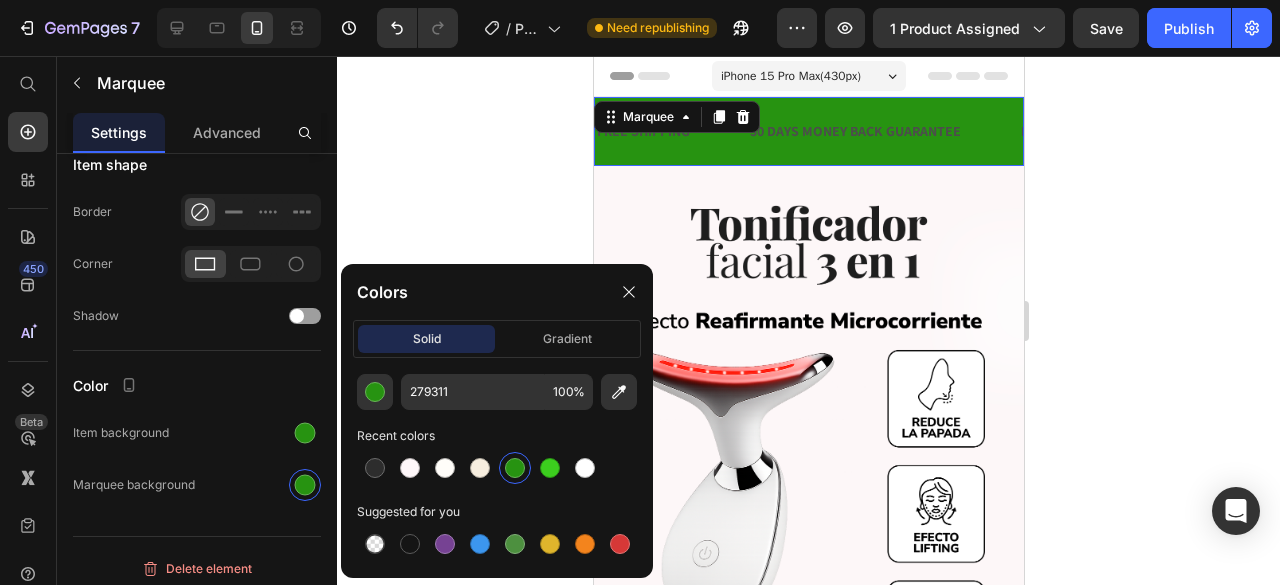 click 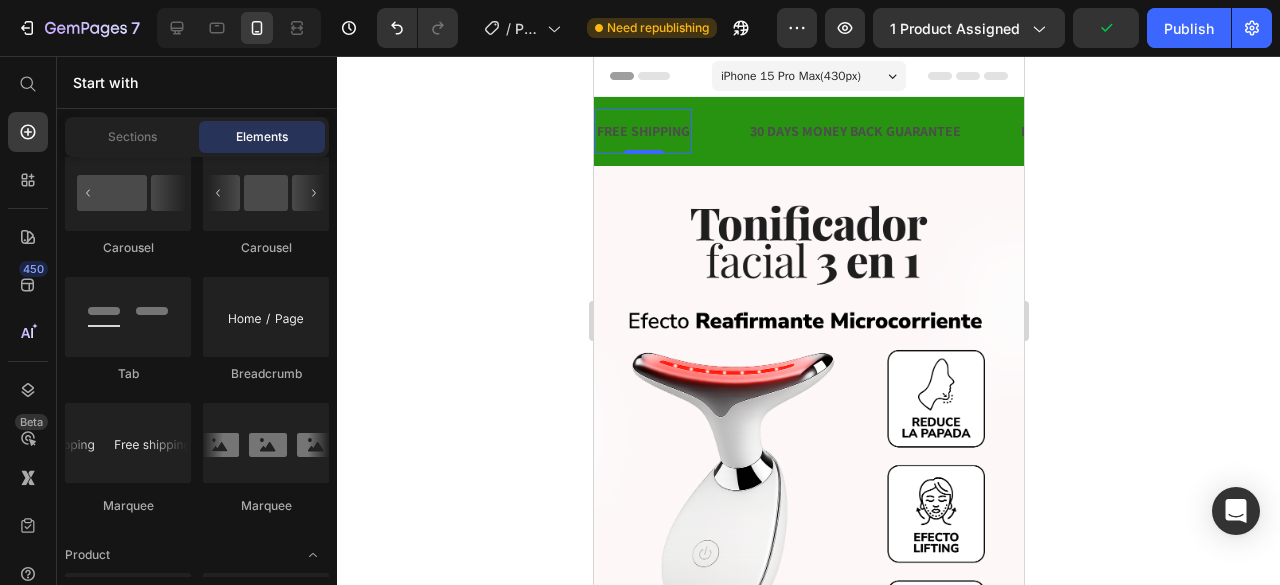 scroll, scrollTop: 0, scrollLeft: 0, axis: both 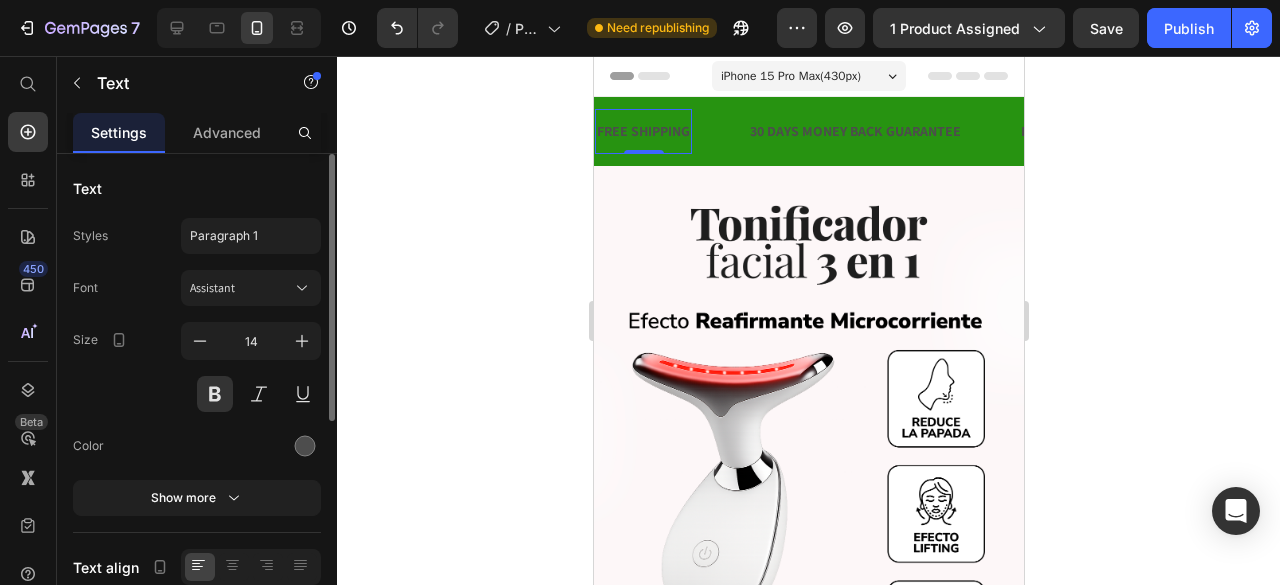 click on "FREE SHIPPING" at bounding box center (642, 131) 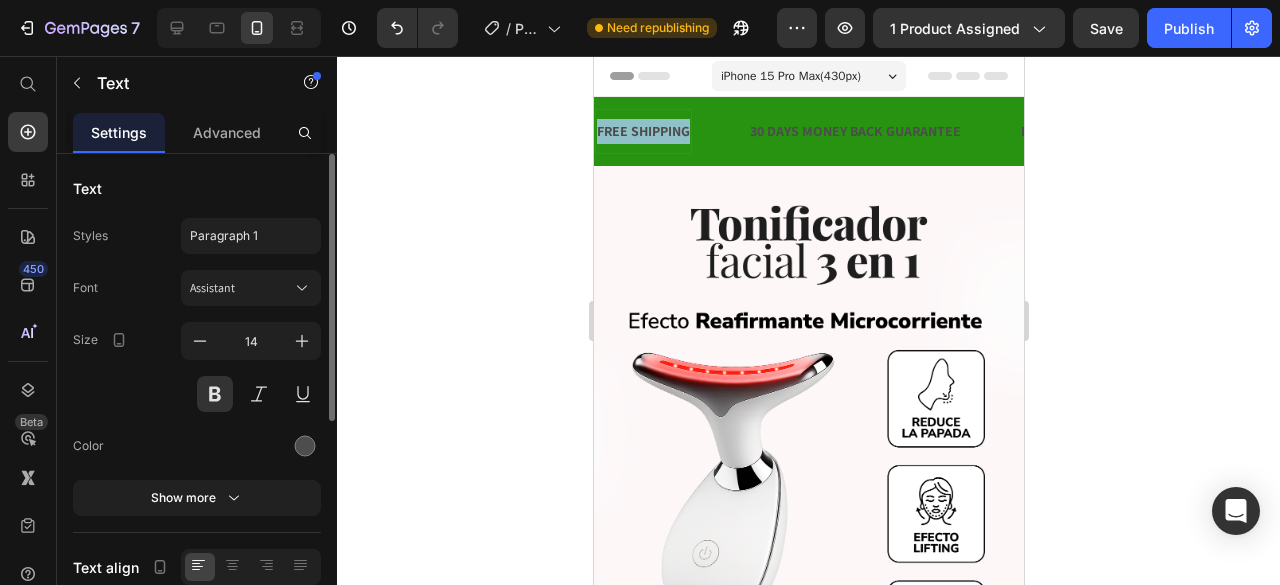 click on "FREE SHIPPING" at bounding box center (642, 131) 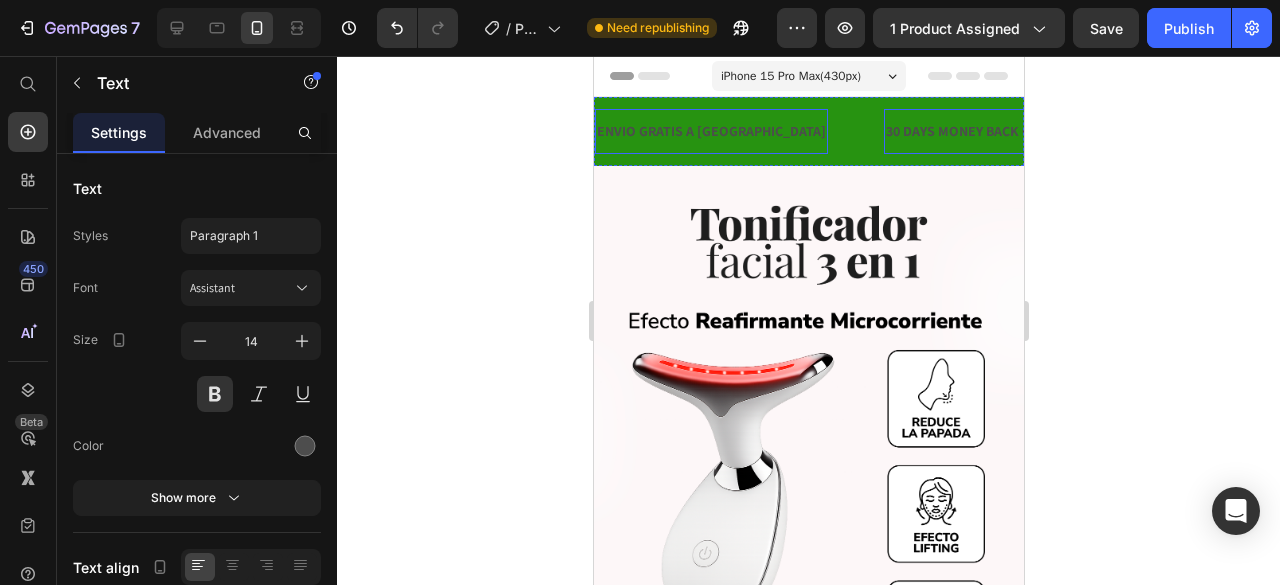 click on "30 DAYS MONEY BACK GUARANTEE" at bounding box center (990, 131) 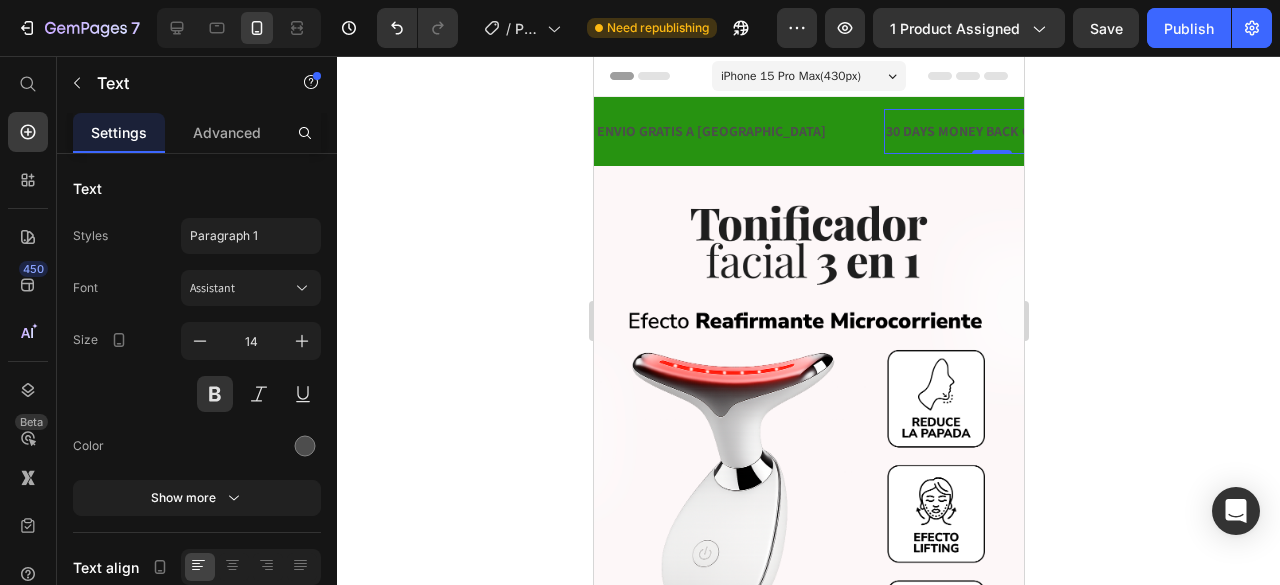 click on "30 DAYS MONEY BACK GUARANTEE" at bounding box center [990, 131] 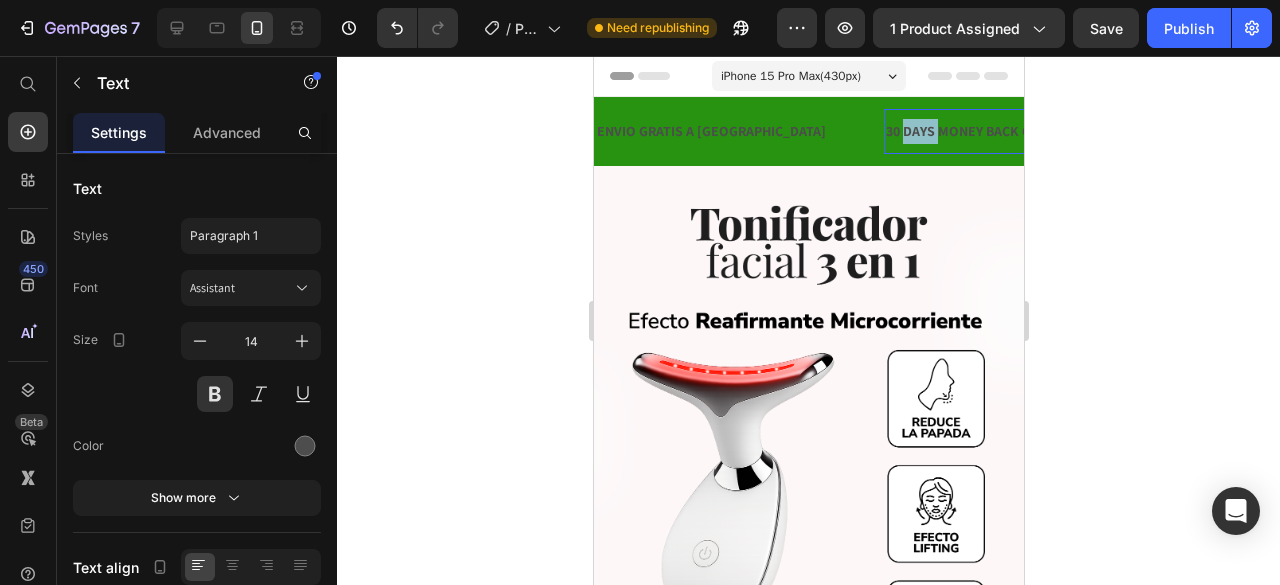 click on "30 DAYS MONEY BACK GUARANTEE" at bounding box center (990, 131) 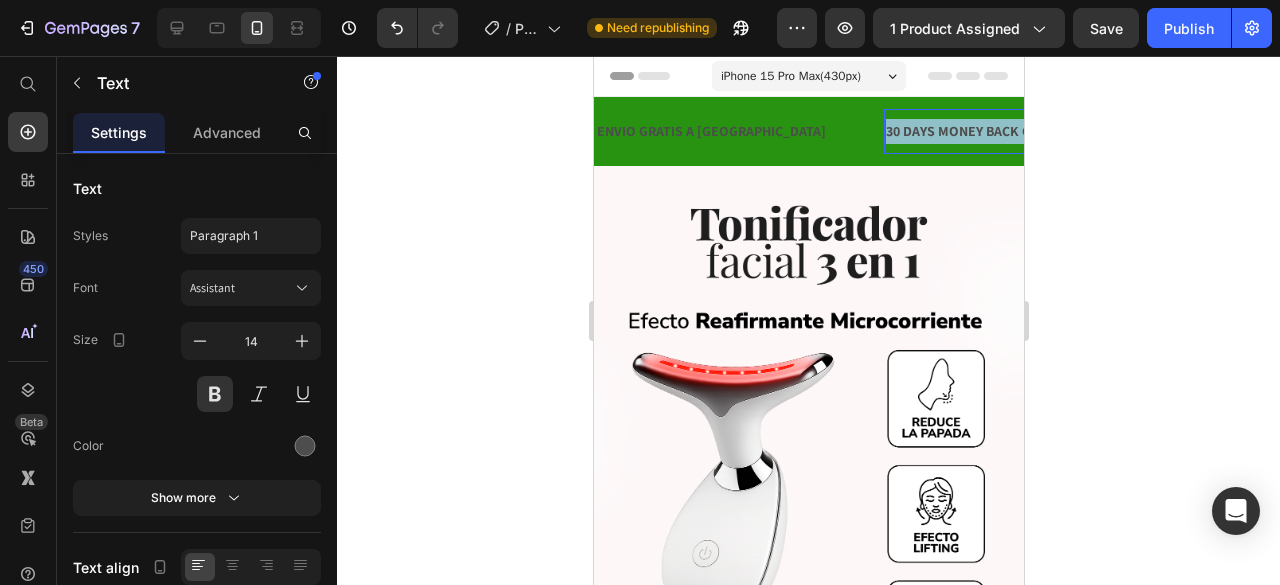 click on "30 DAYS MONEY BACK GUARANTEE" at bounding box center [990, 131] 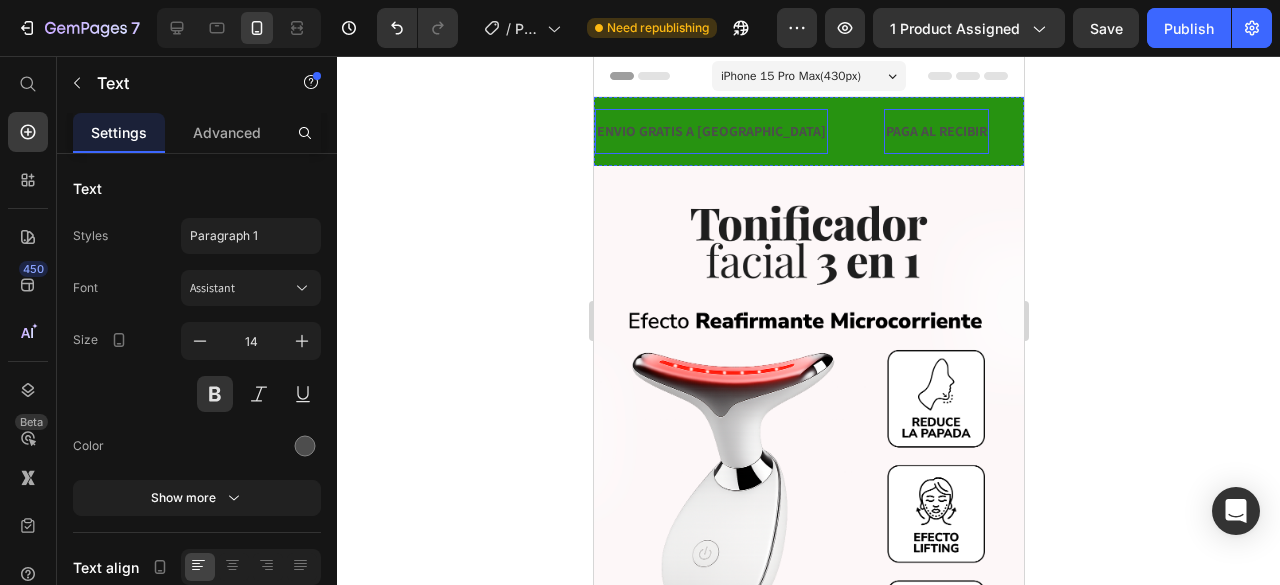 click on "ENVIO GRATIS A [GEOGRAPHIC_DATA]" at bounding box center (710, 131) 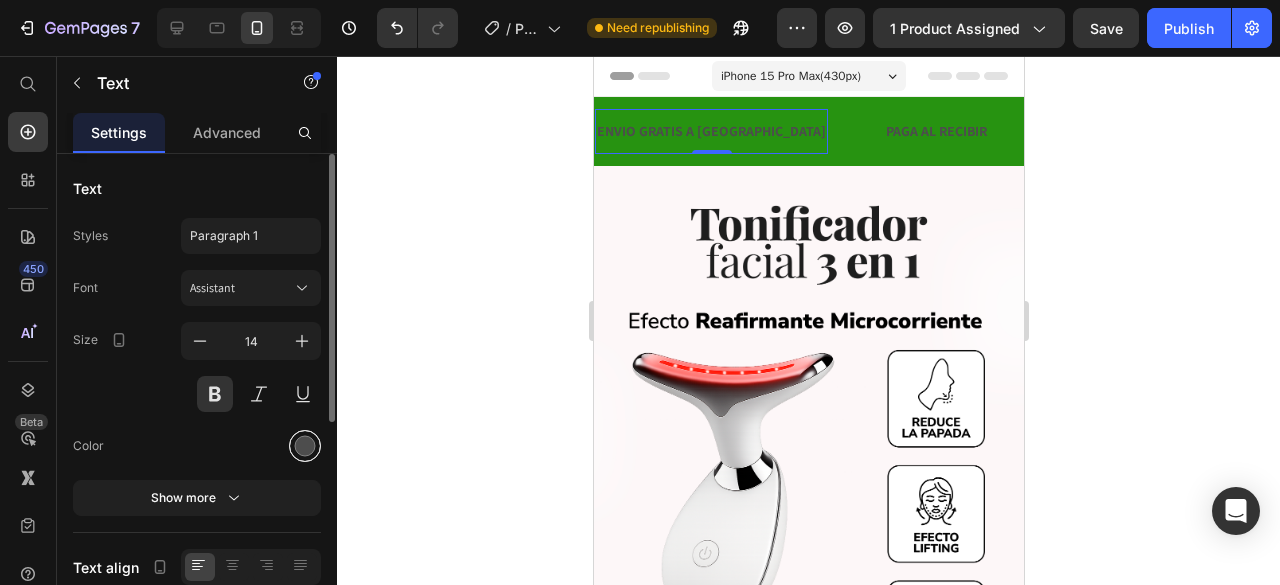 click at bounding box center [305, 446] 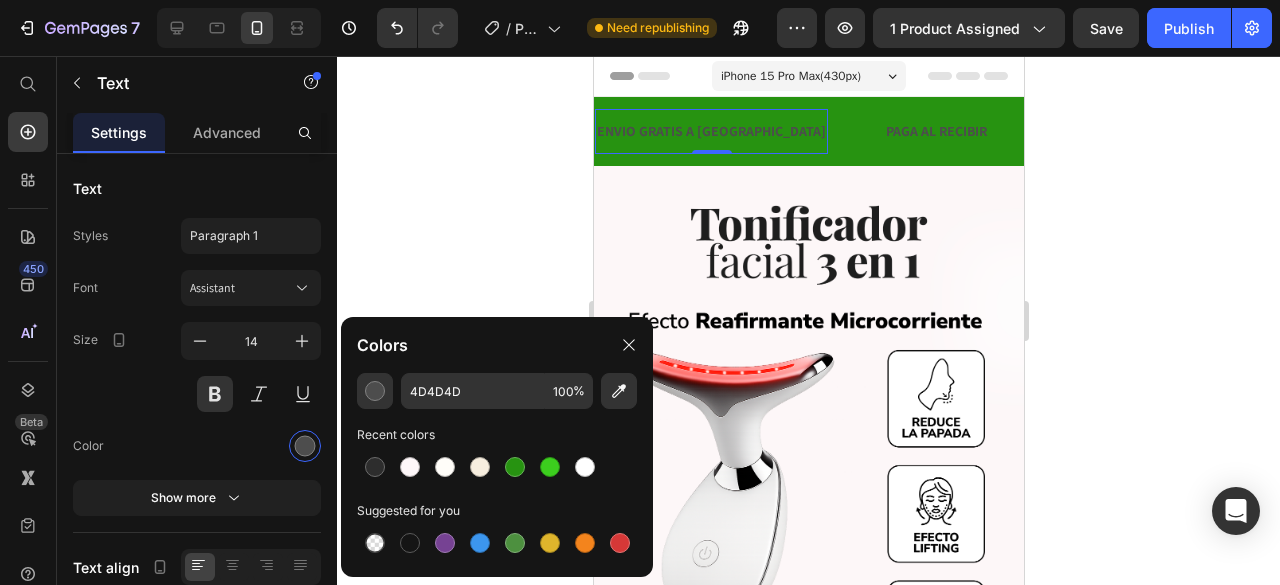 drag, startPoint x: 394, startPoint y: 467, endPoint x: 440, endPoint y: 427, distance: 60.959003 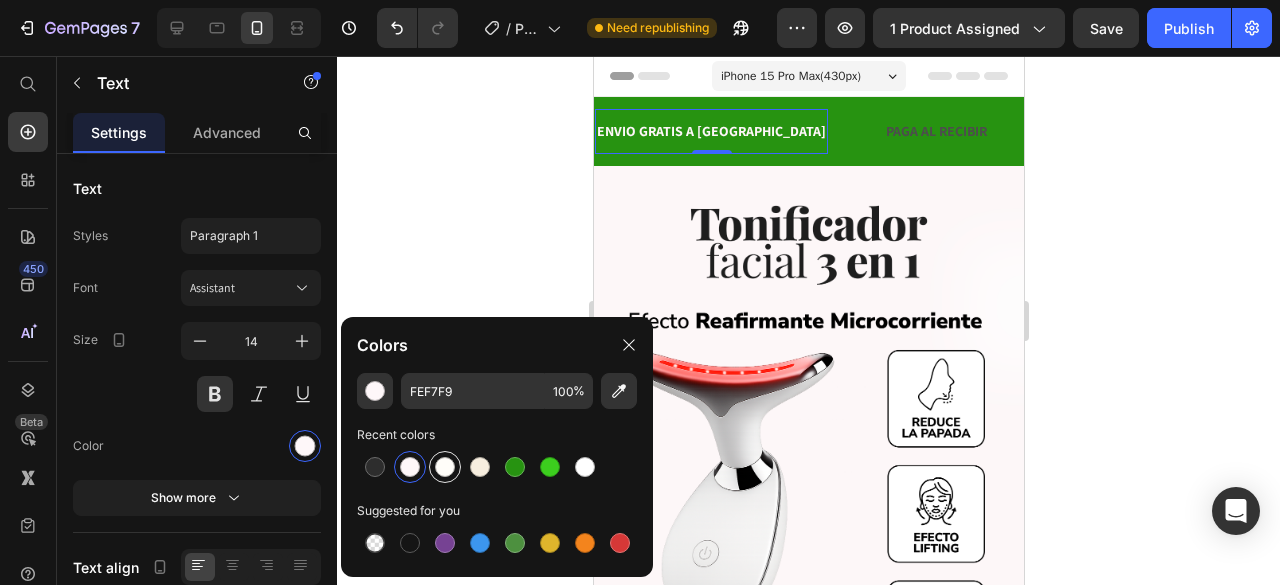 click at bounding box center [445, 467] 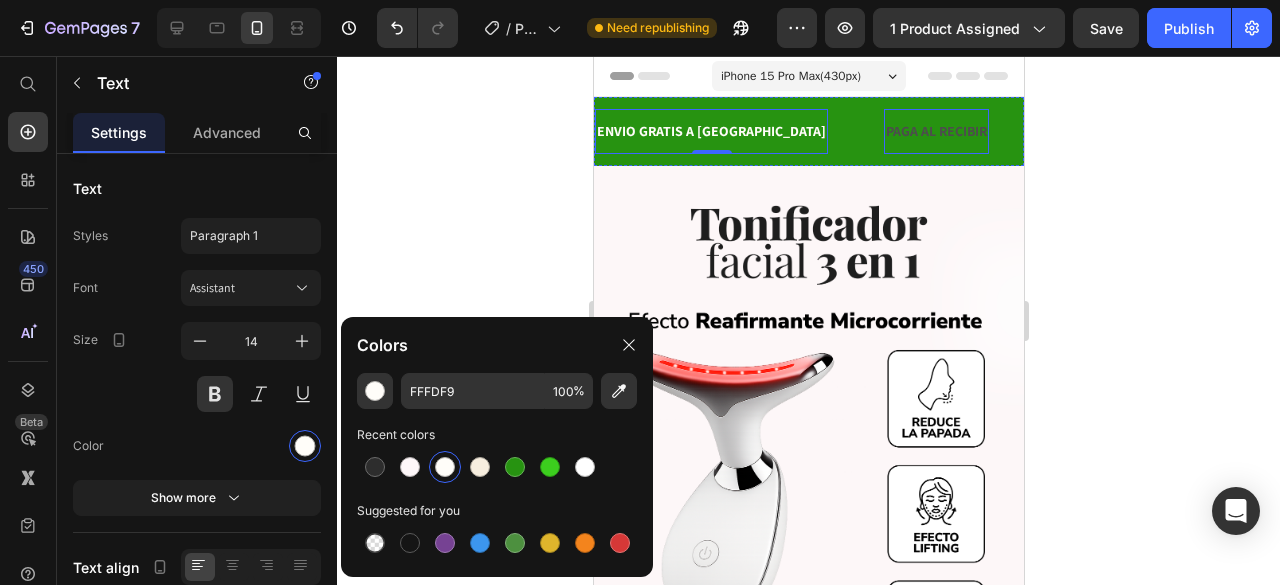 click on "PAGA AL RECIBIR" at bounding box center [935, 131] 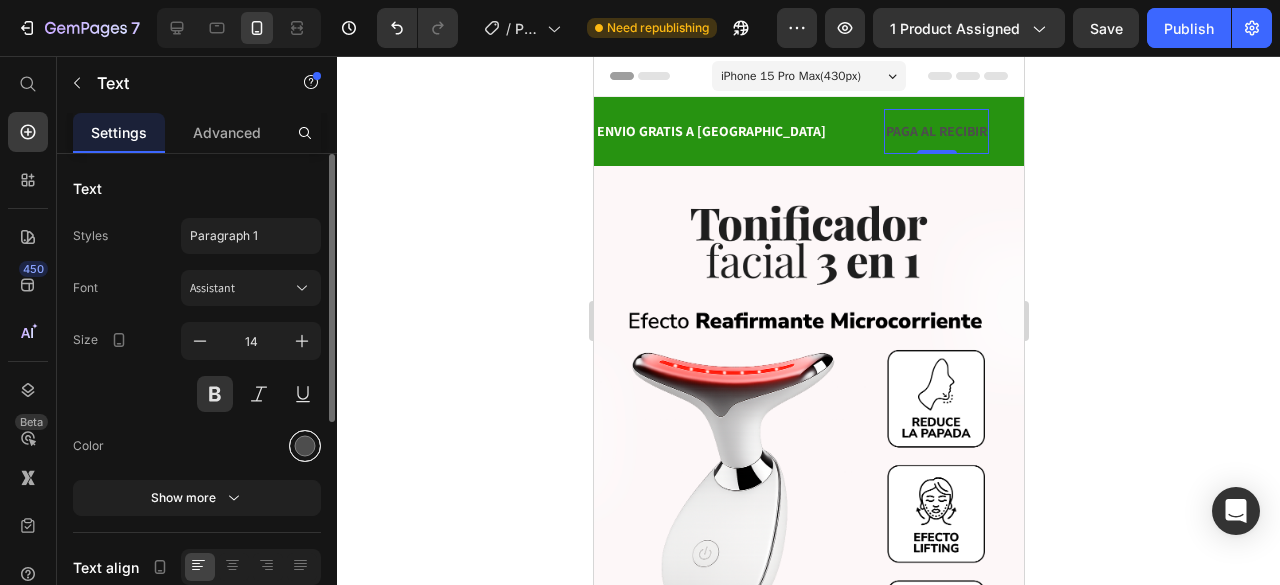click at bounding box center (305, 446) 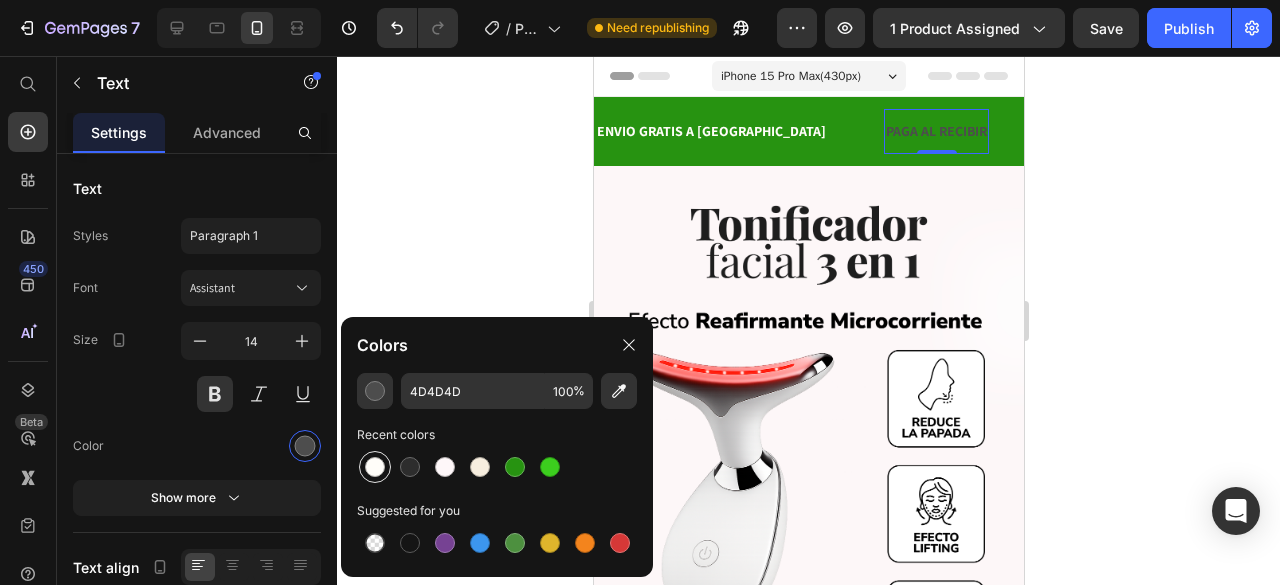 click at bounding box center (375, 467) 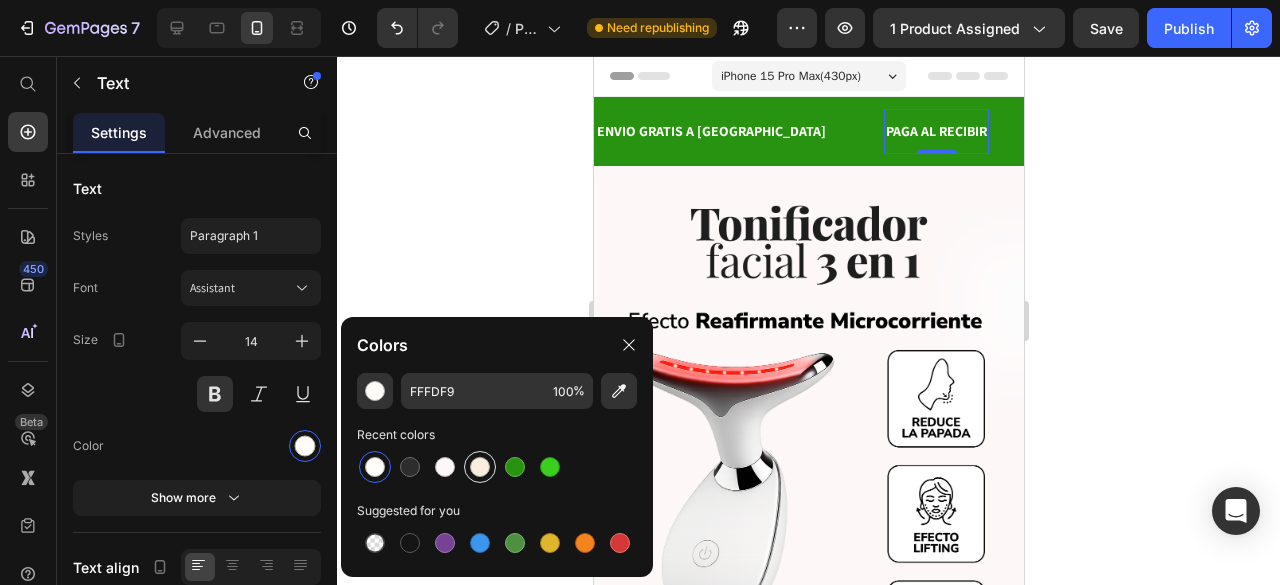 click at bounding box center [480, 467] 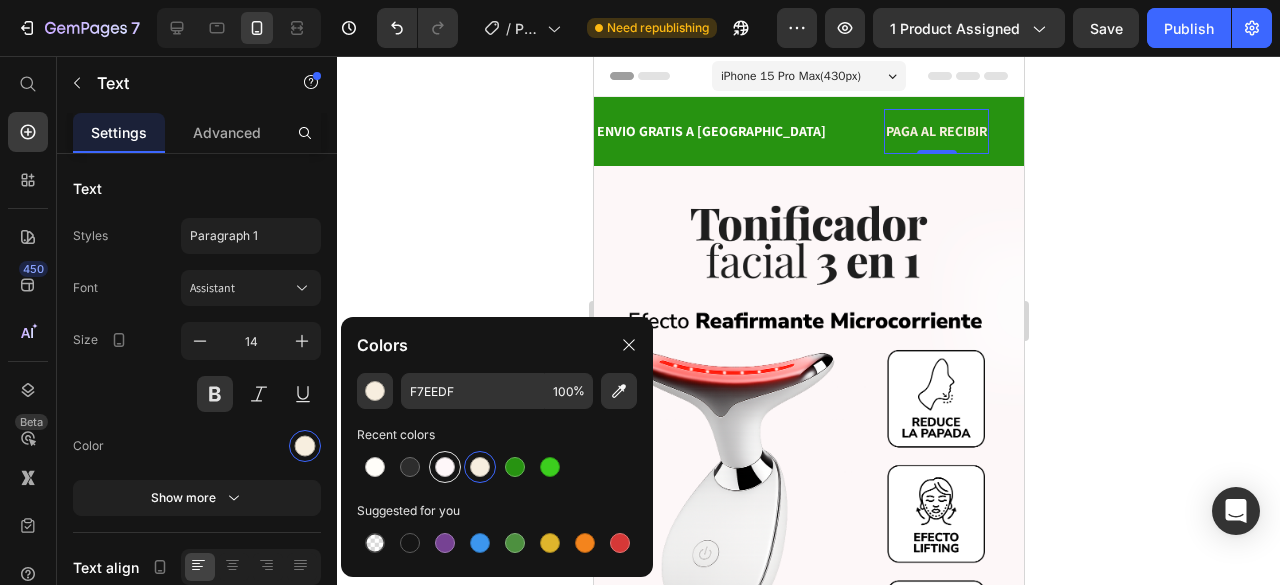 click at bounding box center [445, 467] 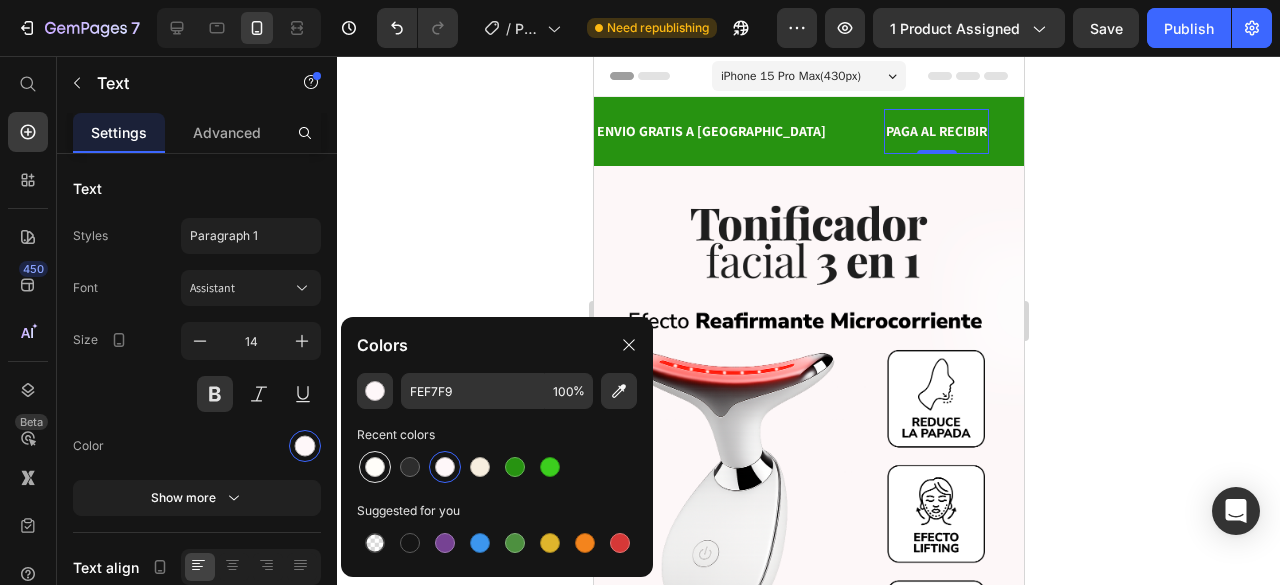 click at bounding box center [375, 467] 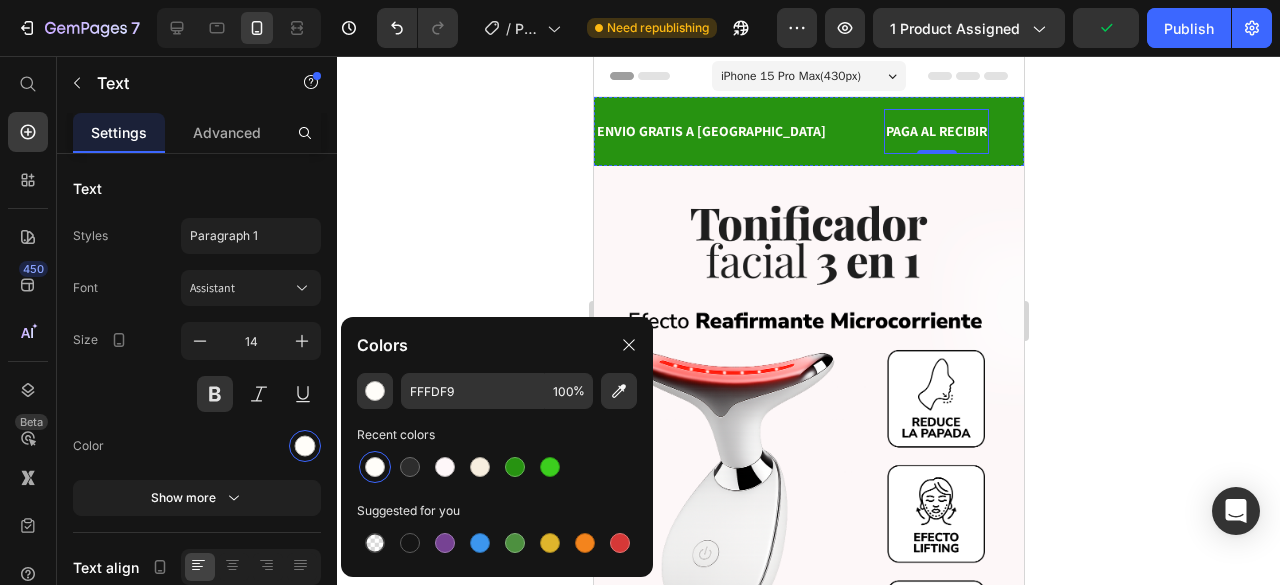 click on "LIMITED TIME 50% OFF SALE" at bounding box center [1133, 131] 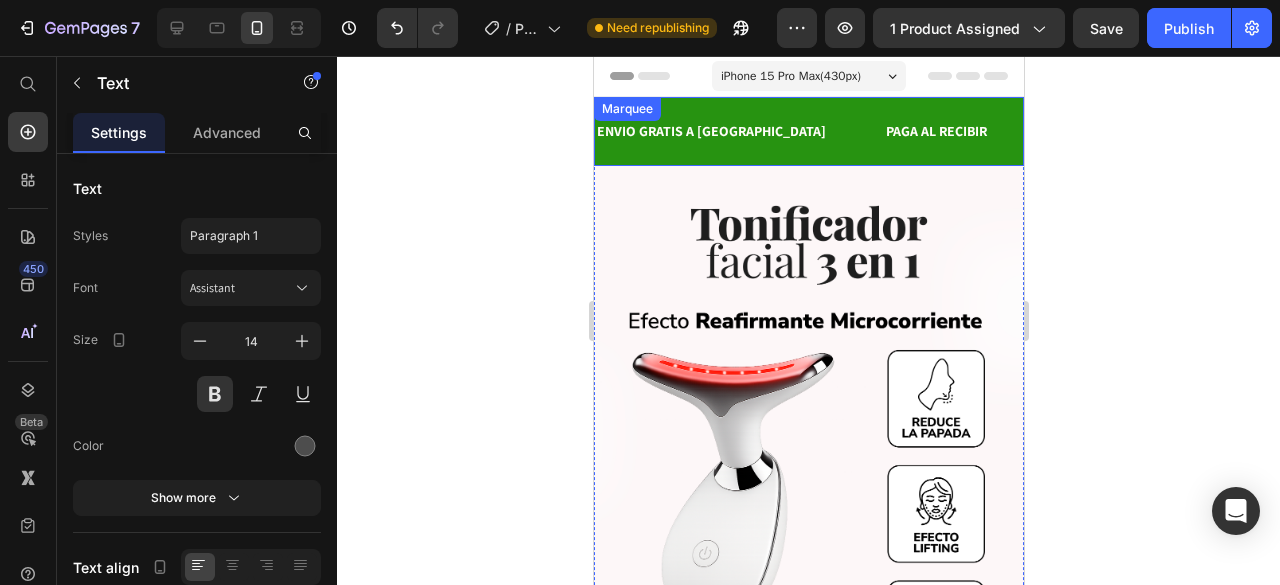 click on "ENVIO GRATIS A COLOMBIA Text PAGA AL RECIBIR Text LIMITED TIME 50% OFF SALE Text   0 LIFE TIME WARRANTY Text ENVIO GRATIS A COLOMBIA Text PAGA AL RECIBIR Text LIMITED TIME 50% OFF SALE Text   0 LIFE TIME WARRANTY Text Marquee" at bounding box center [808, 131] 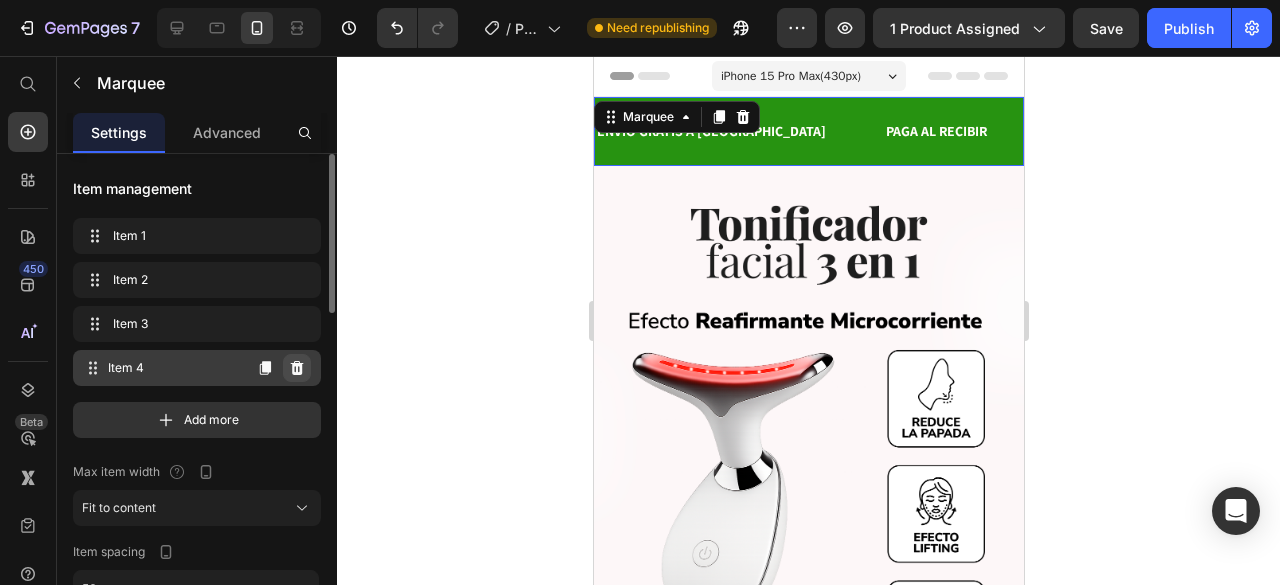 click 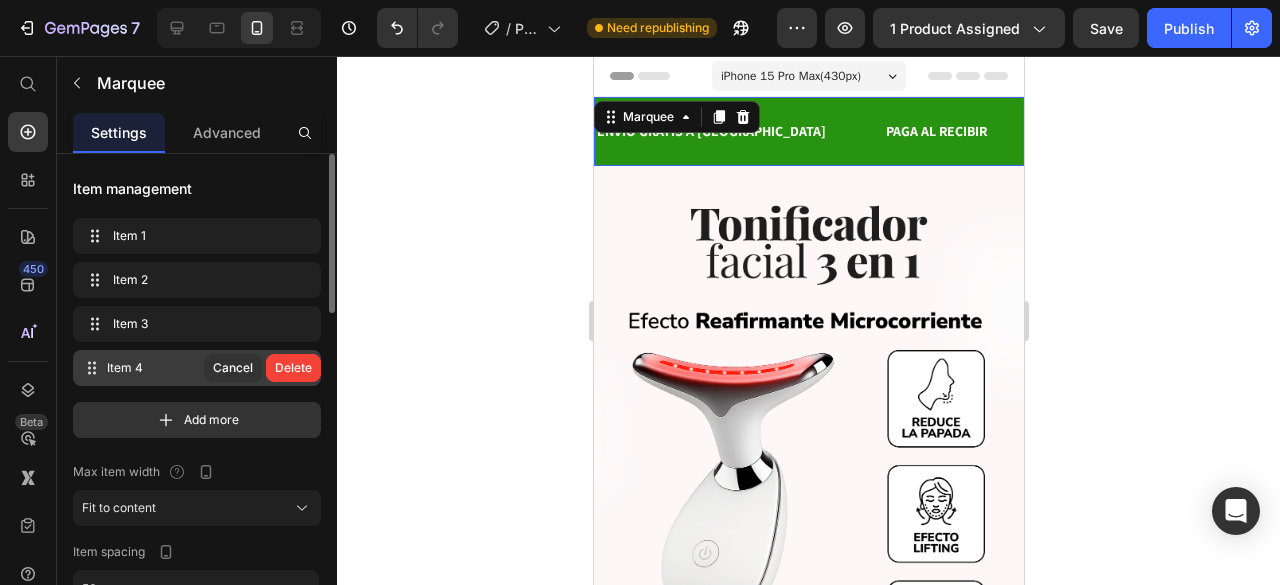 click on "Delete" at bounding box center (293, 368) 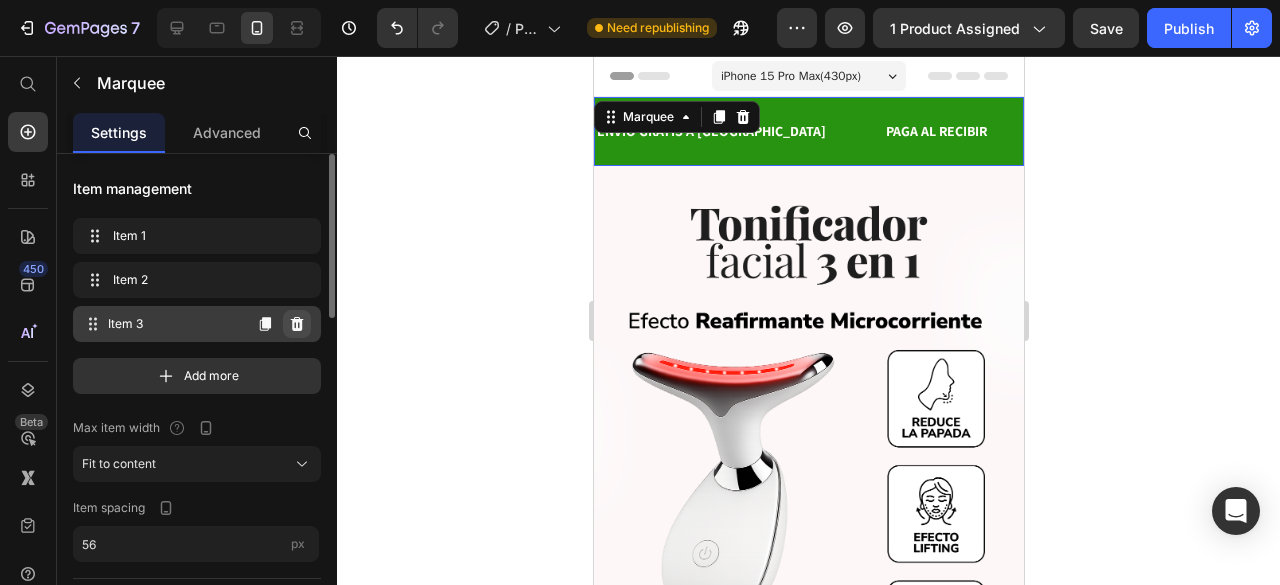 click 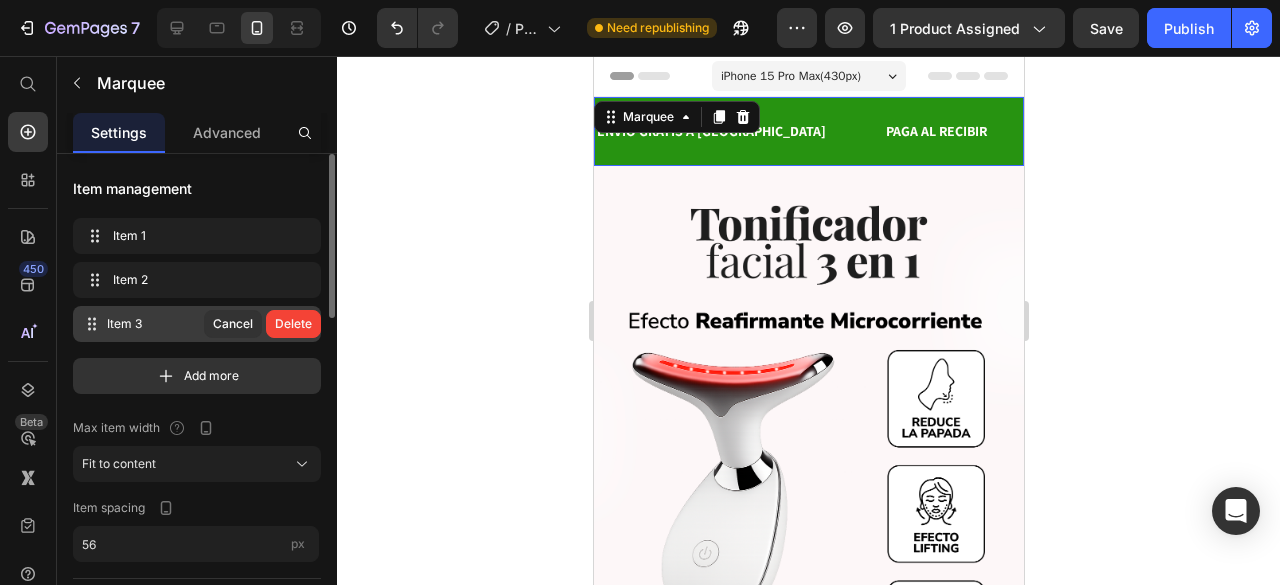click on "Delete" at bounding box center [293, 324] 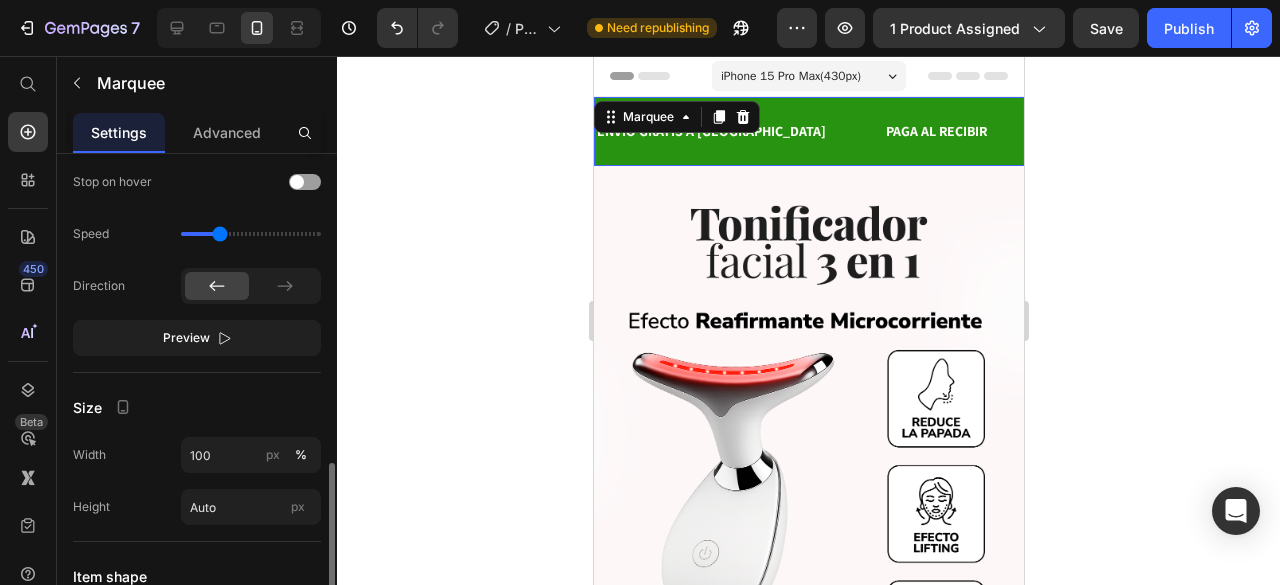 scroll, scrollTop: 600, scrollLeft: 0, axis: vertical 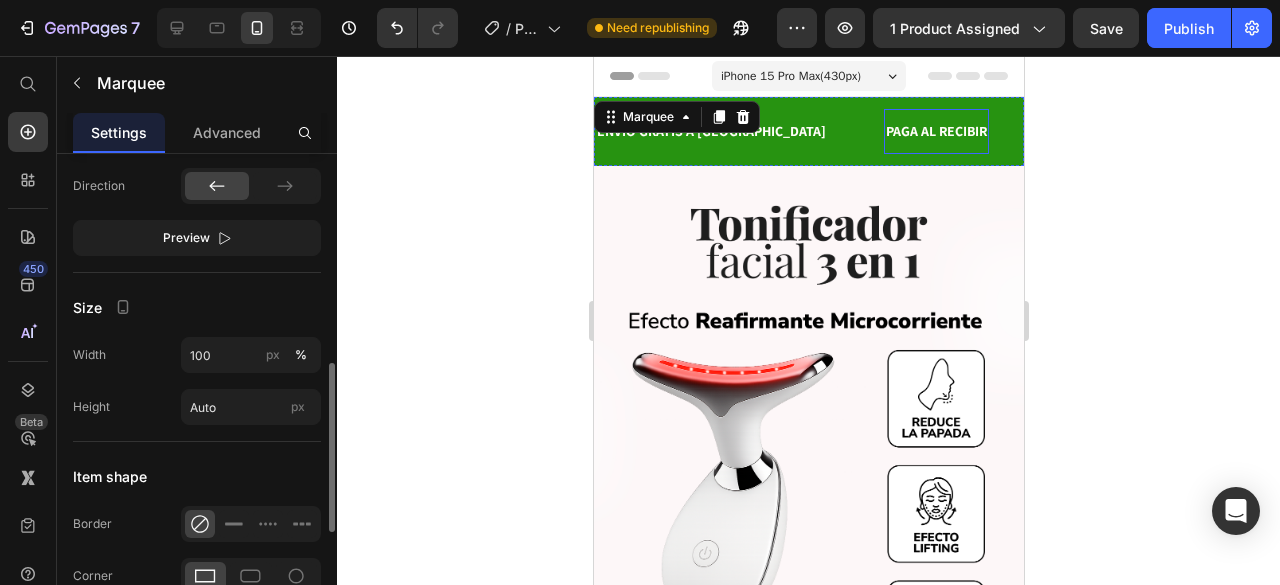 click on "PAGA AL RECIBIR" at bounding box center [935, 131] 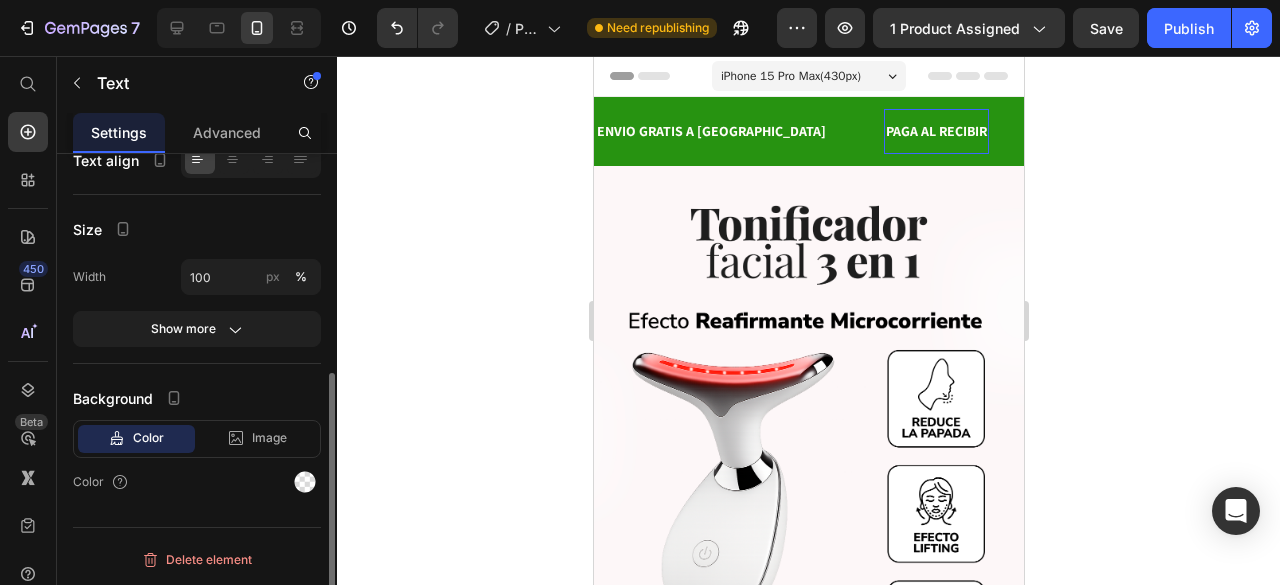 scroll, scrollTop: 0, scrollLeft: 0, axis: both 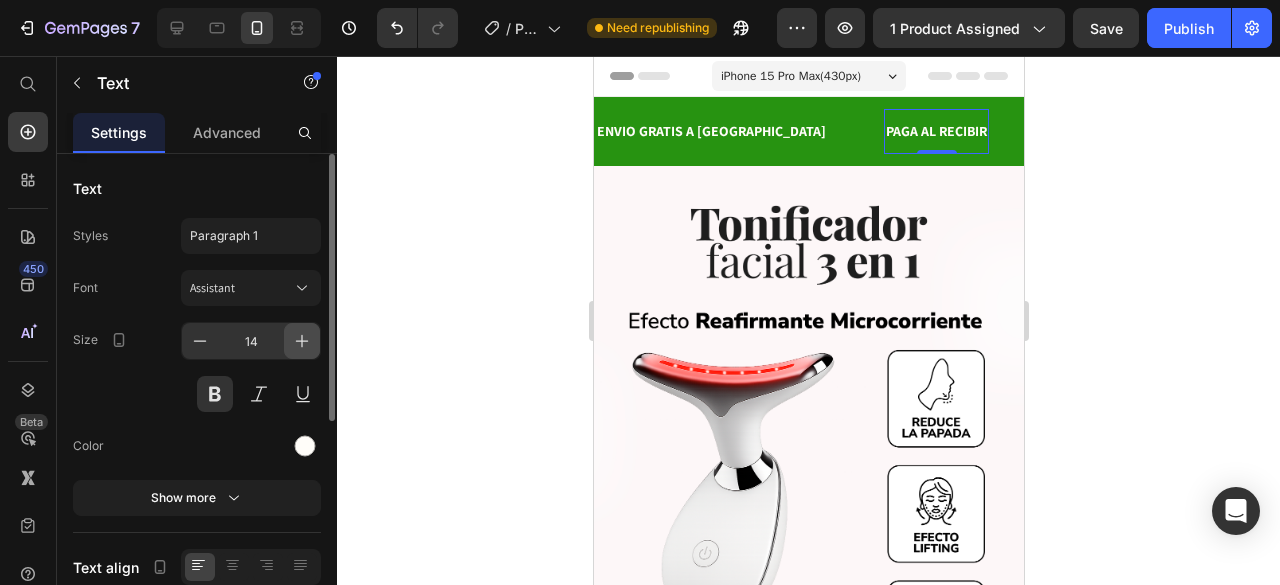 click at bounding box center (302, 341) 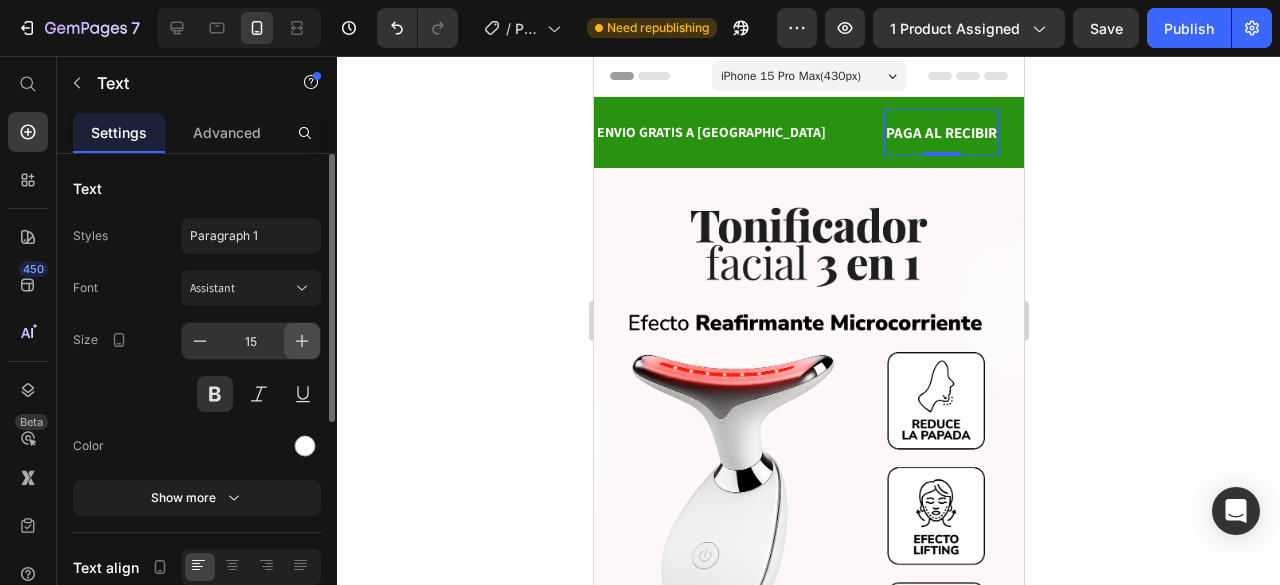 click at bounding box center [302, 341] 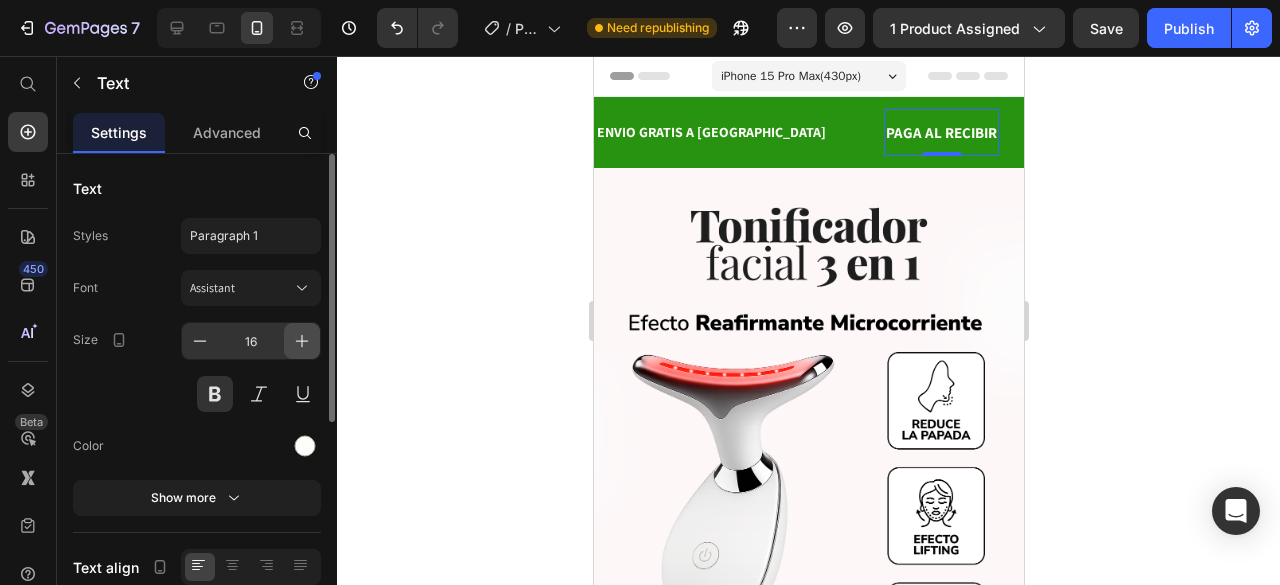 click at bounding box center (302, 341) 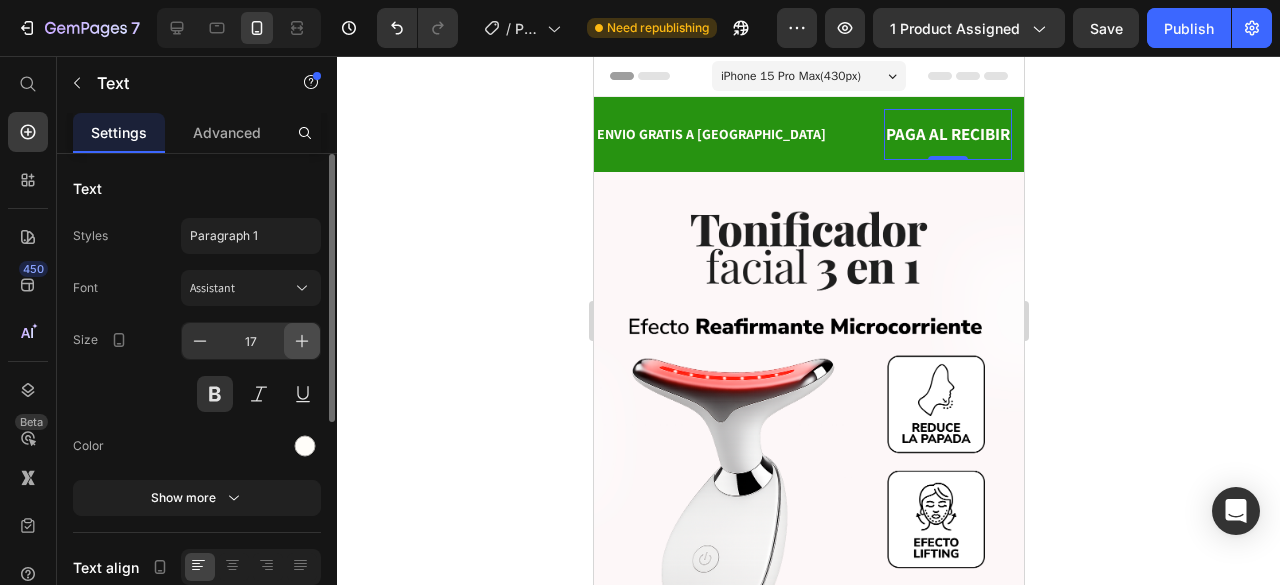 click at bounding box center (302, 341) 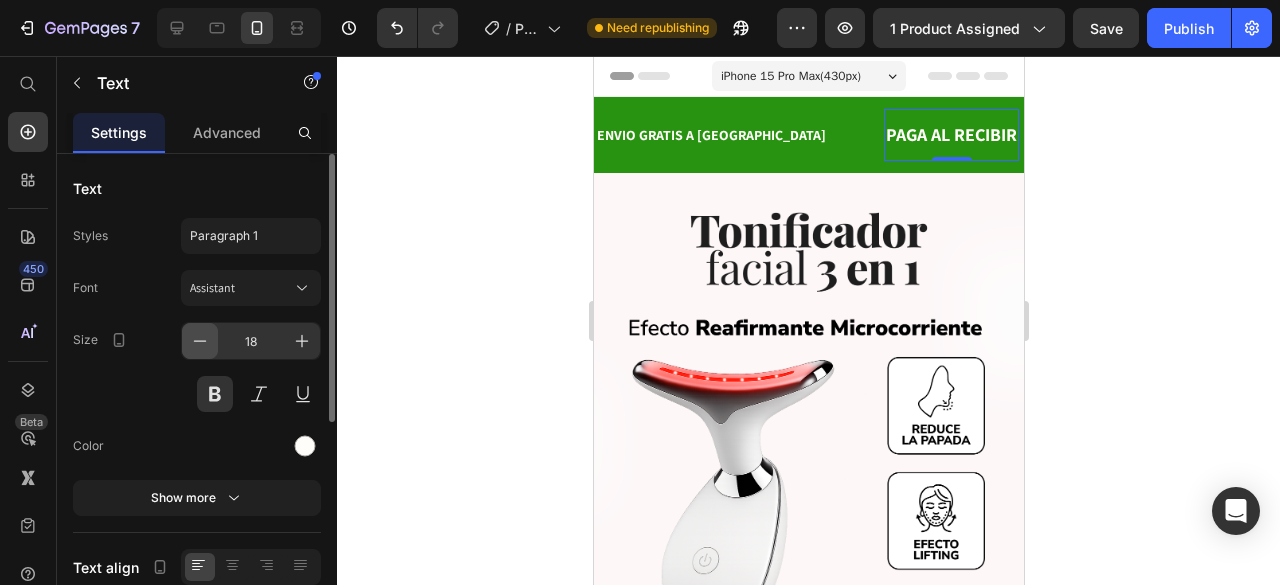 click 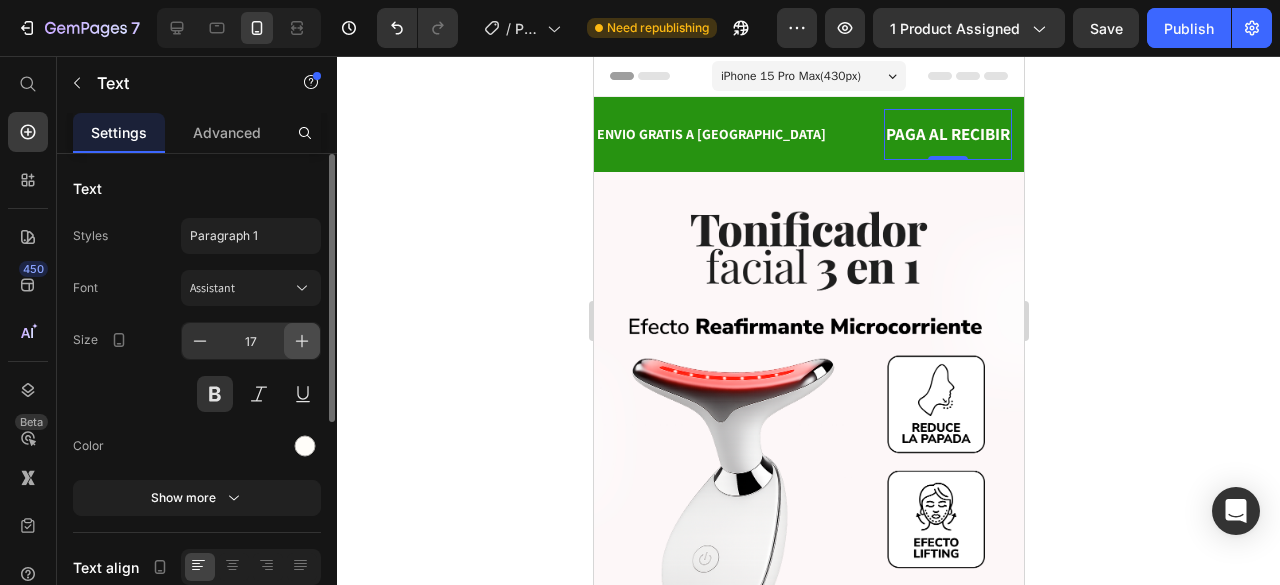 click 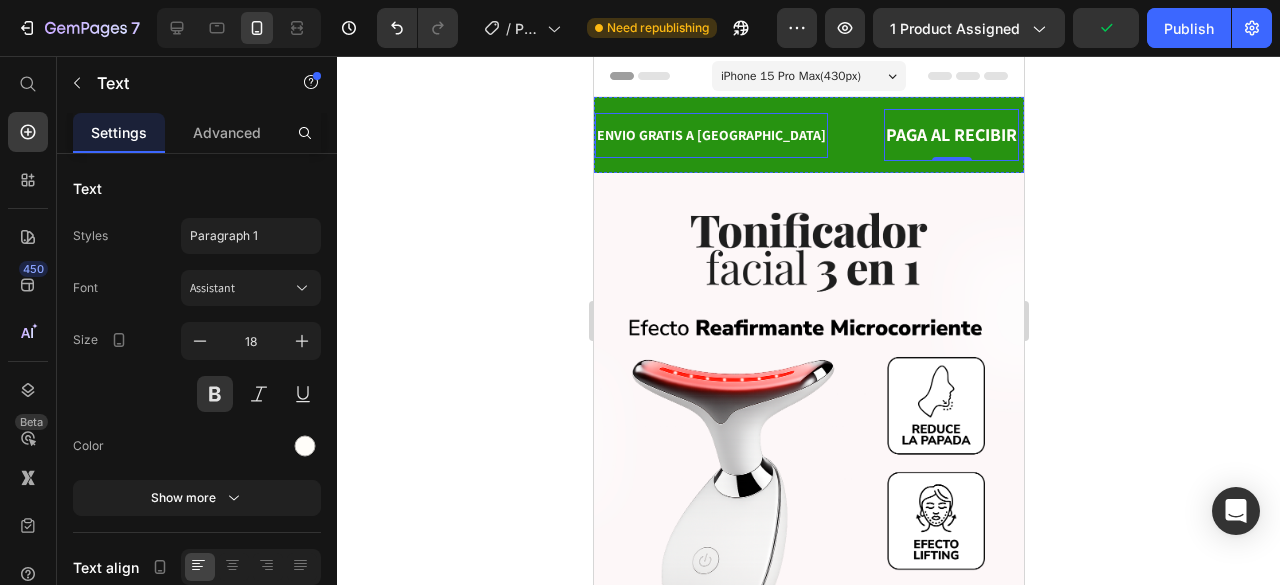 click on "ENVIO GRATIS A [GEOGRAPHIC_DATA]" at bounding box center [710, 135] 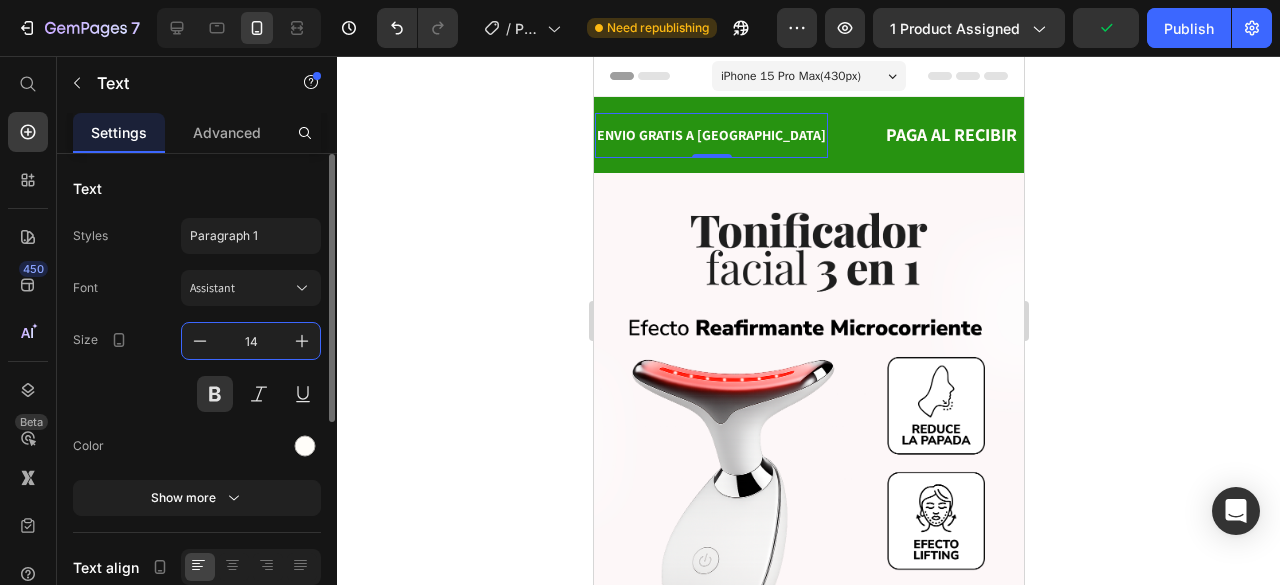 click on "14" at bounding box center [251, 341] 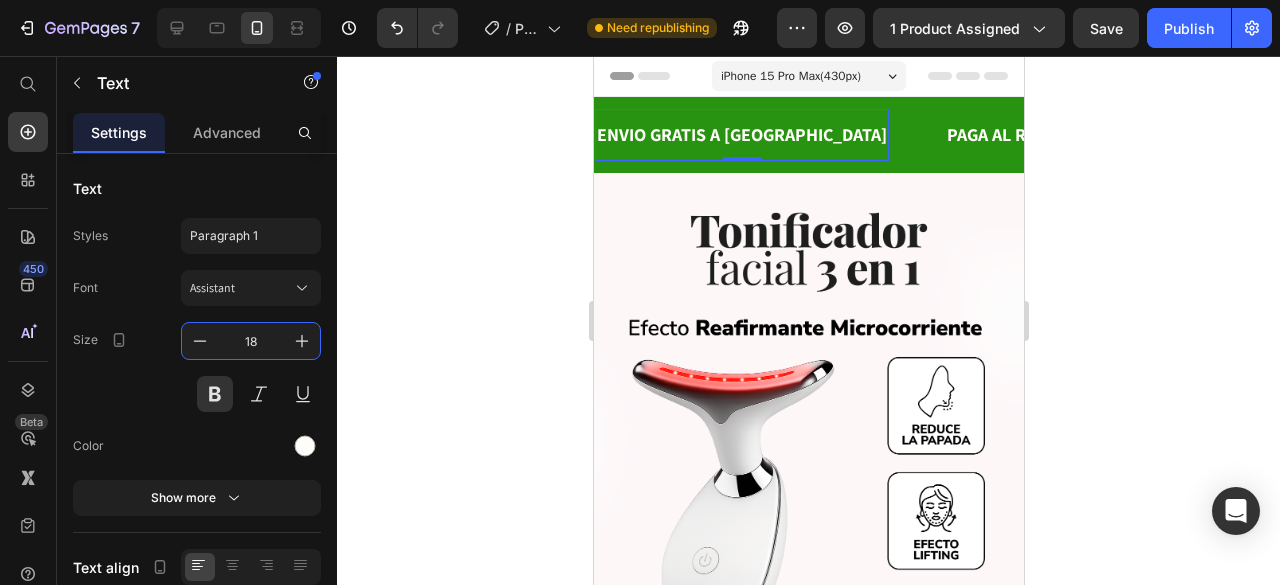 type on "18" 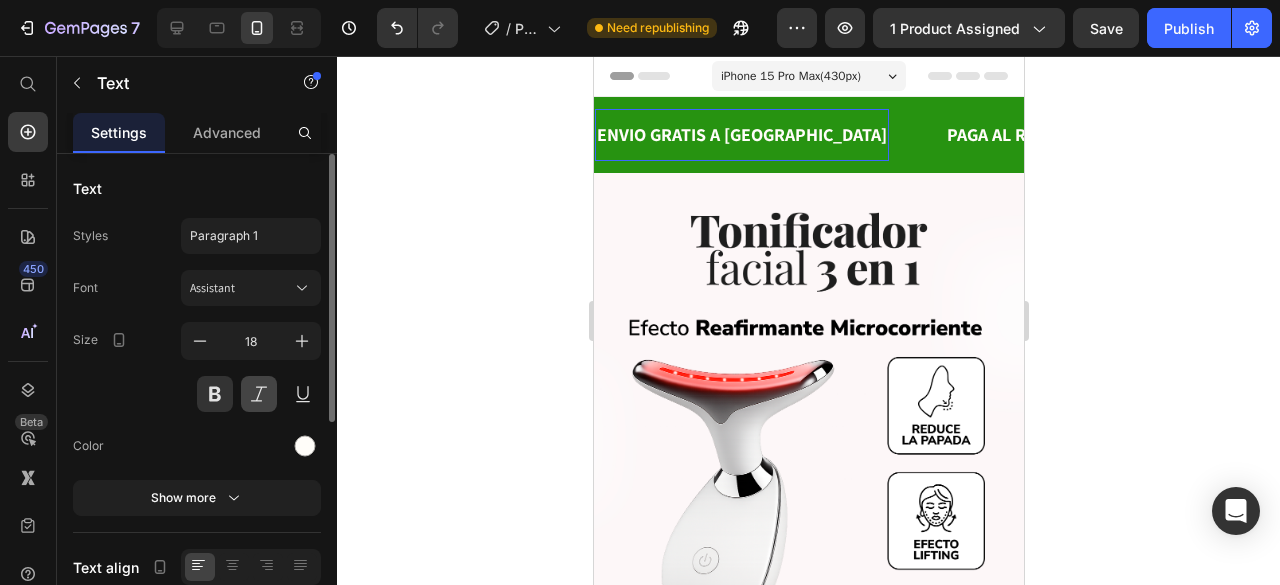 scroll, scrollTop: 100, scrollLeft: 0, axis: vertical 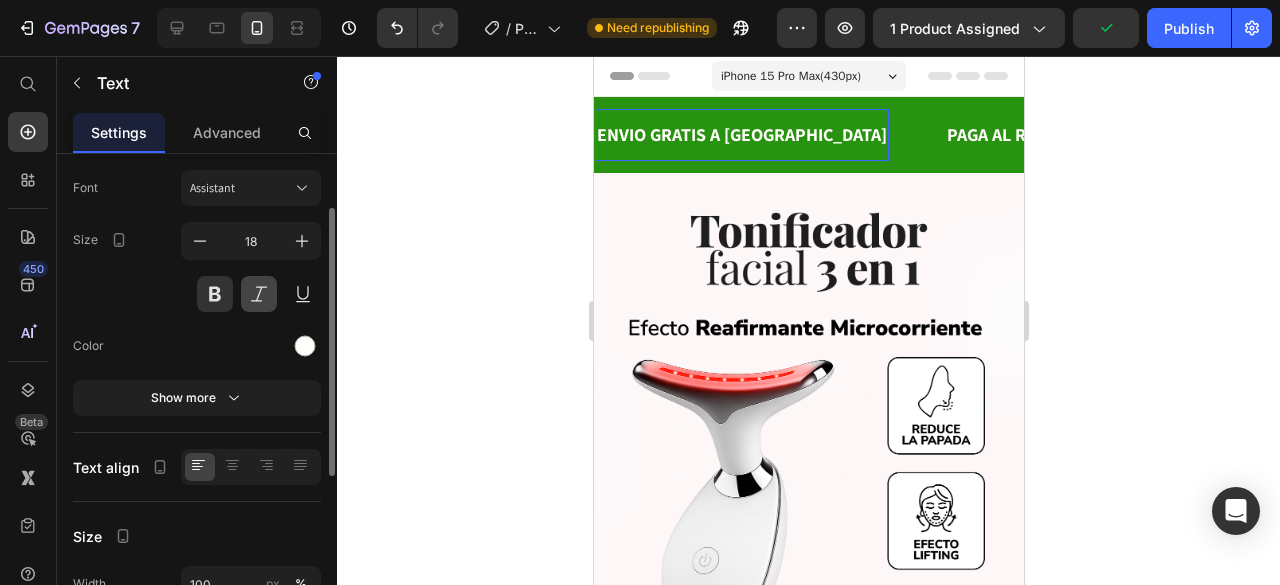 type 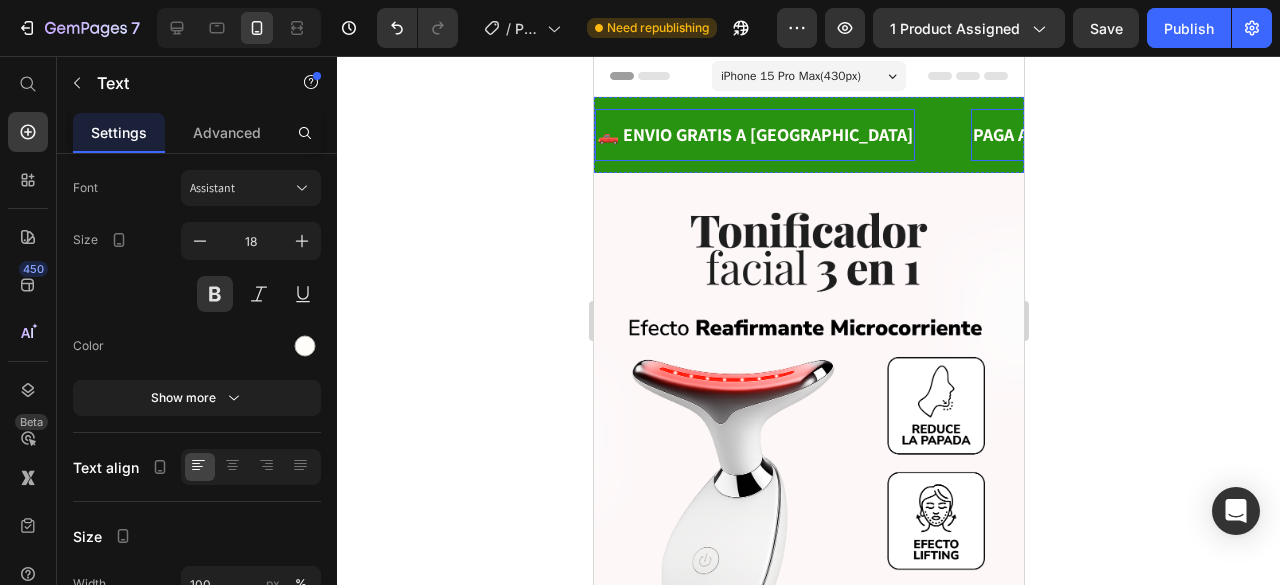 click on "PAGA AL RECIBIR" at bounding box center [1037, 135] 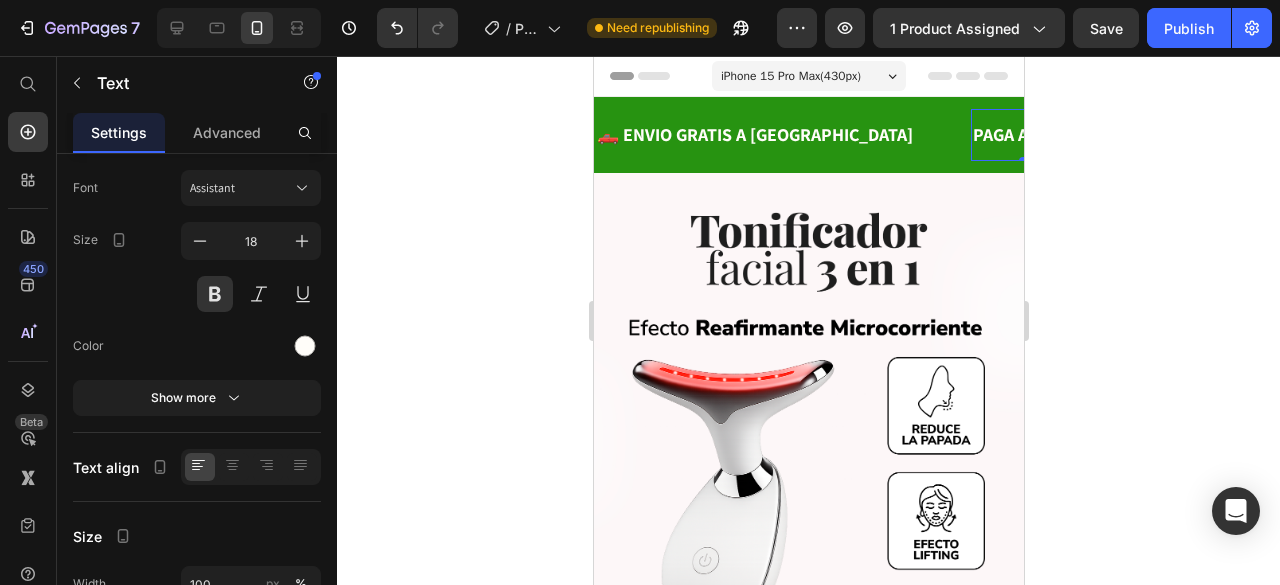 click on "PAGA AL RECIBIR" at bounding box center (1037, 135) 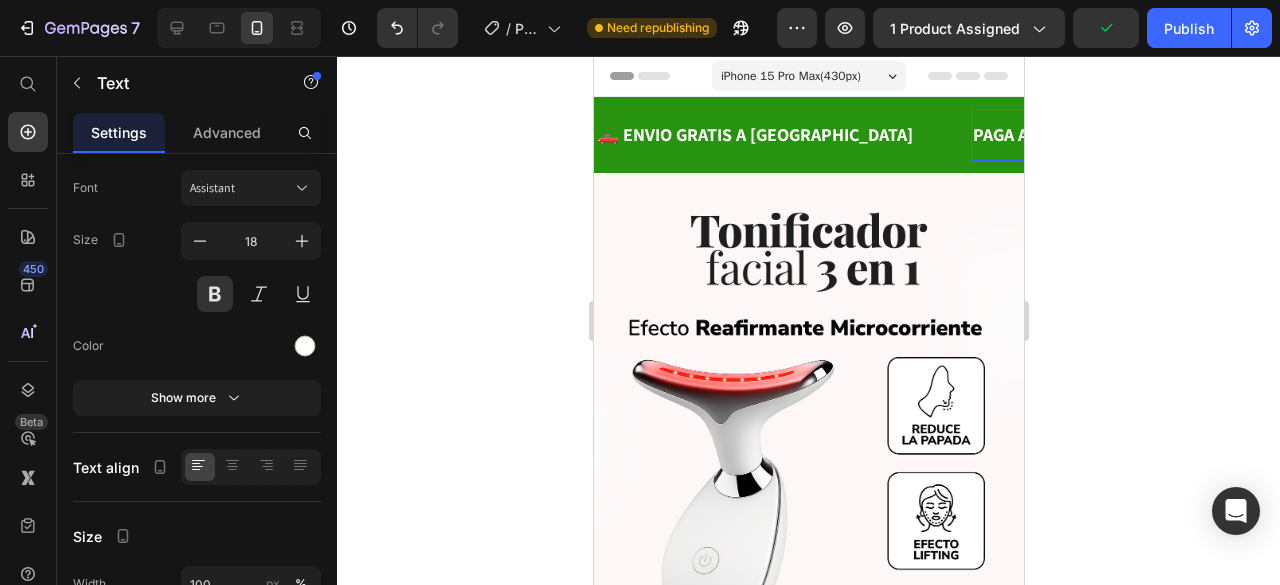 type 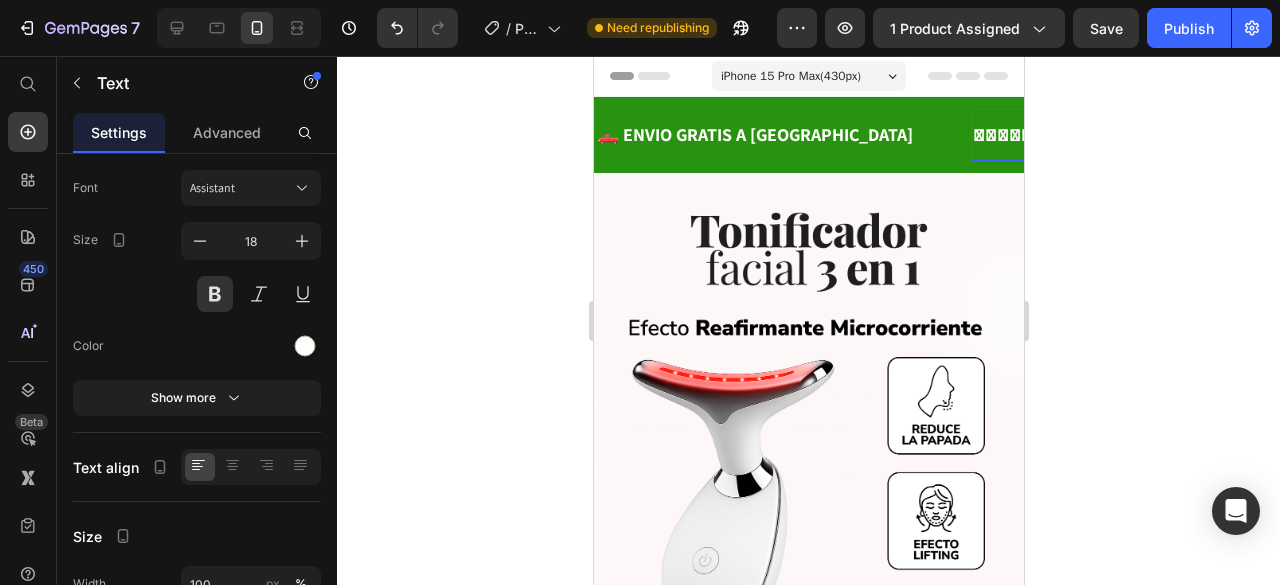 click on "🫲🏻🫱🏻PAGA AL RECIBIR" at bounding box center (1061, 135) 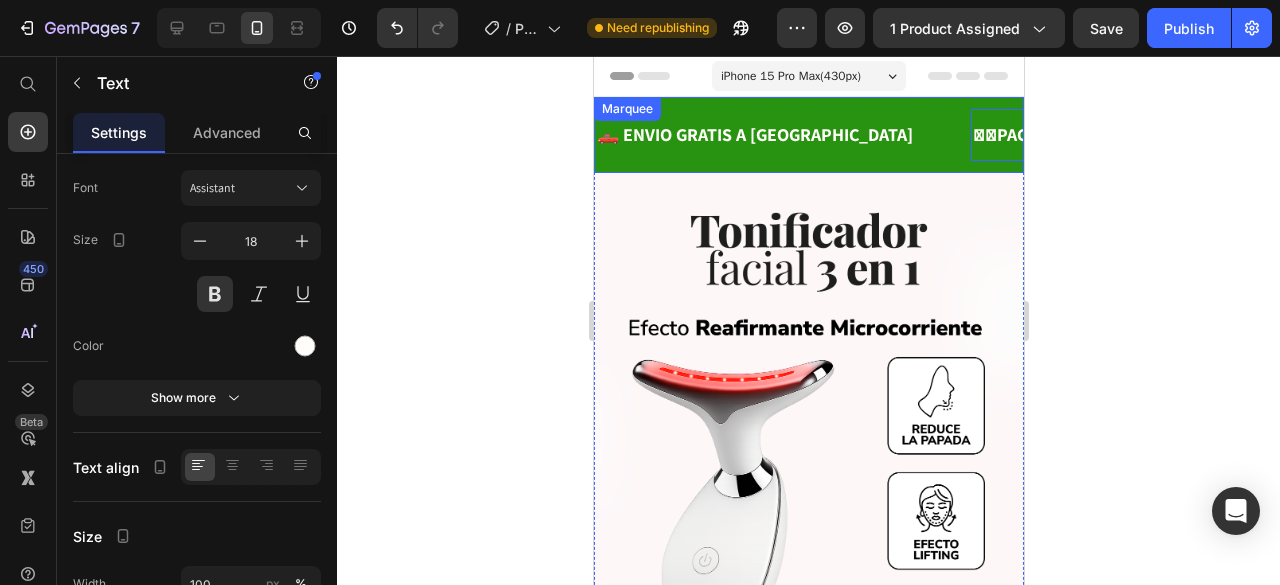 click on "🛻 ENVIO GRATIS A COLOMBIA Text 🫱🏻PAGA AL RECIBIR Text   0 🛻 ENVIO GRATIS A COLOMBIA Text 🫱🏻PAGA AL RECIBIR Text   0 Marquee" at bounding box center (808, 135) 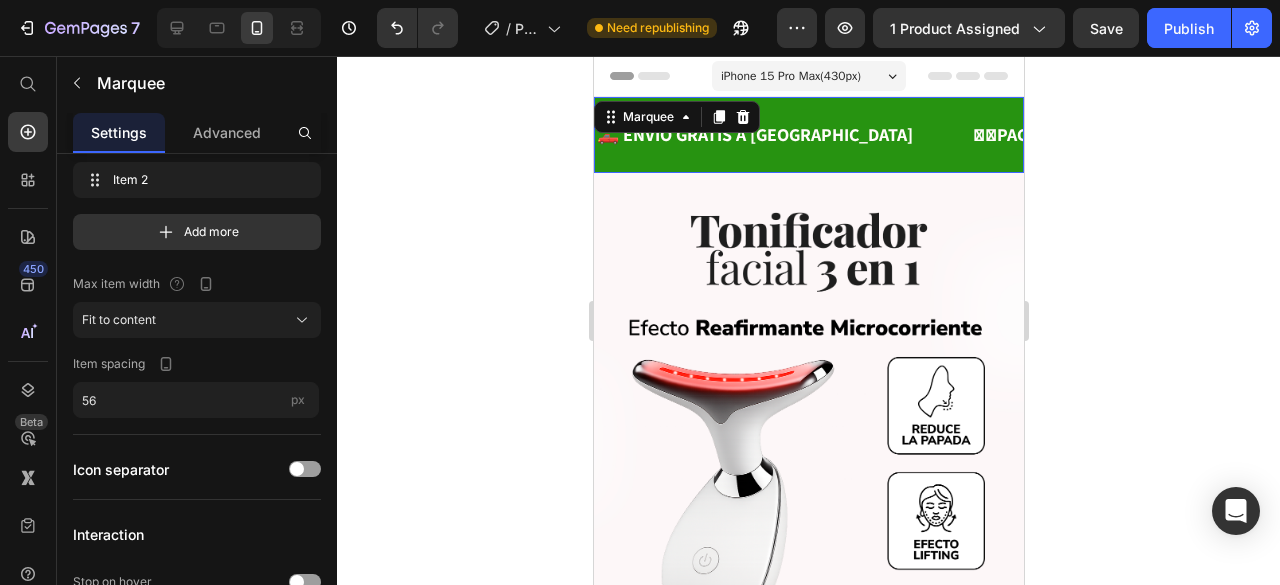 scroll, scrollTop: 0, scrollLeft: 0, axis: both 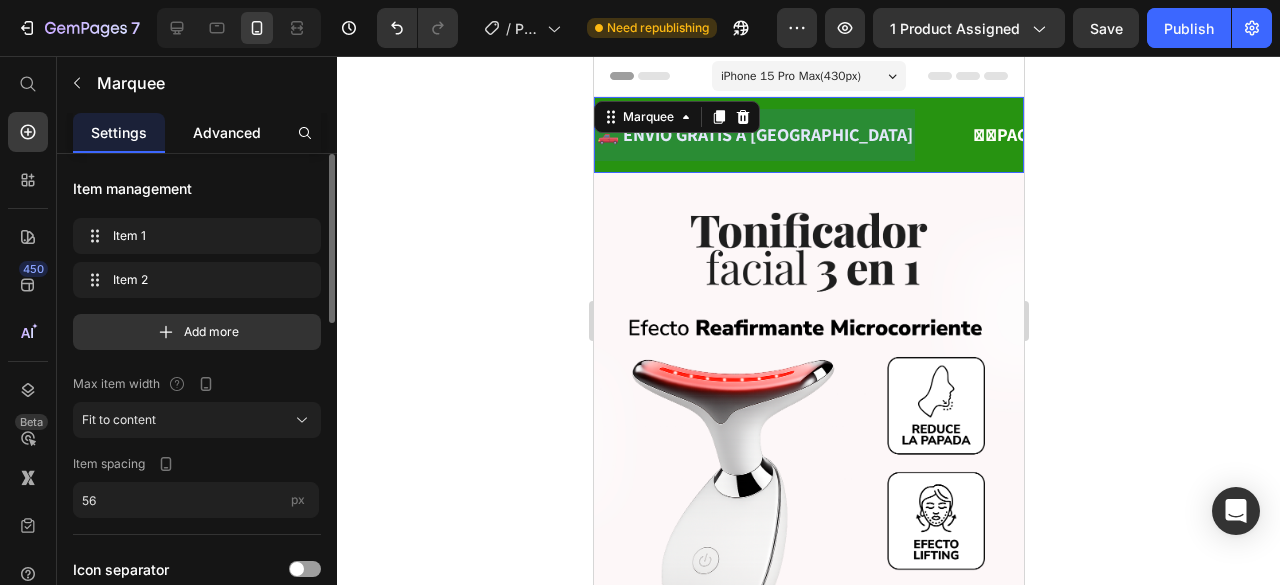 click on "Advanced" 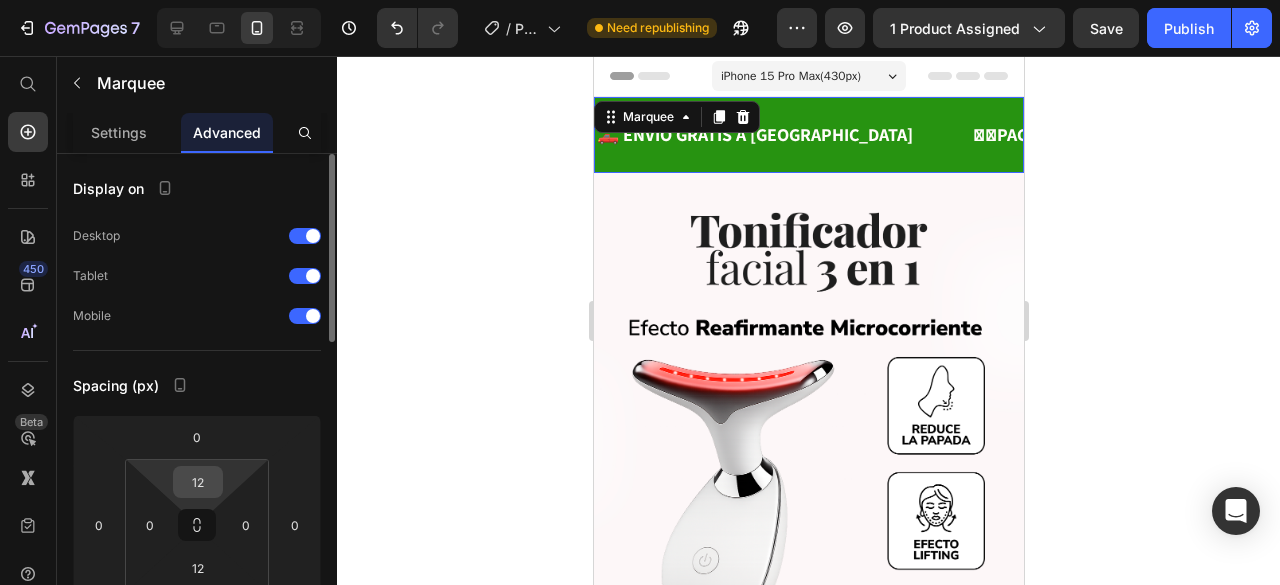click on "12" at bounding box center (198, 482) 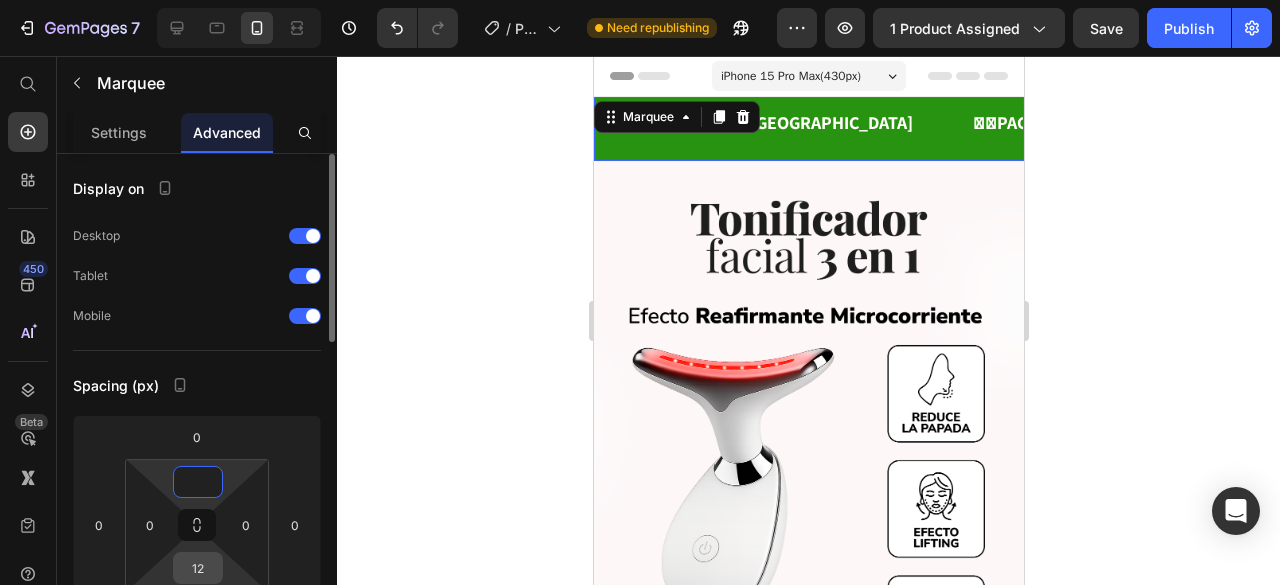 type on "0" 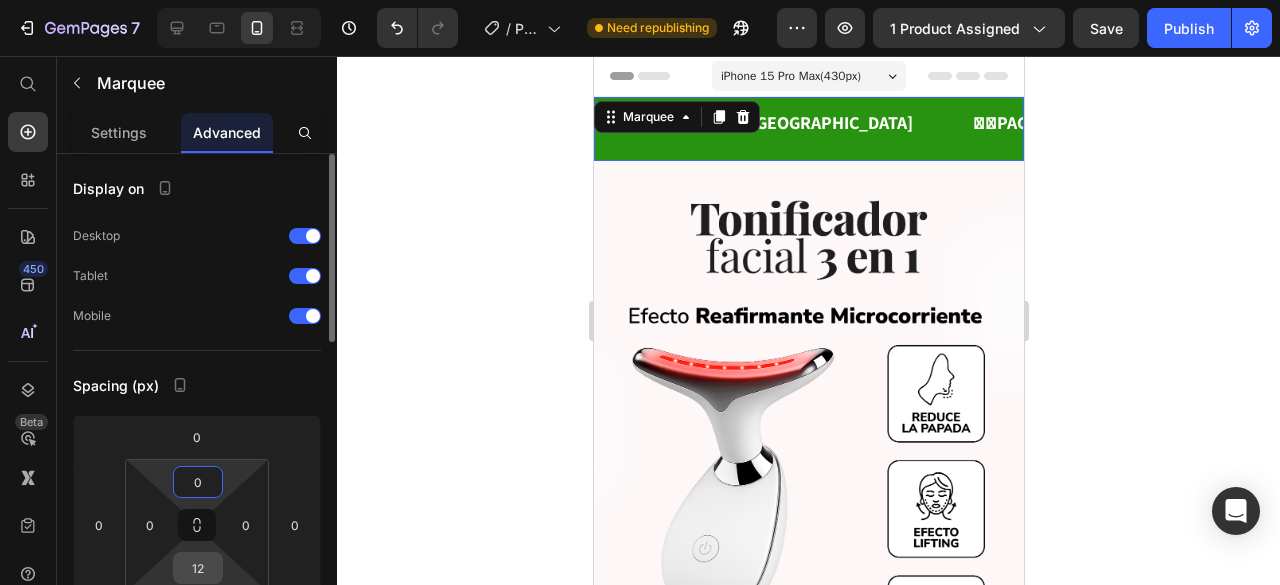 click on "12" at bounding box center [198, 568] 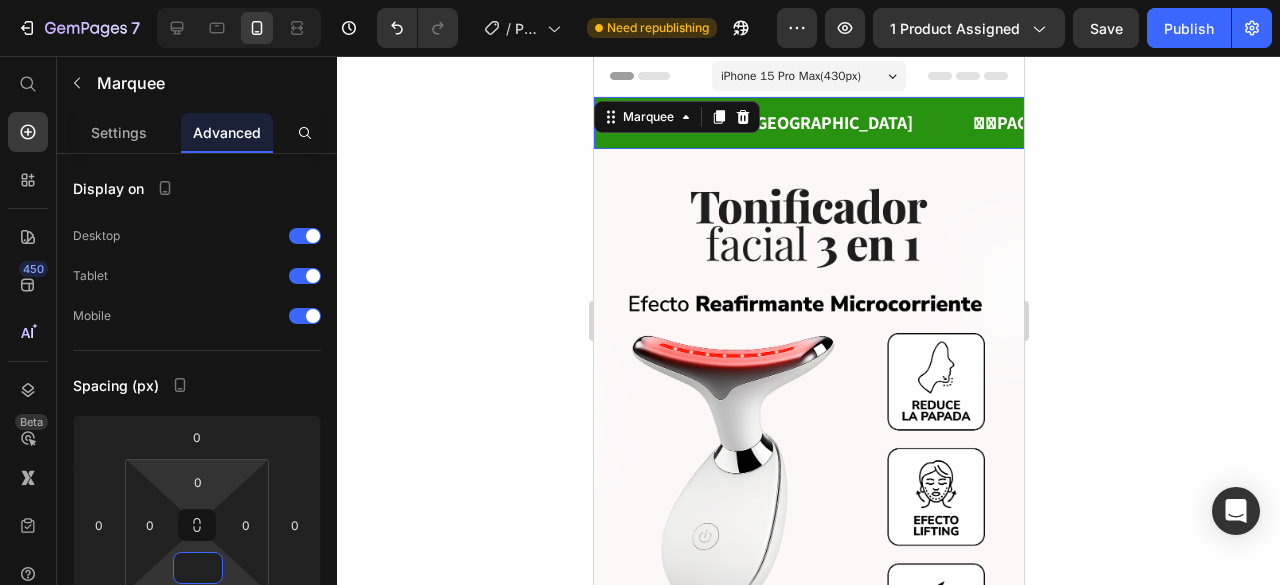 type on "0" 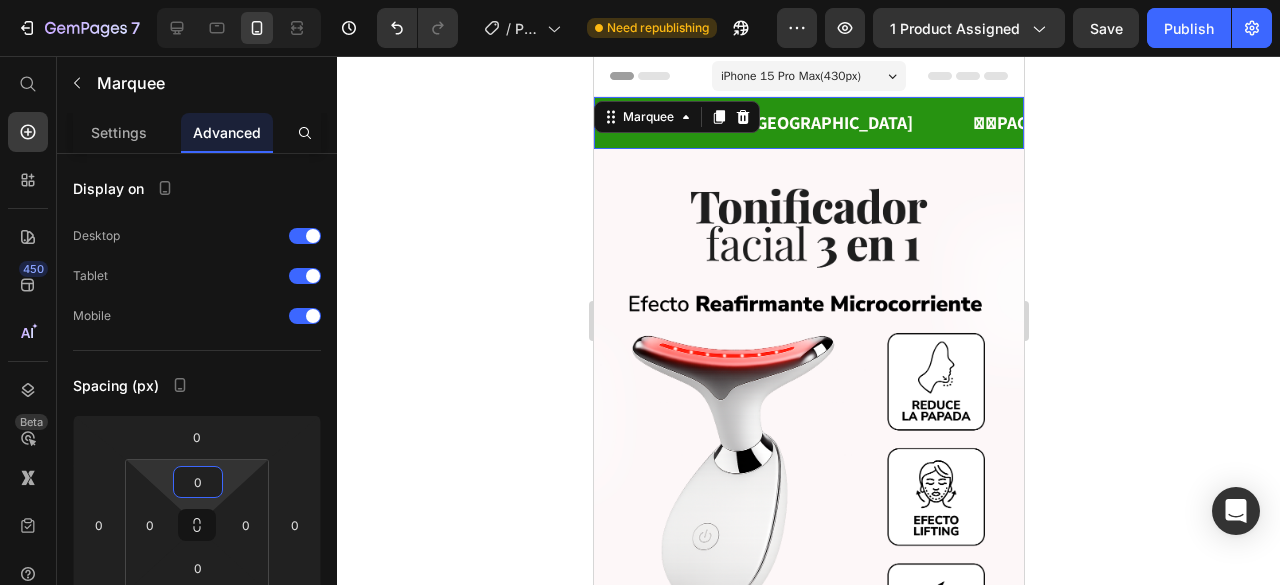 drag, startPoint x: 232, startPoint y: 472, endPoint x: 224, endPoint y: 485, distance: 15.264338 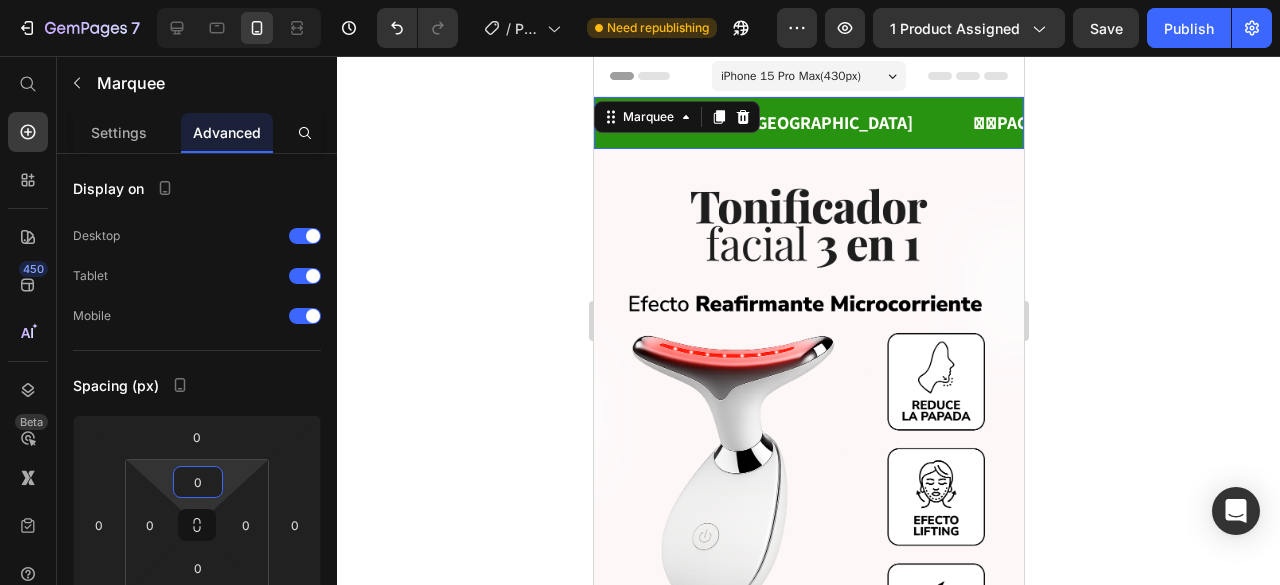 click on "7  Version history  /  Product Page - [DATE] 12:38:28 Need republishing Preview 1 product assigned  Save   Publish  450 Beta Start with Sections Elements Hero Section Product Detail Brands Trusted Badges Guarantee Product Breakdown How to use Testimonials Compare Bundle FAQs Social Proof Brand Story Product List Collection Blog List Contact Sticky Add to Cart Custom Footer Browse Library 450 Layout
Row
Row
Row
Row Text
Heading
Text Block Button
Button
Button
Sticky Back to top Media" at bounding box center (640, 0) 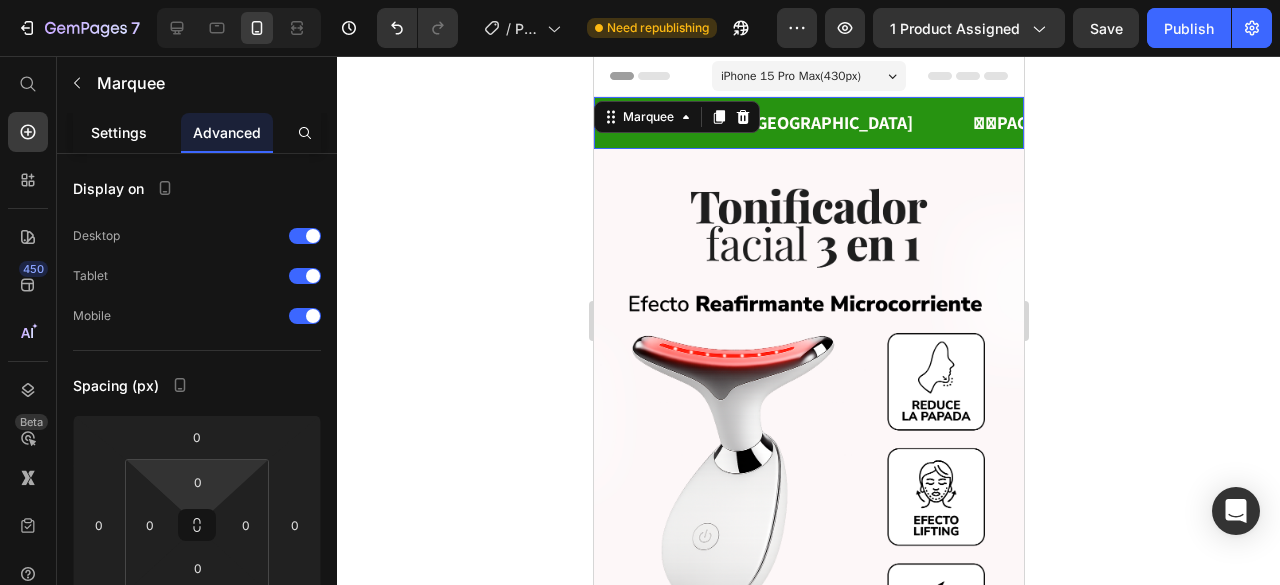 click on "Settings" at bounding box center (119, 132) 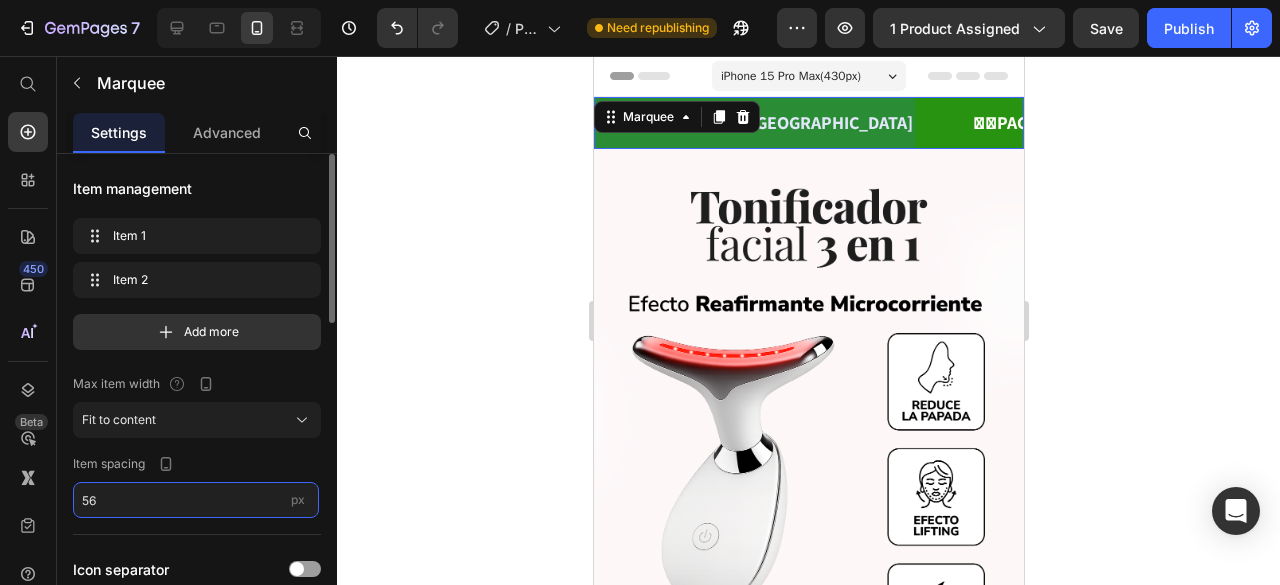 click on "56" at bounding box center (196, 500) 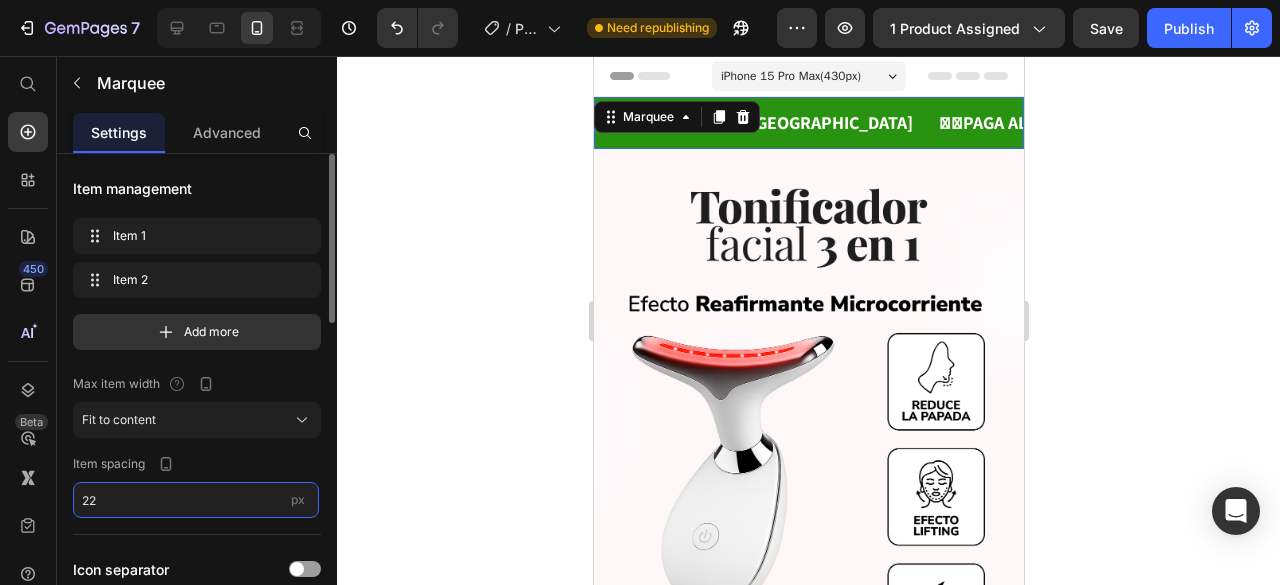 type on "23" 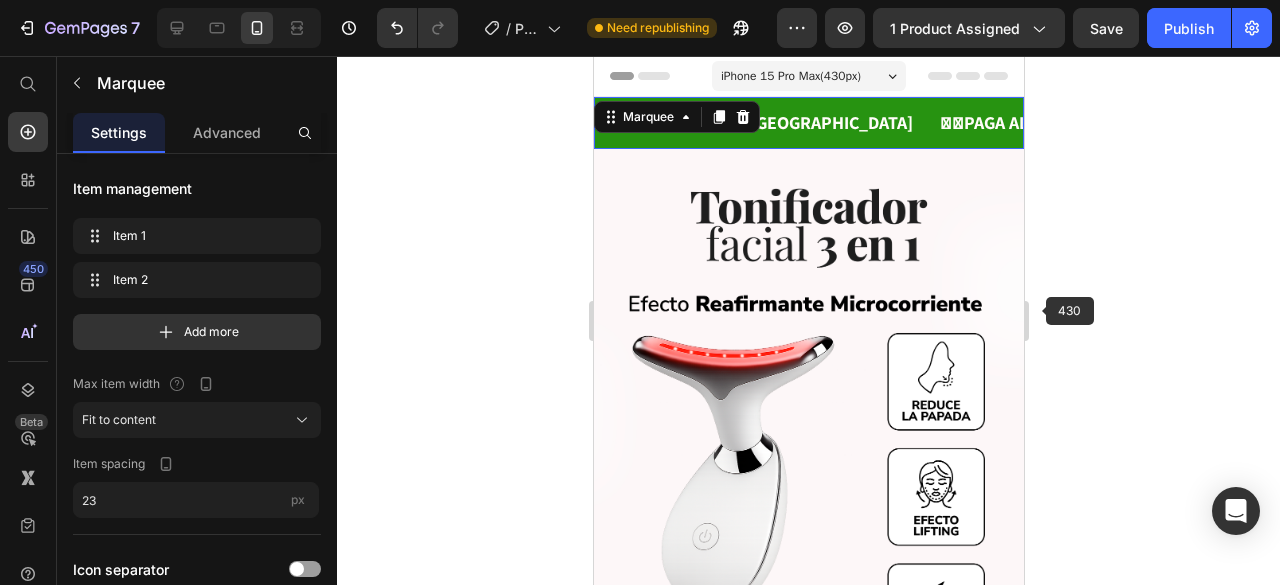 click 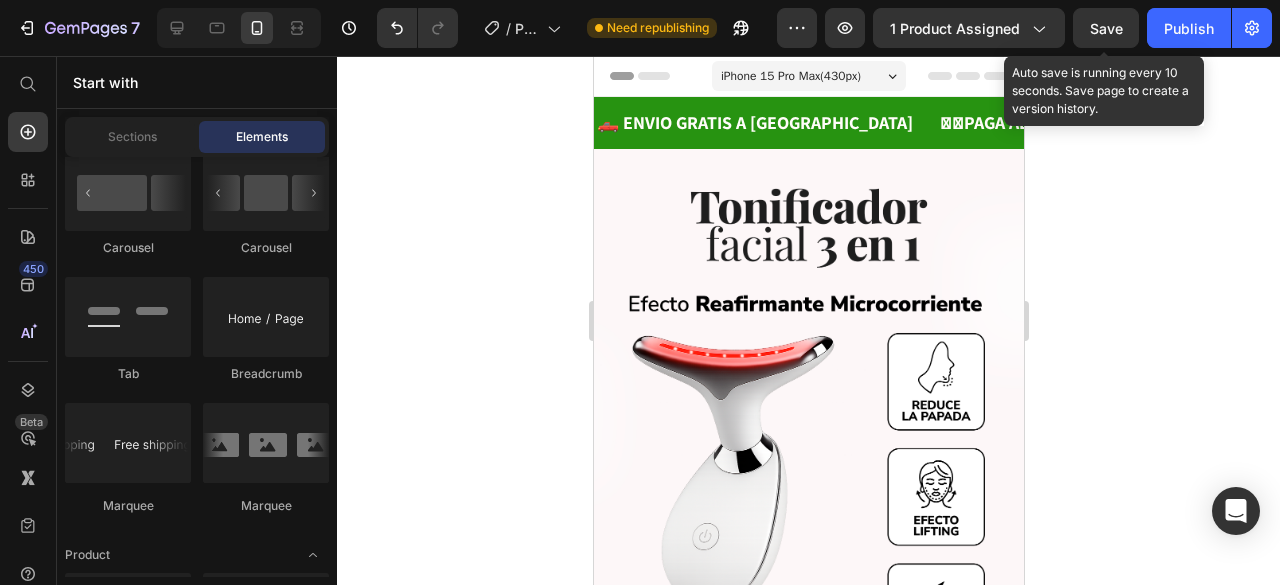 drag, startPoint x: 1105, startPoint y: 22, endPoint x: 1086, endPoint y: 59, distance: 41.59327 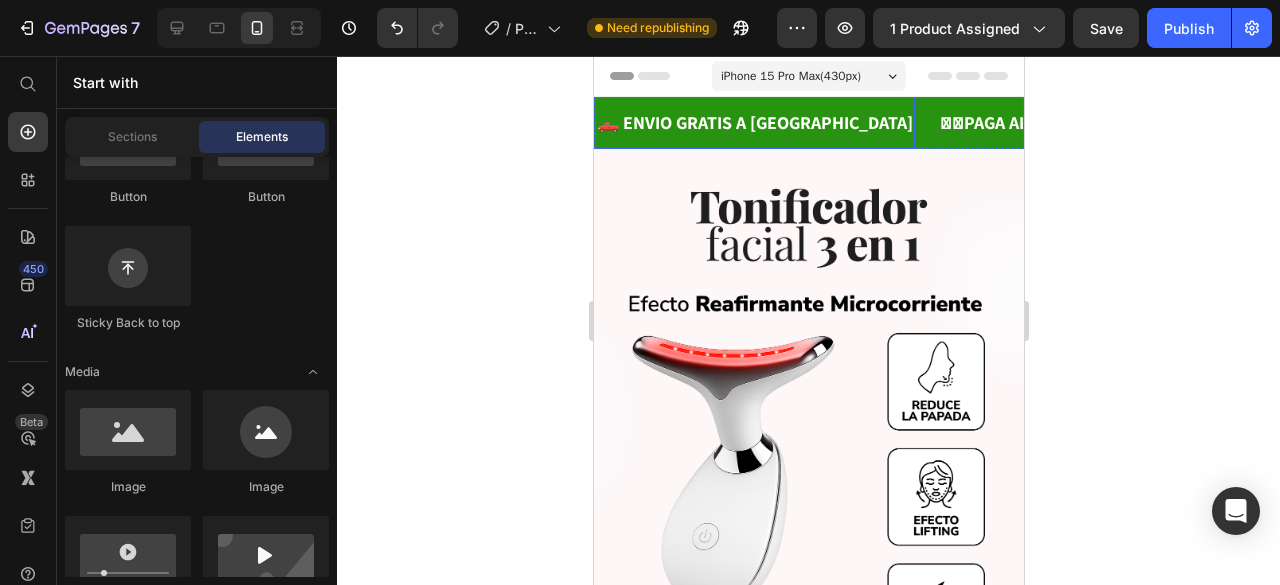 scroll, scrollTop: 0, scrollLeft: 0, axis: both 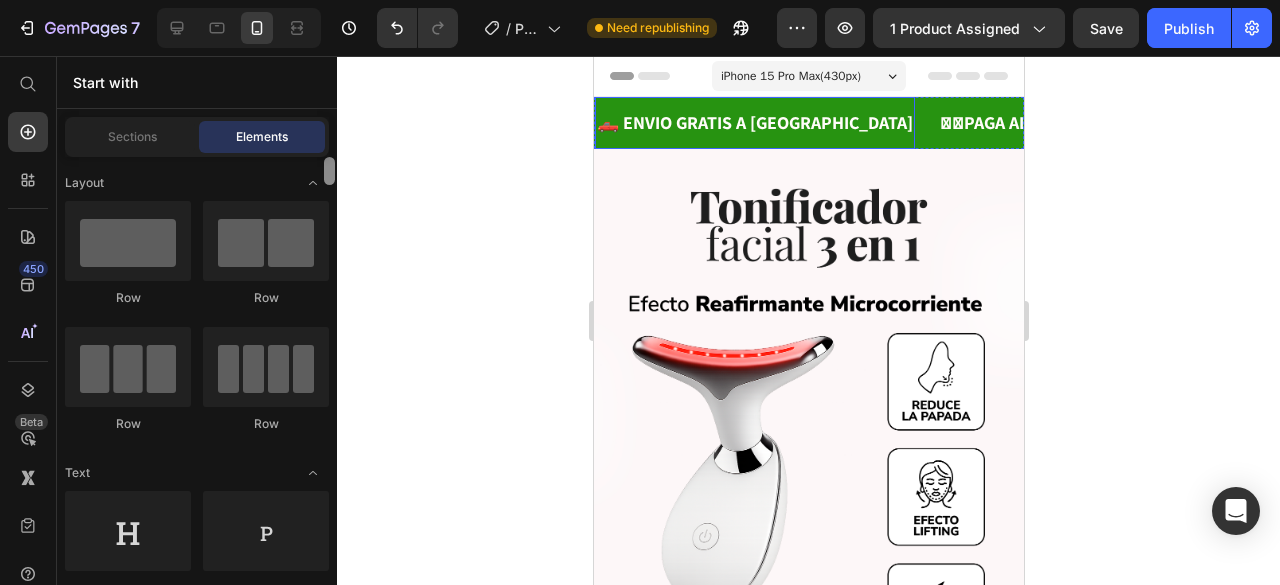 drag, startPoint x: 333, startPoint y: 308, endPoint x: 319, endPoint y: 127, distance: 181.54063 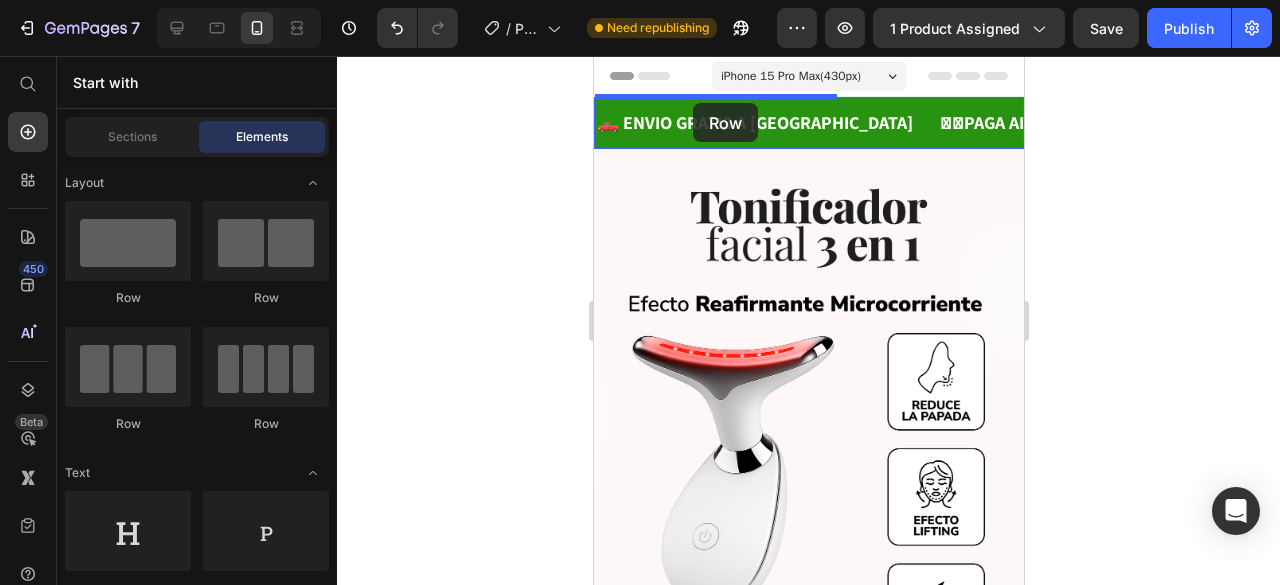 drag, startPoint x: 792, startPoint y: 307, endPoint x: 694, endPoint y: 103, distance: 226.31836 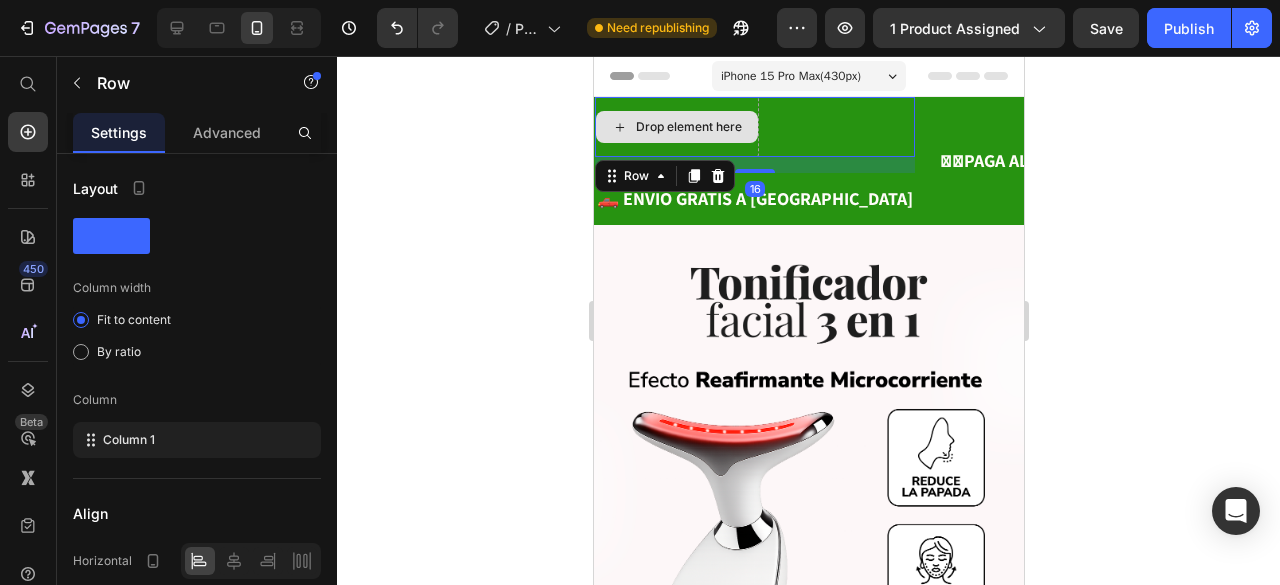 click on "Drop element here" at bounding box center [676, 127] 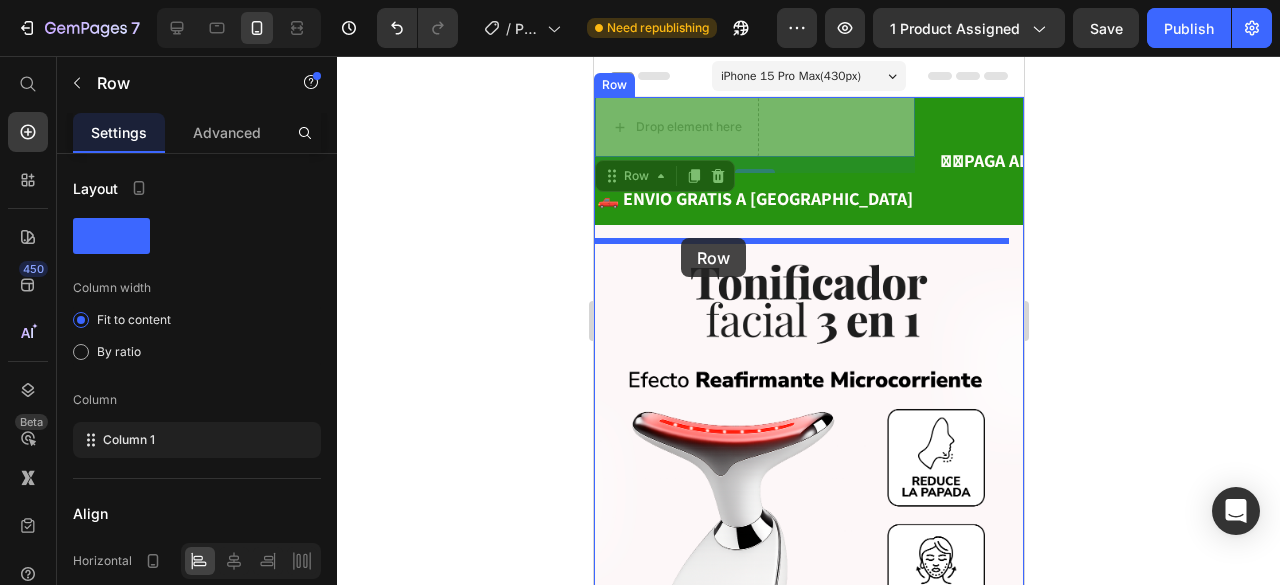 drag, startPoint x: 616, startPoint y: 181, endPoint x: 680, endPoint y: 238, distance: 85.70297 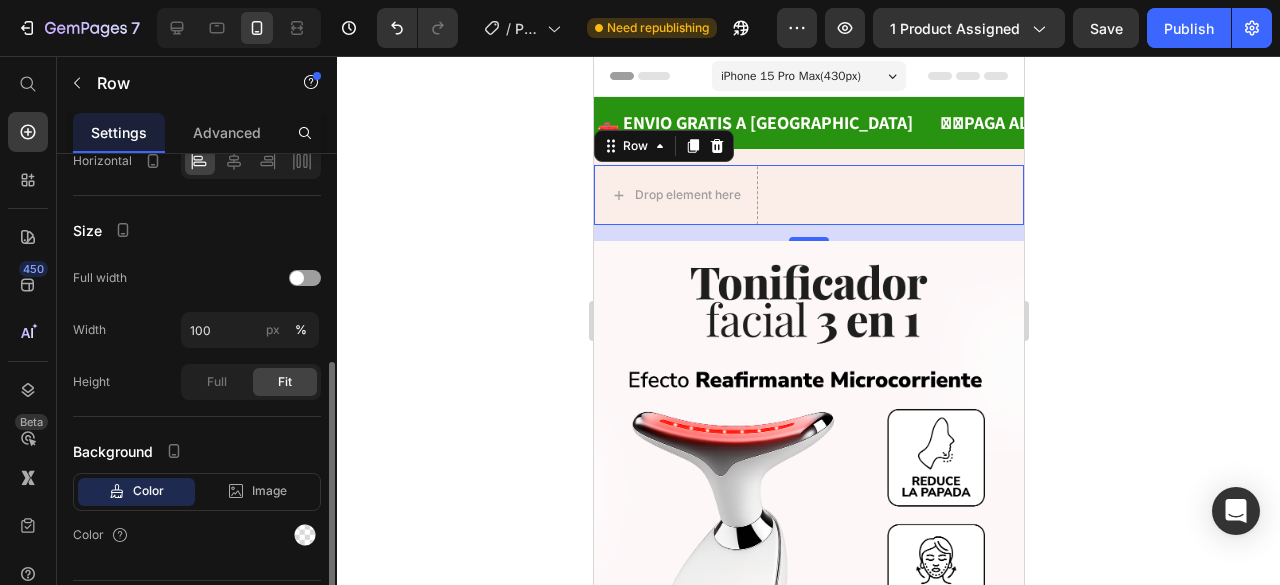 scroll, scrollTop: 450, scrollLeft: 0, axis: vertical 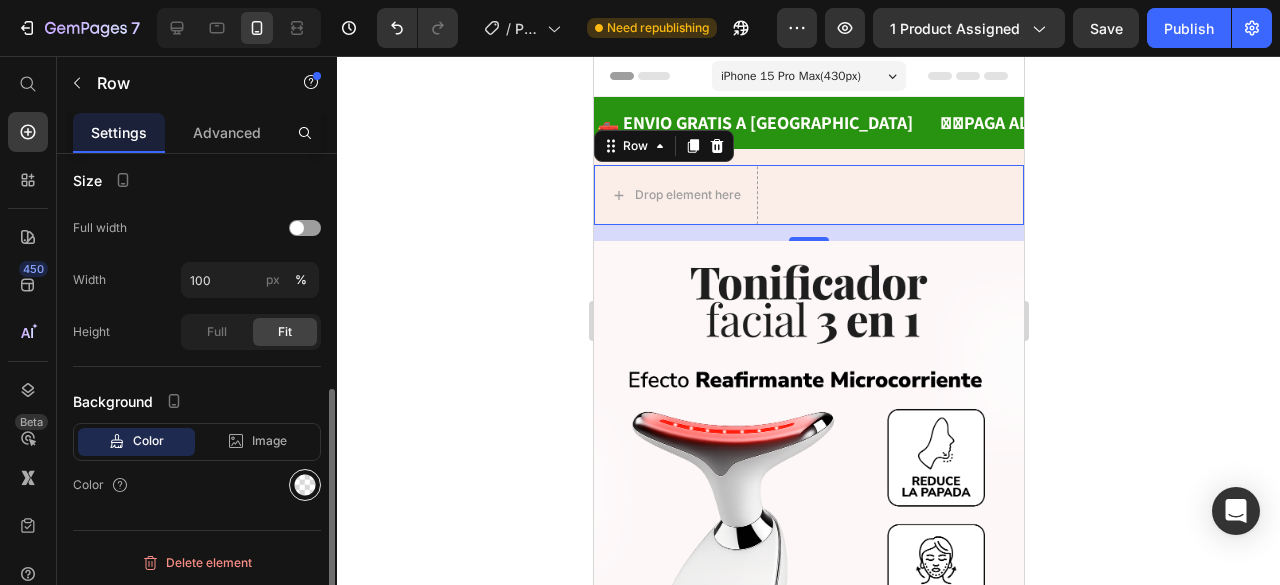 click at bounding box center [305, 485] 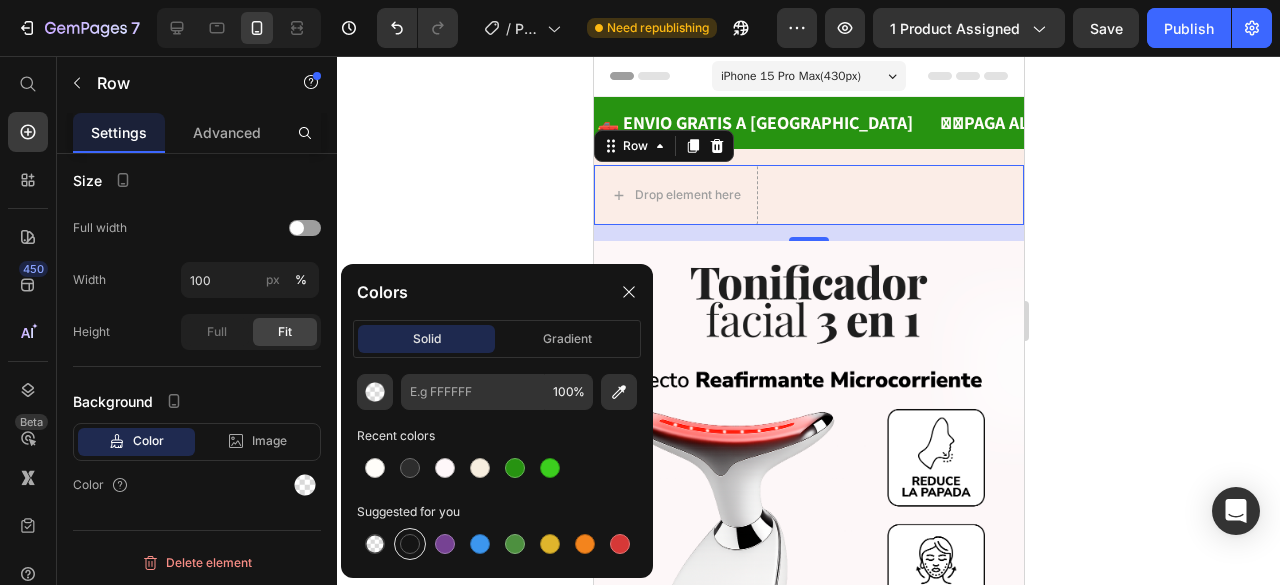 click at bounding box center [410, 544] 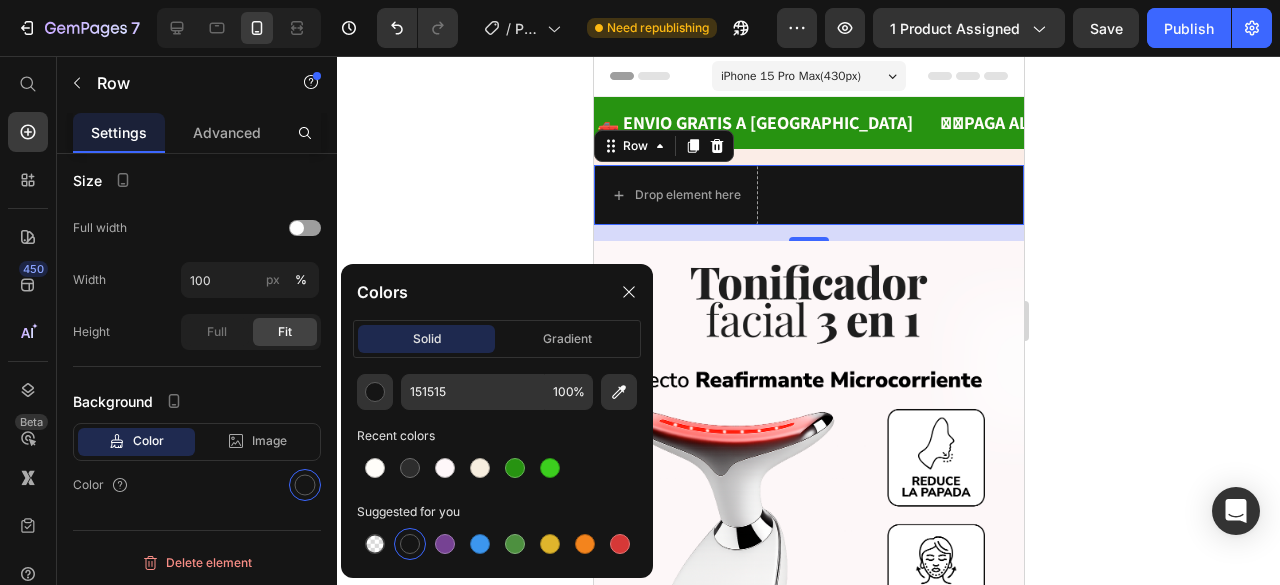 click 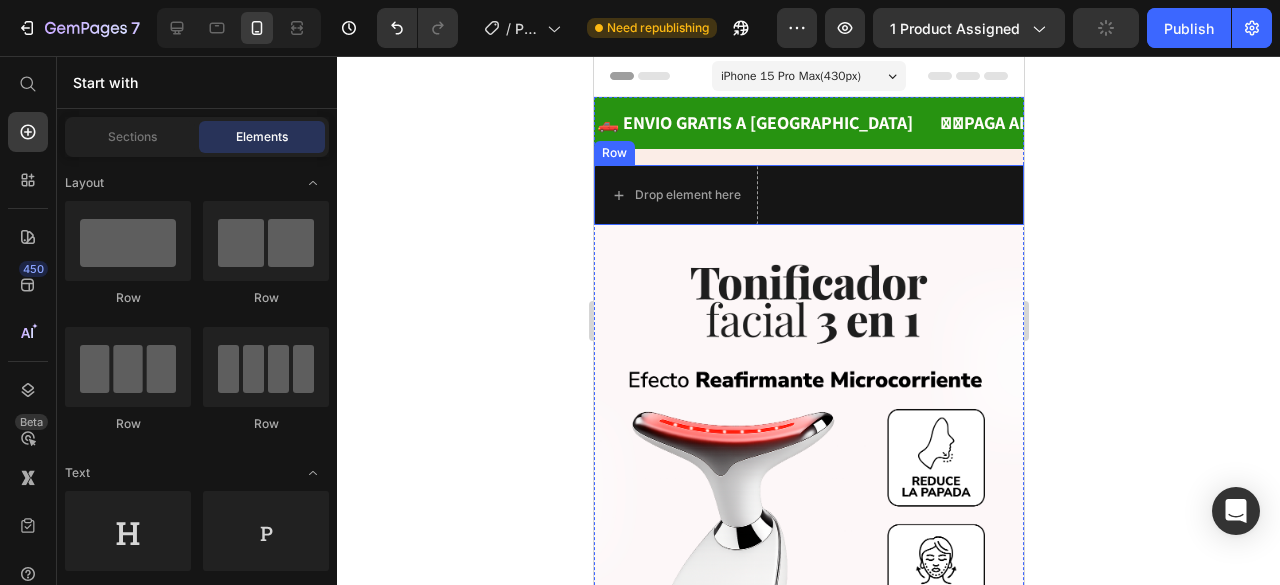 click on "Drop element here Row" at bounding box center (808, 195) 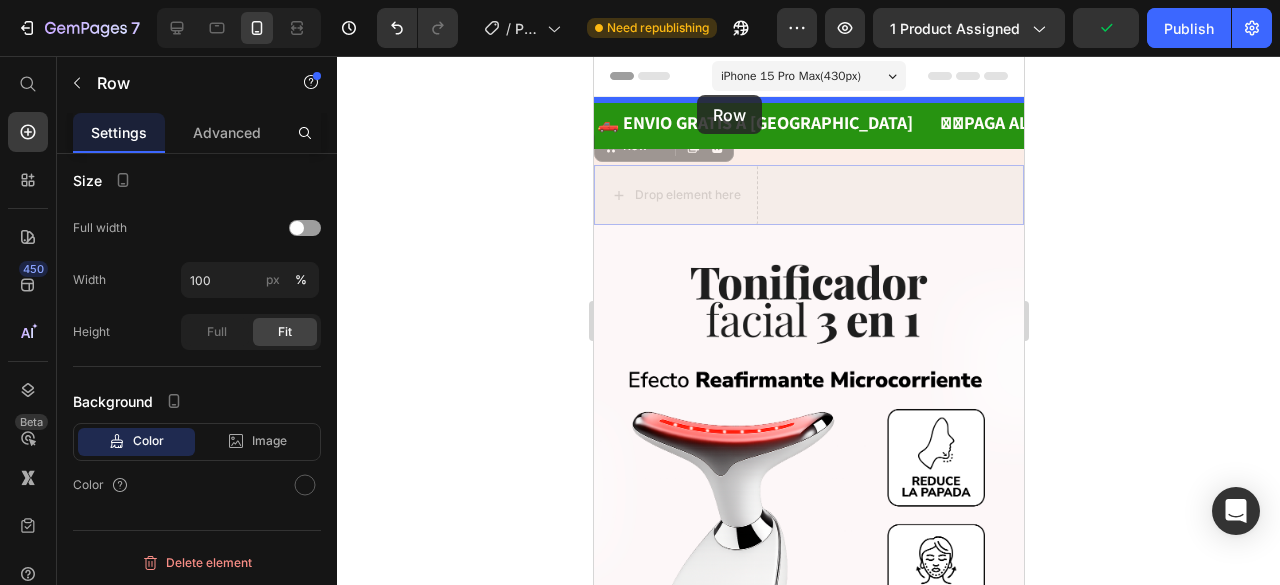 drag, startPoint x: 628, startPoint y: 148, endPoint x: 696, endPoint y: 95, distance: 86.21485 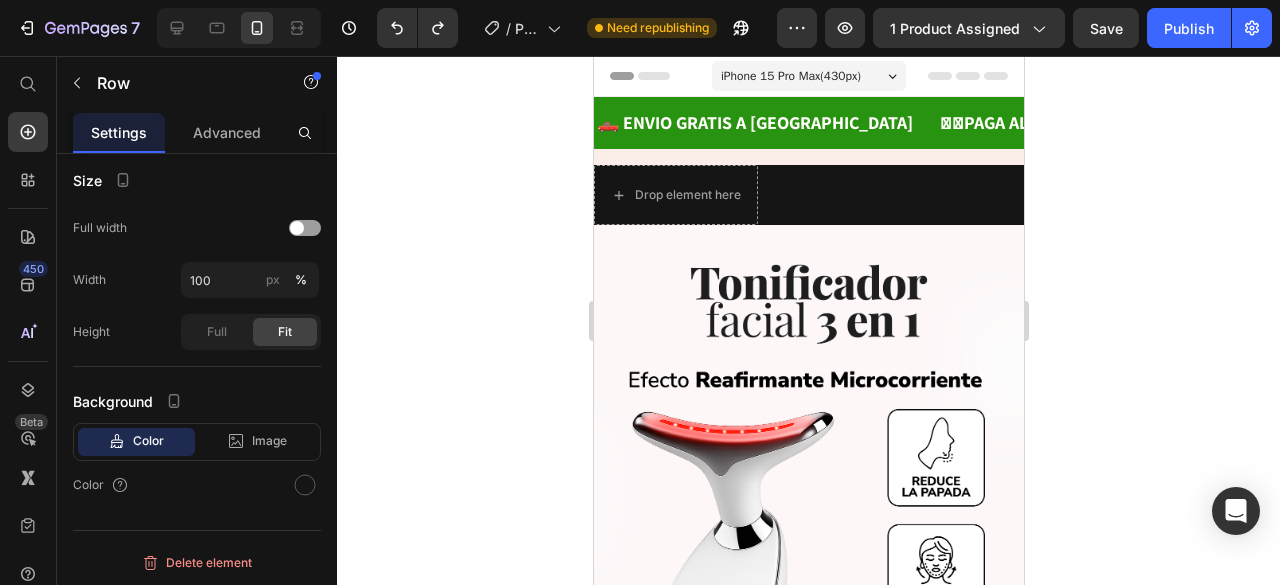 click 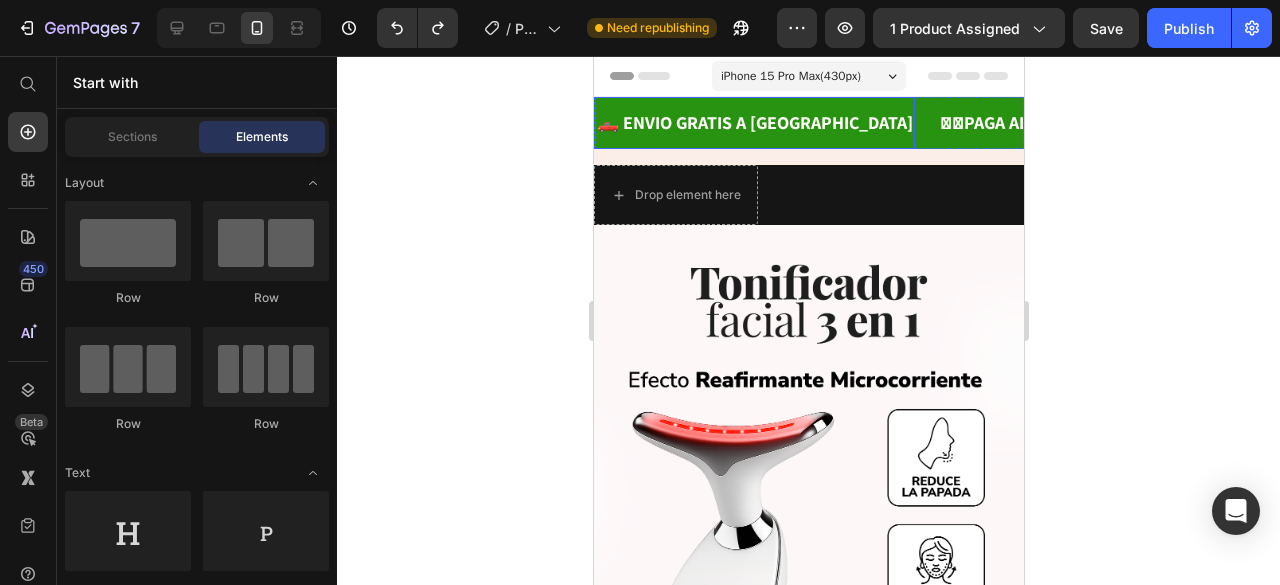 click on "🛻 ENVIO GRATIS A COLOMBIA Text" at bounding box center (754, 123) 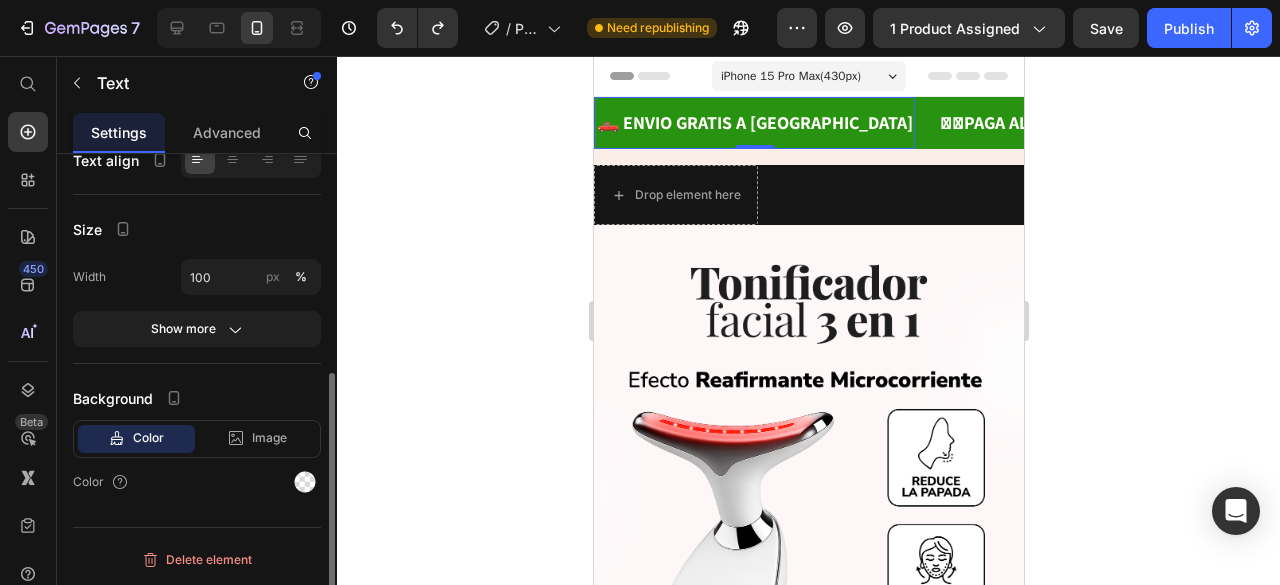 scroll, scrollTop: 0, scrollLeft: 0, axis: both 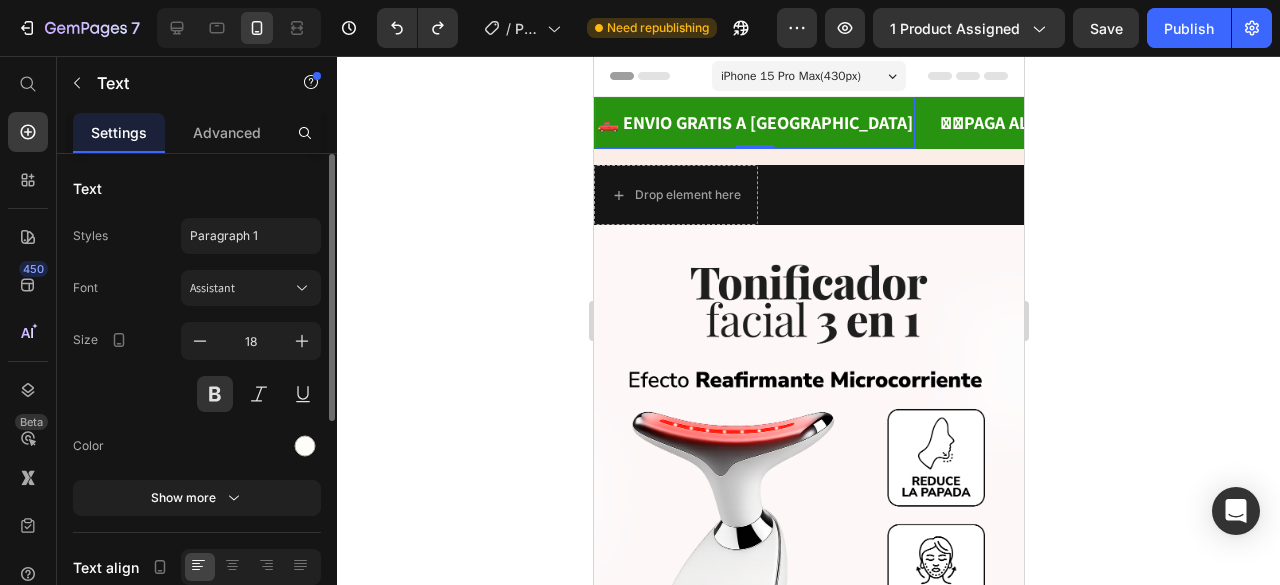 click on "🛻 ENVIO GRATIS A COLOMBIA Text   0" at bounding box center [765, 123] 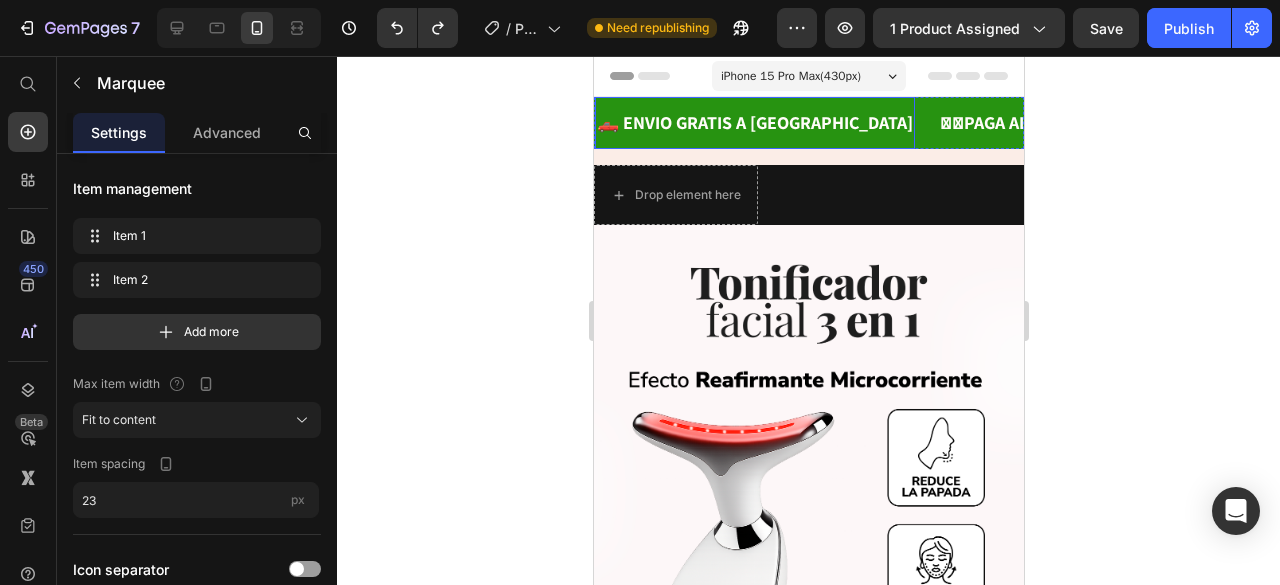 click on "🛻 ENVIO GRATIS A [GEOGRAPHIC_DATA]" at bounding box center [754, 123] 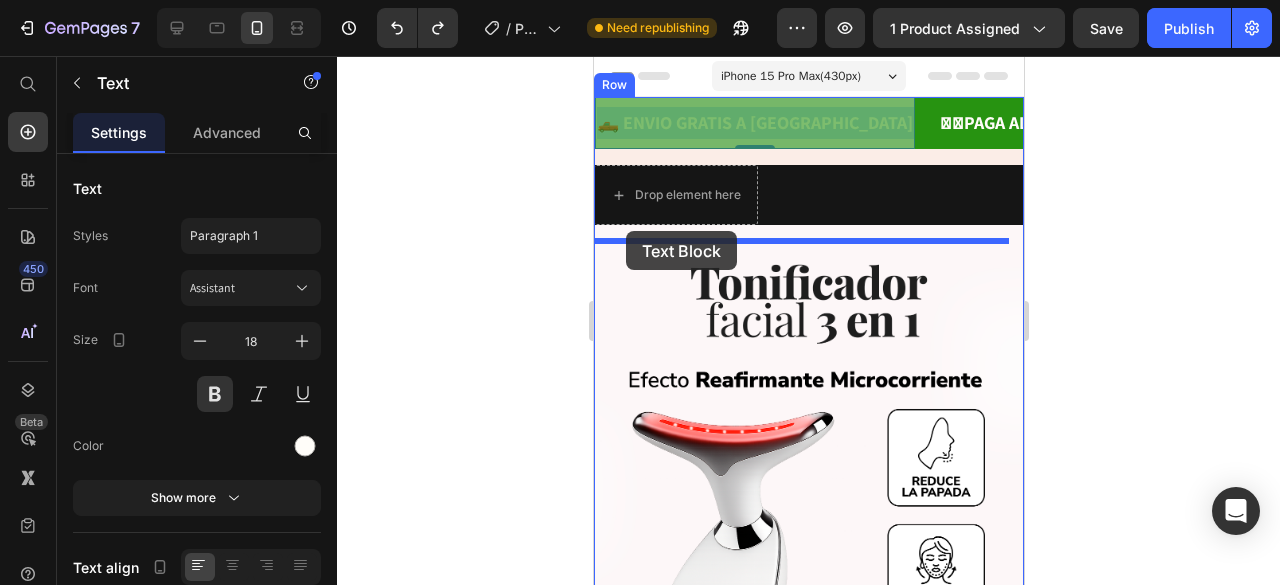 drag, startPoint x: 600, startPoint y: 105, endPoint x: 625, endPoint y: 233, distance: 130.41856 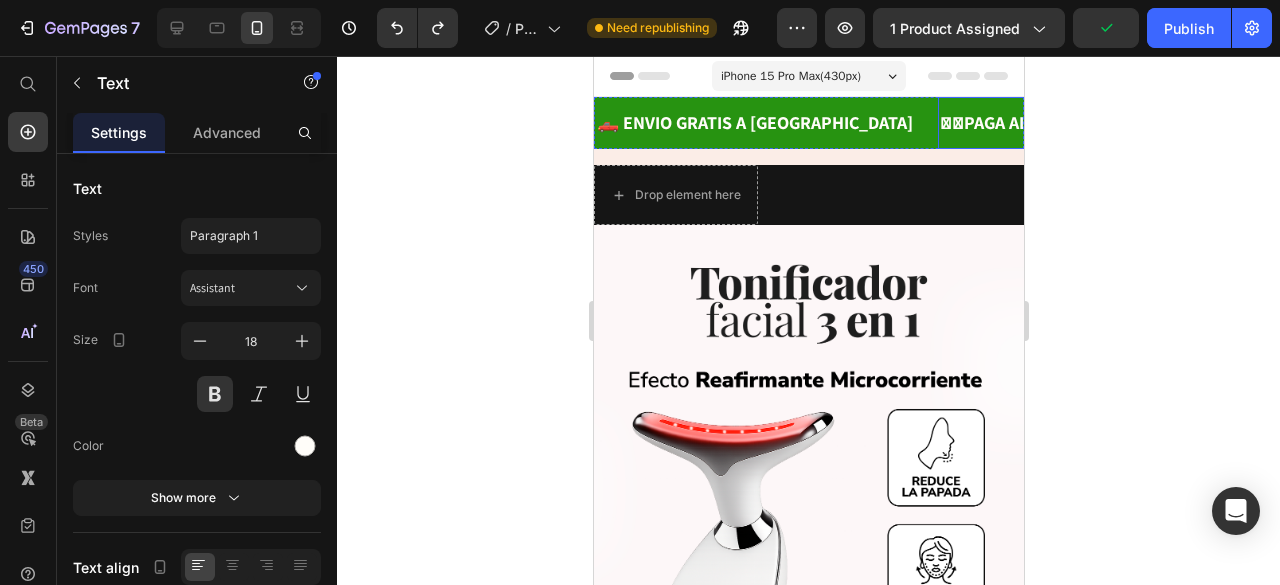 click on "🫱🏻PAGA AL RECIBIR Text" at bounding box center (1016, 123) 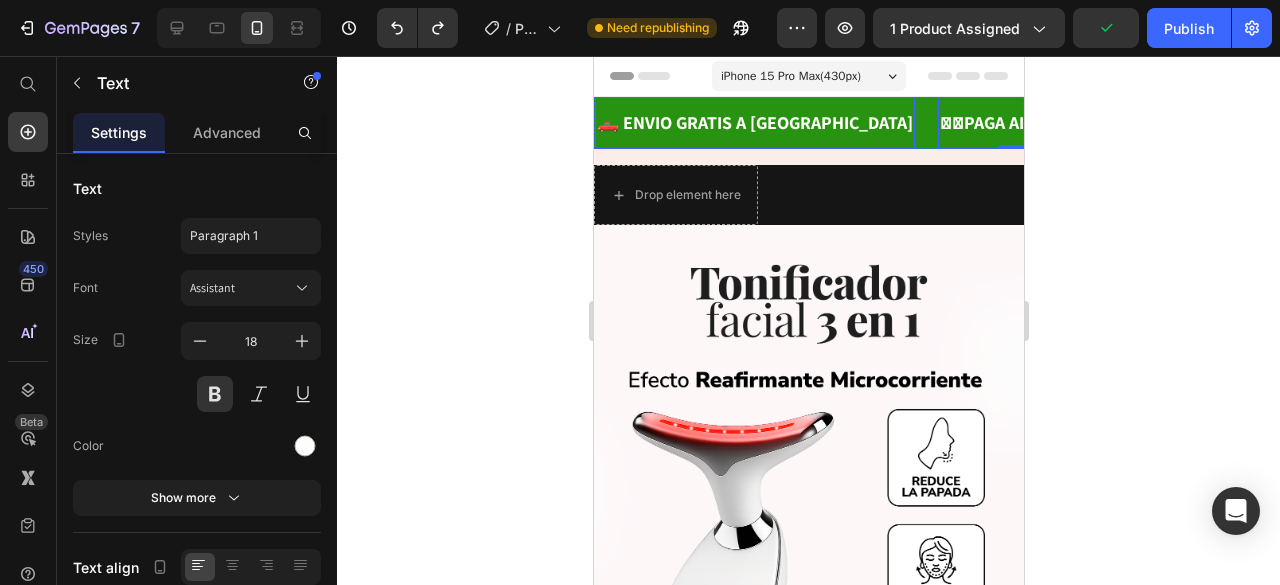 click on "🛻 ENVIO GRATIS A COLOMBIA Text" at bounding box center [754, 123] 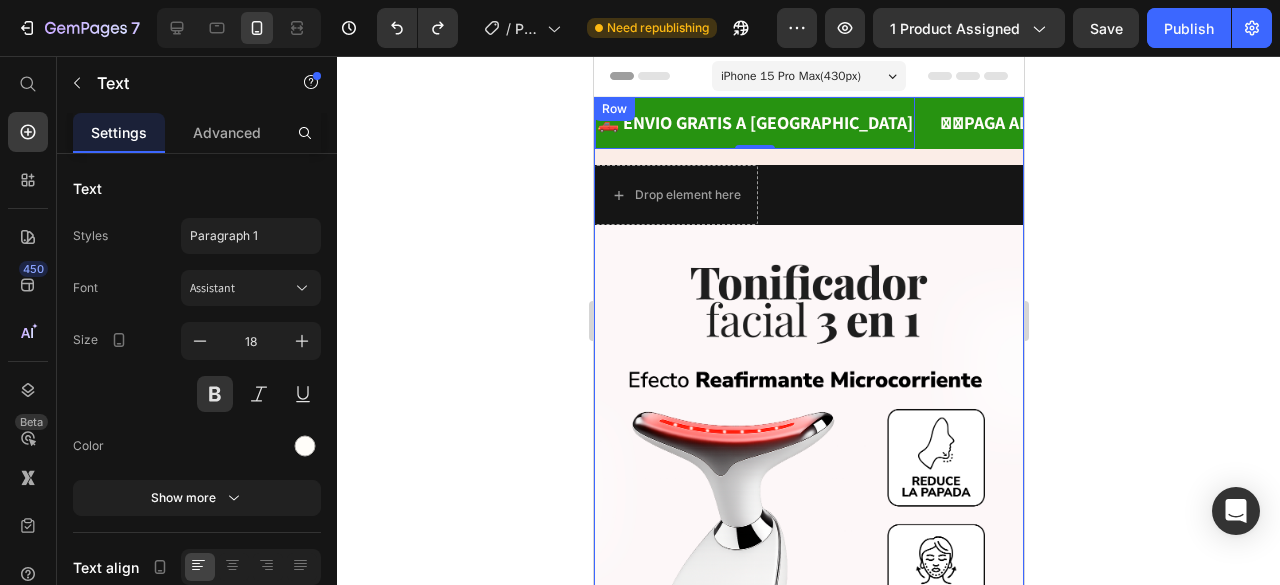 click on "🛻 ENVIO GRATIS A COLOMBIA Text   0 🫱🏻PAGA AL RECIBIR Text 🛻 ENVIO GRATIS A COLOMBIA Text   0 🫱🏻PAGA AL RECIBIR Text Marquee" at bounding box center (808, 131) 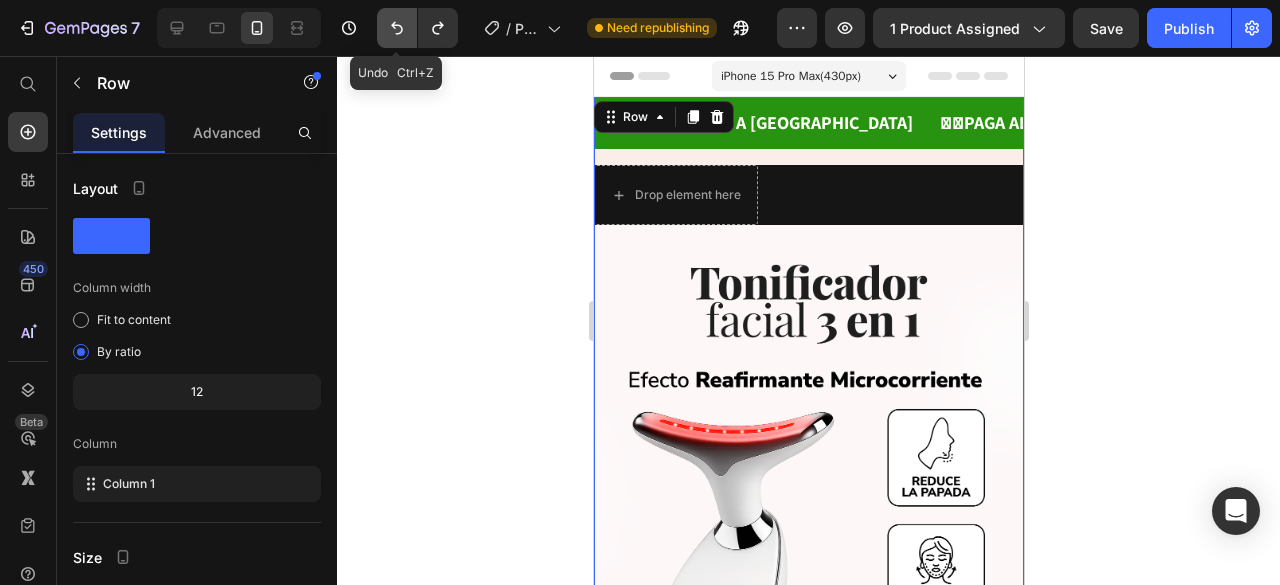 click 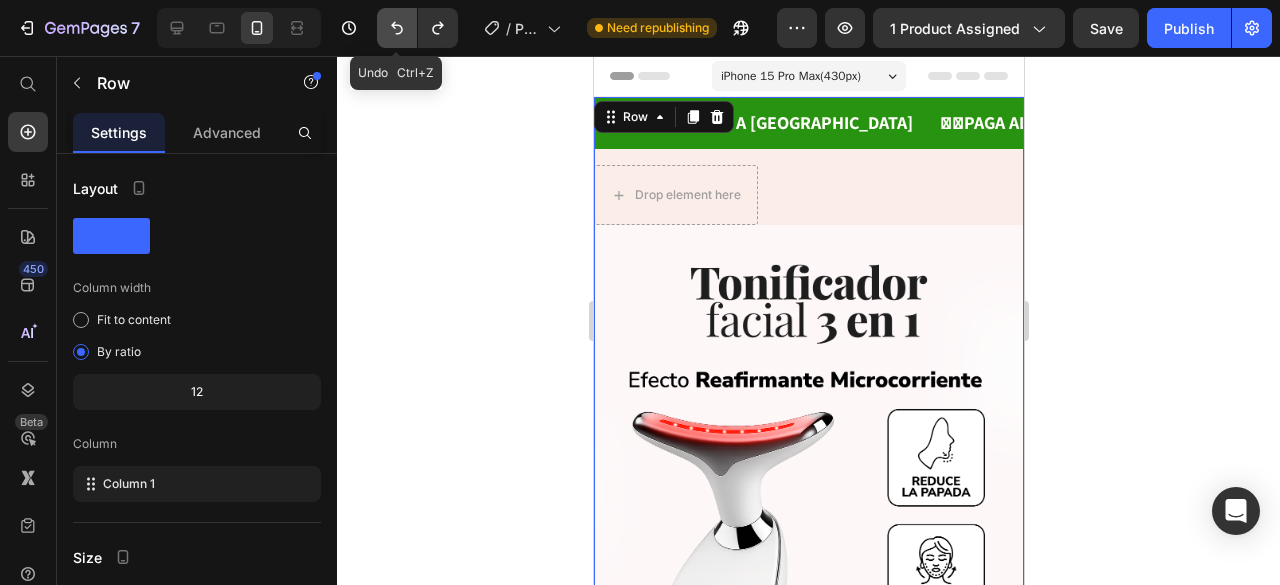 click 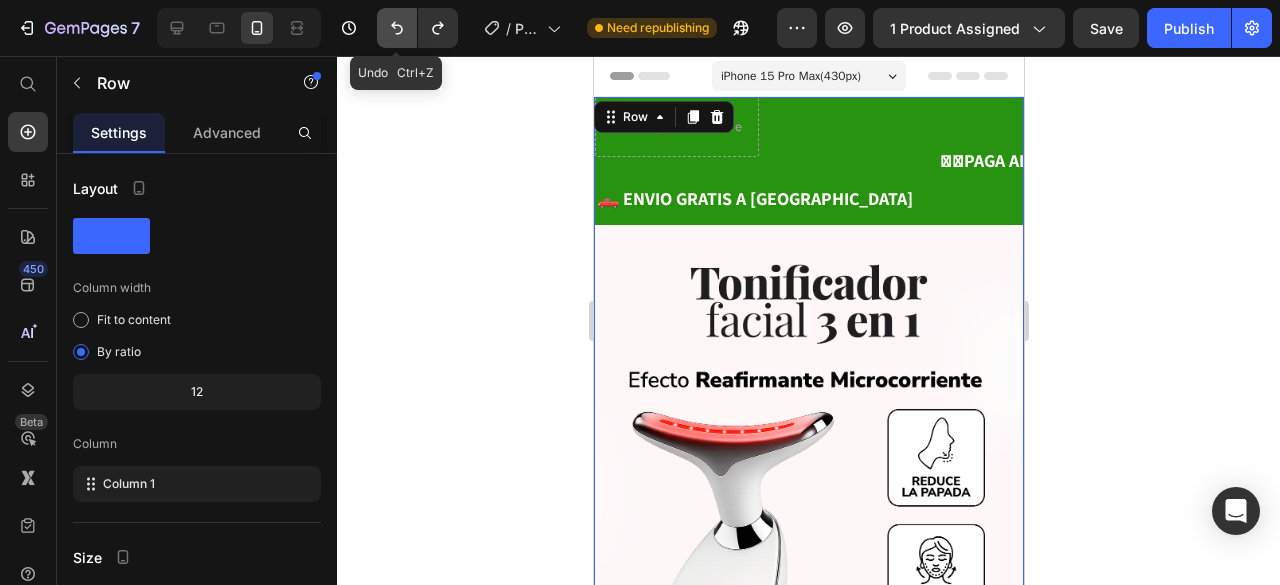 click 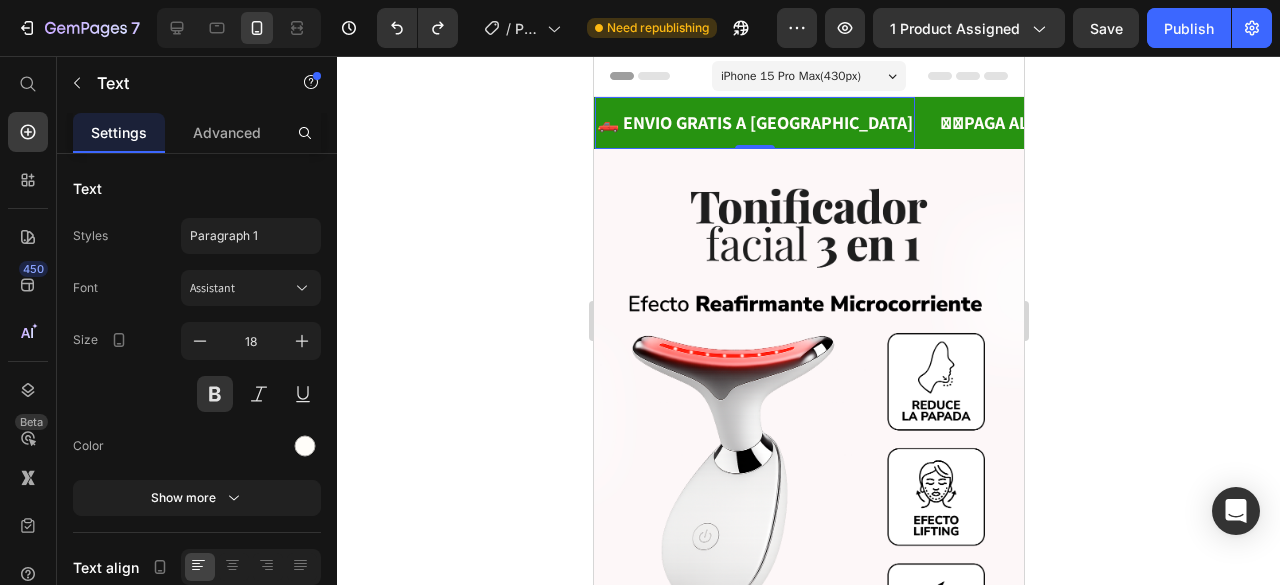 click on "🛻 ENVIO GRATIS A [GEOGRAPHIC_DATA]" at bounding box center [754, 123] 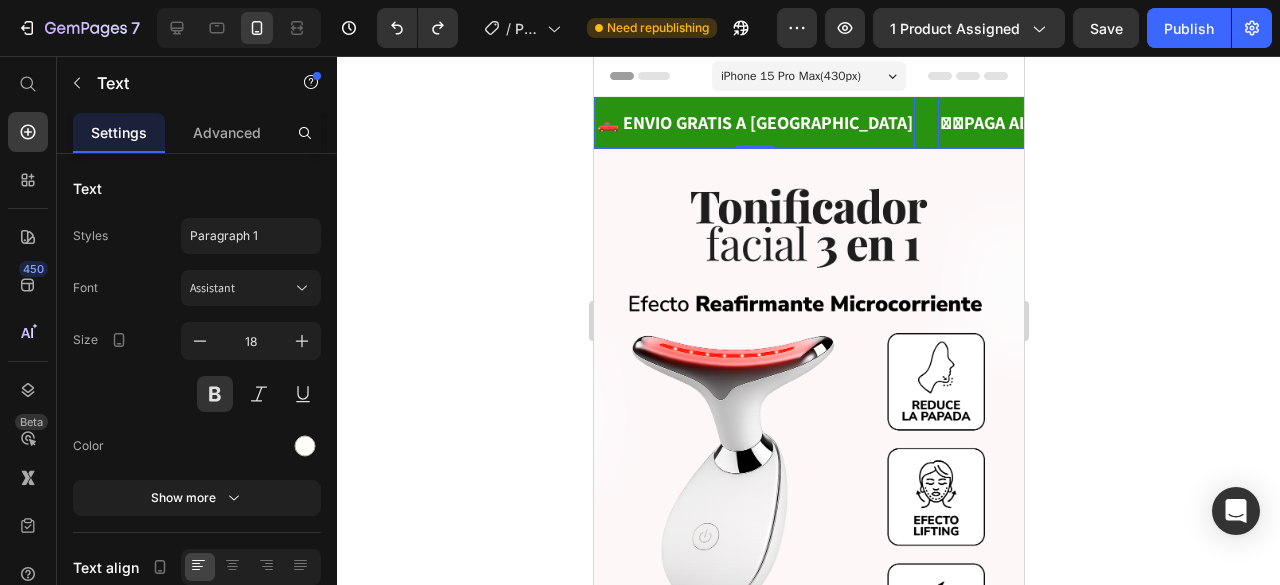 click on "🫱🏻PAGA AL RECIBIR Text" at bounding box center [1016, 123] 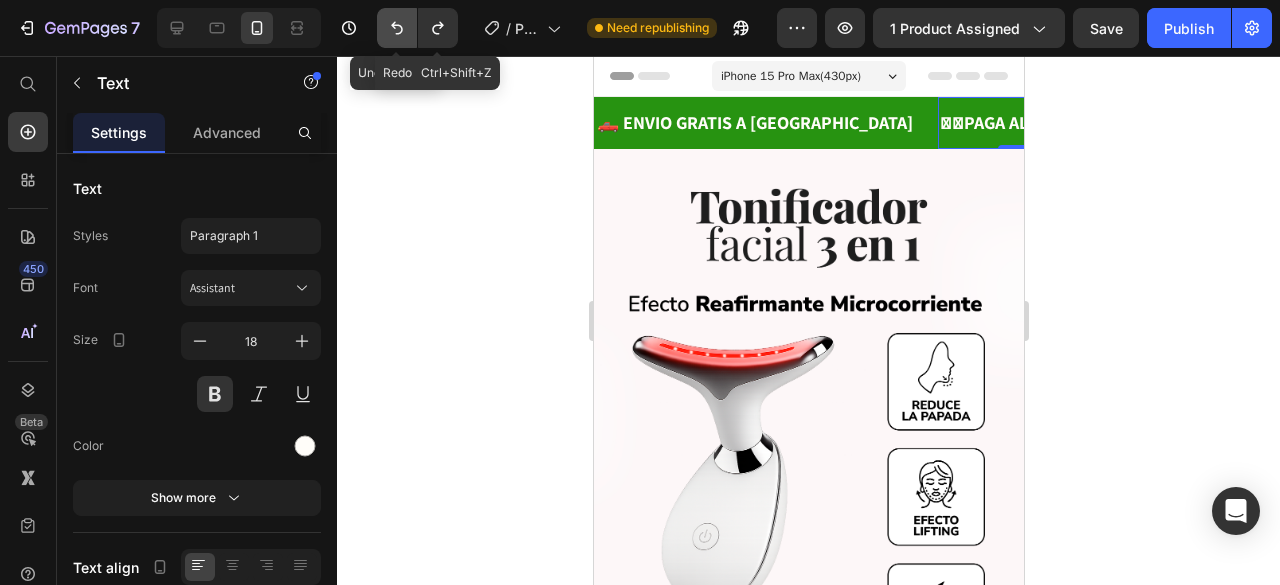 click 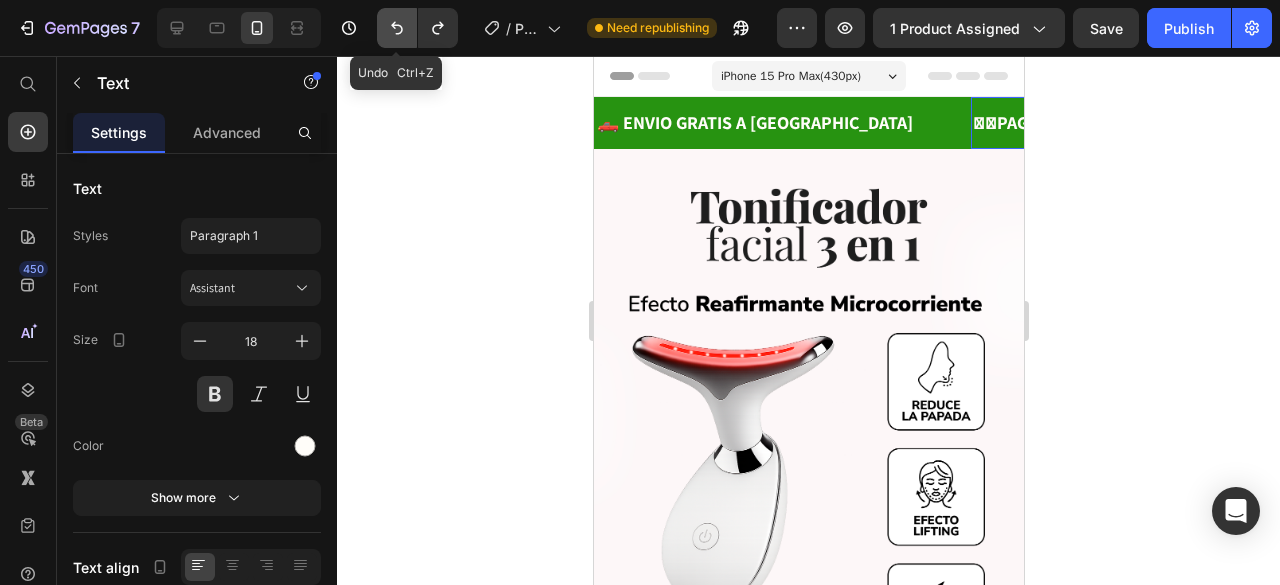click 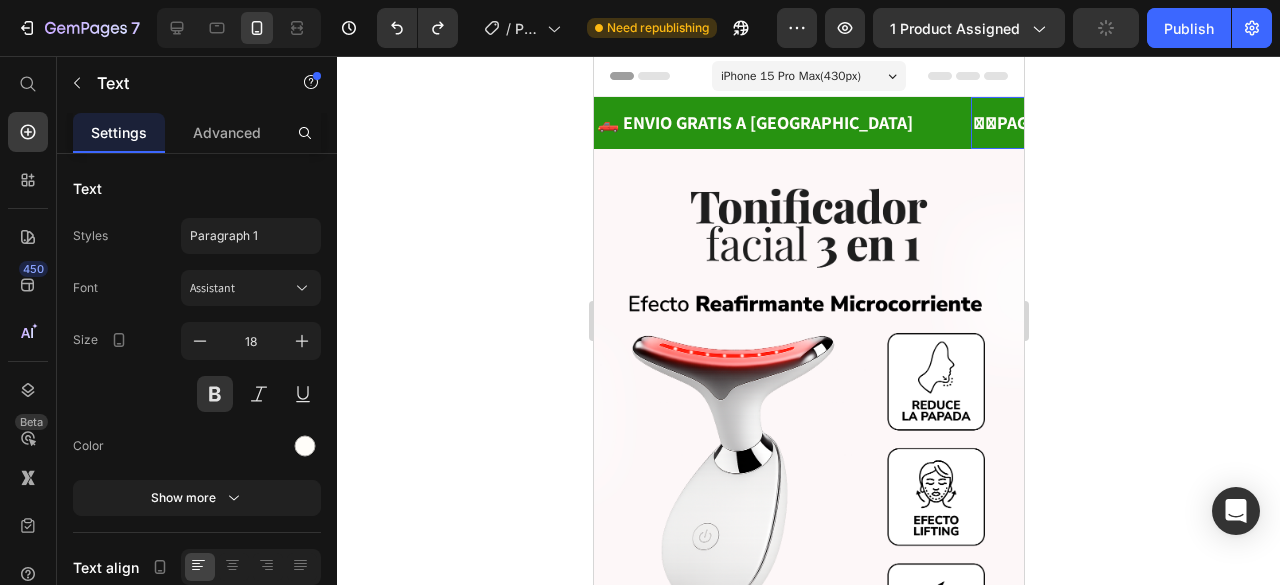 click on "/  Product Page - [DATE] 12:38:28 Need republishing" 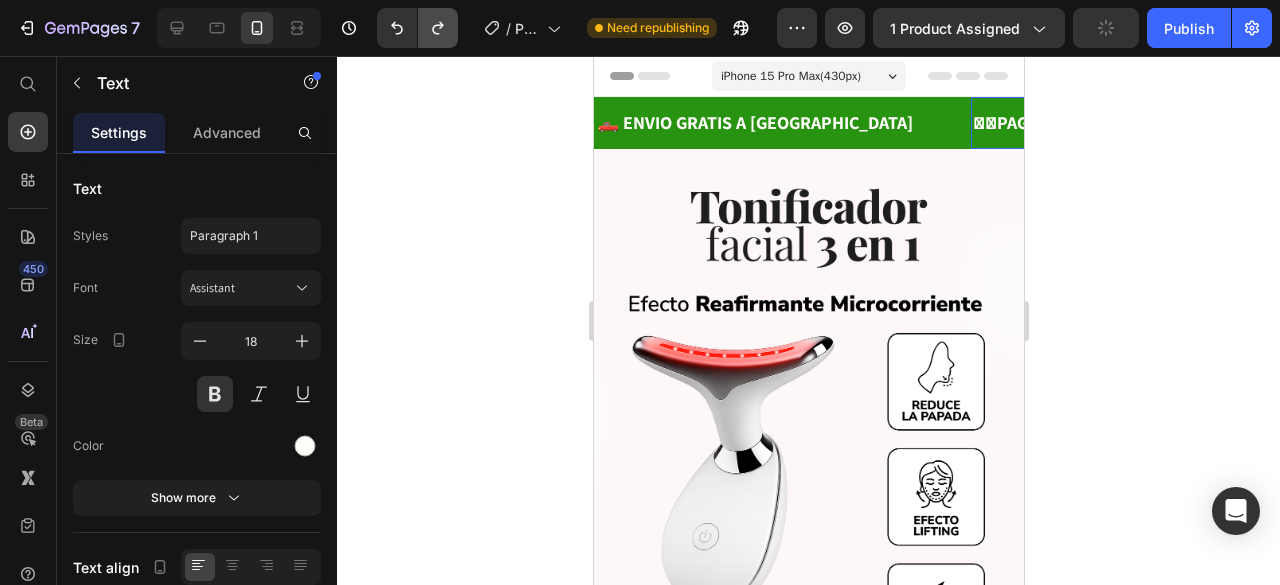 click 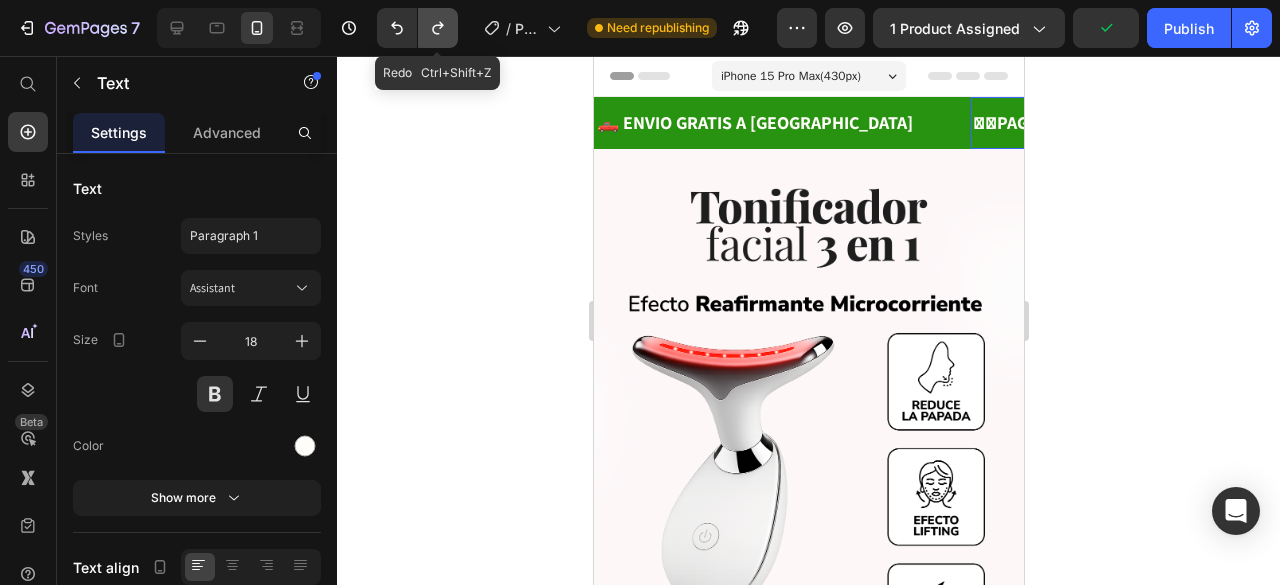 click 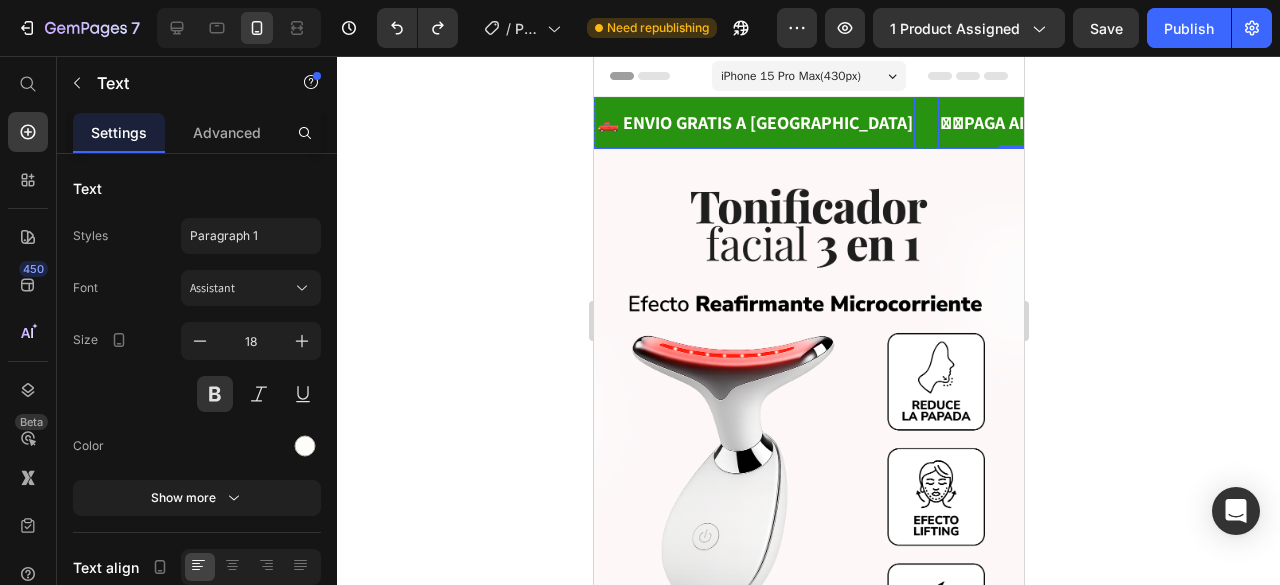 click on "🛻 ENVIO GRATIS A [GEOGRAPHIC_DATA]" at bounding box center (754, 123) 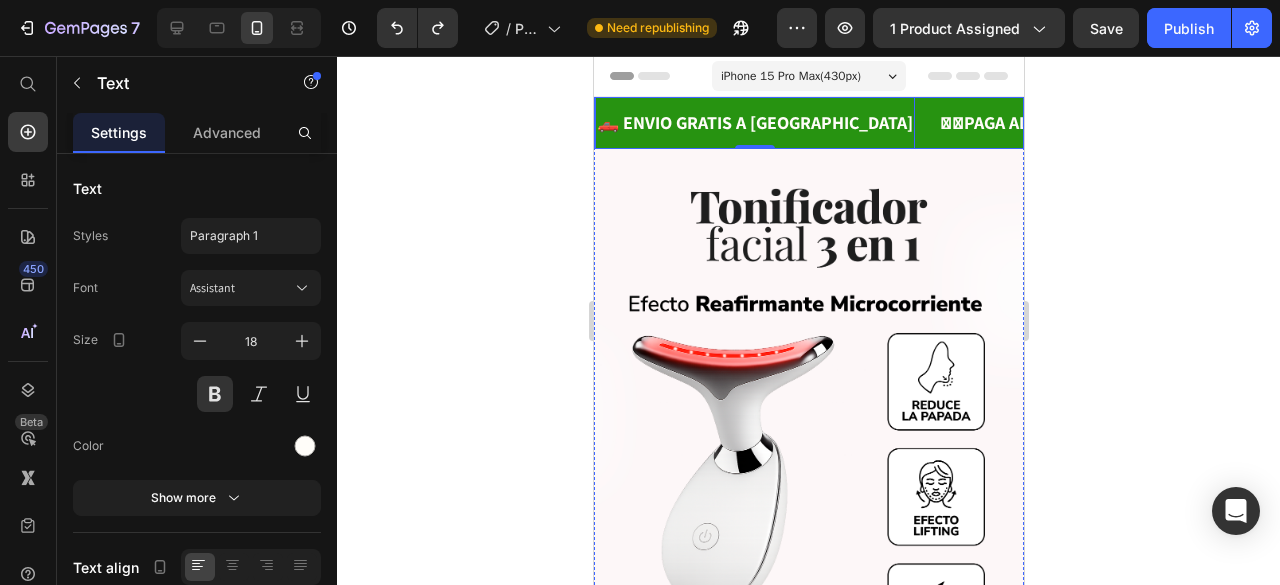 click on "🫱🏻PAGA AL RECIBIR" at bounding box center [1016, 123] 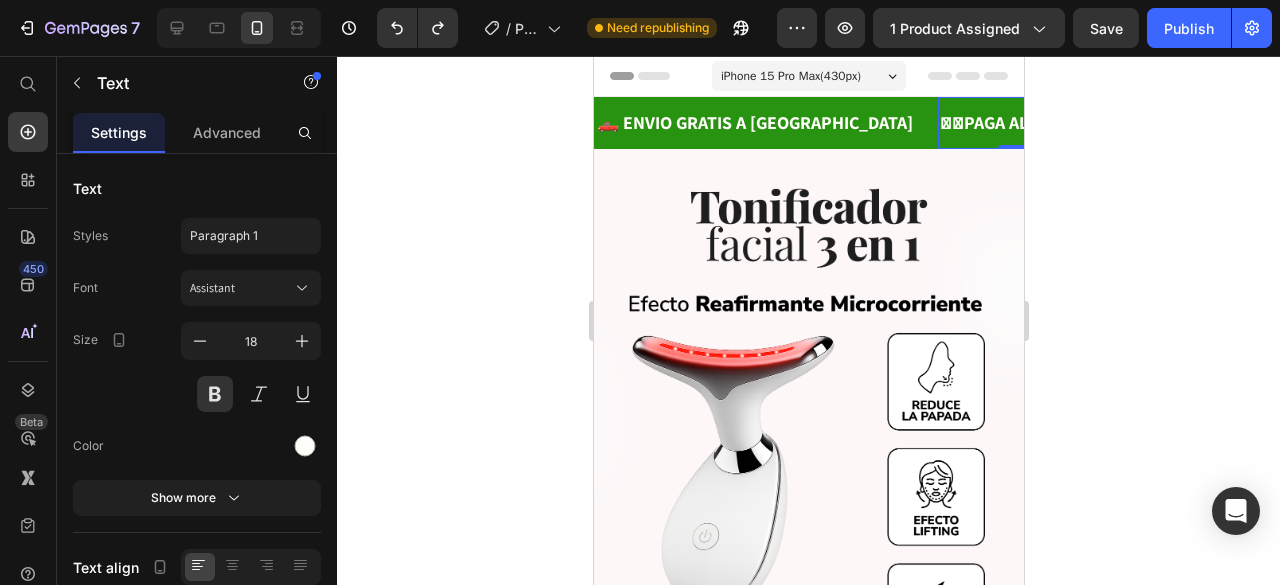 click 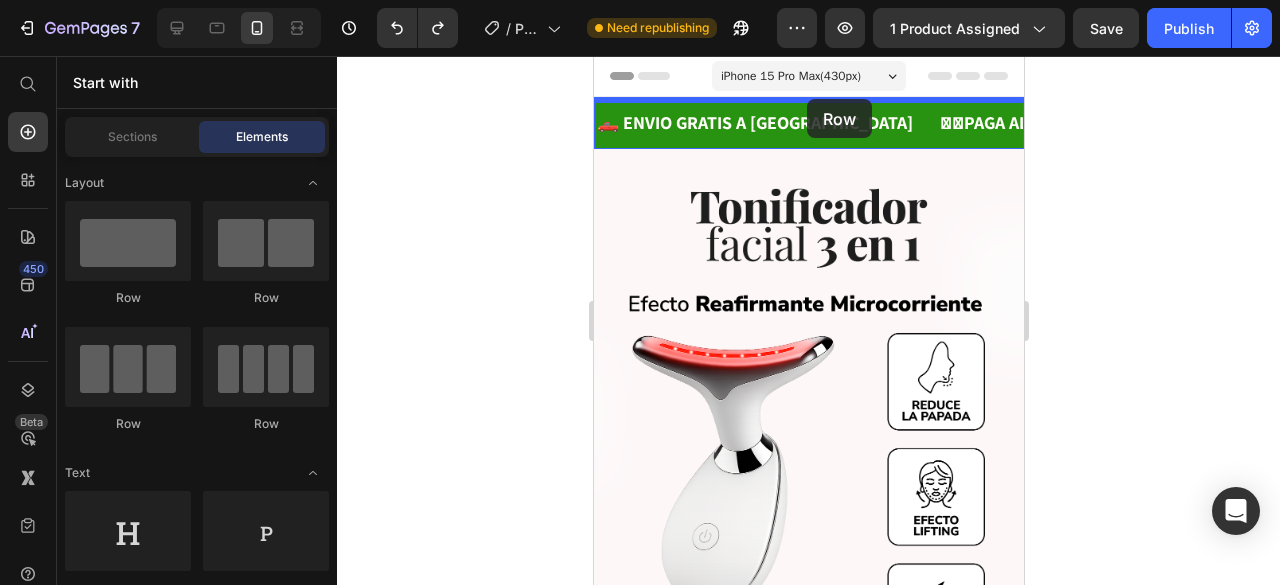 drag, startPoint x: 732, startPoint y: 301, endPoint x: 786, endPoint y: 101, distance: 207.16177 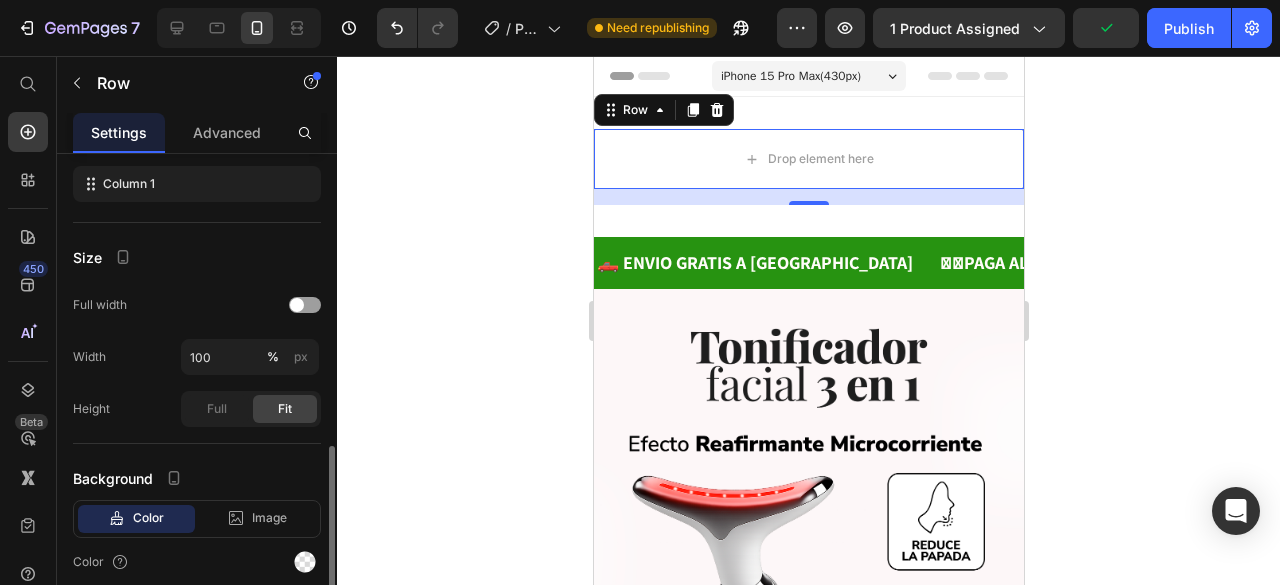 scroll, scrollTop: 378, scrollLeft: 0, axis: vertical 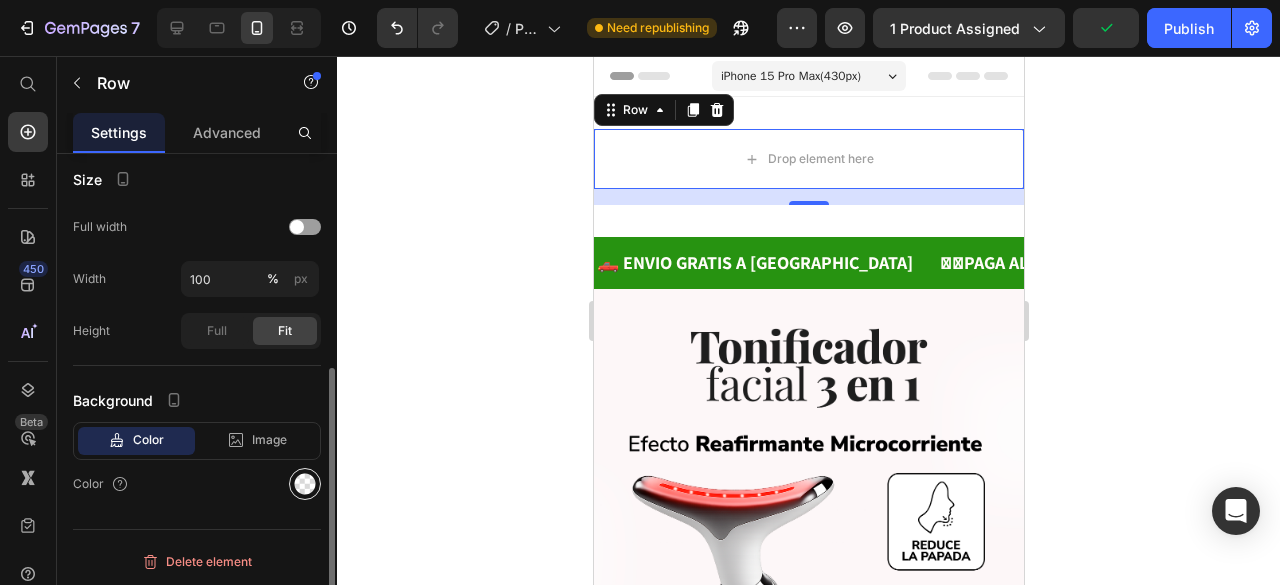 click at bounding box center [305, 484] 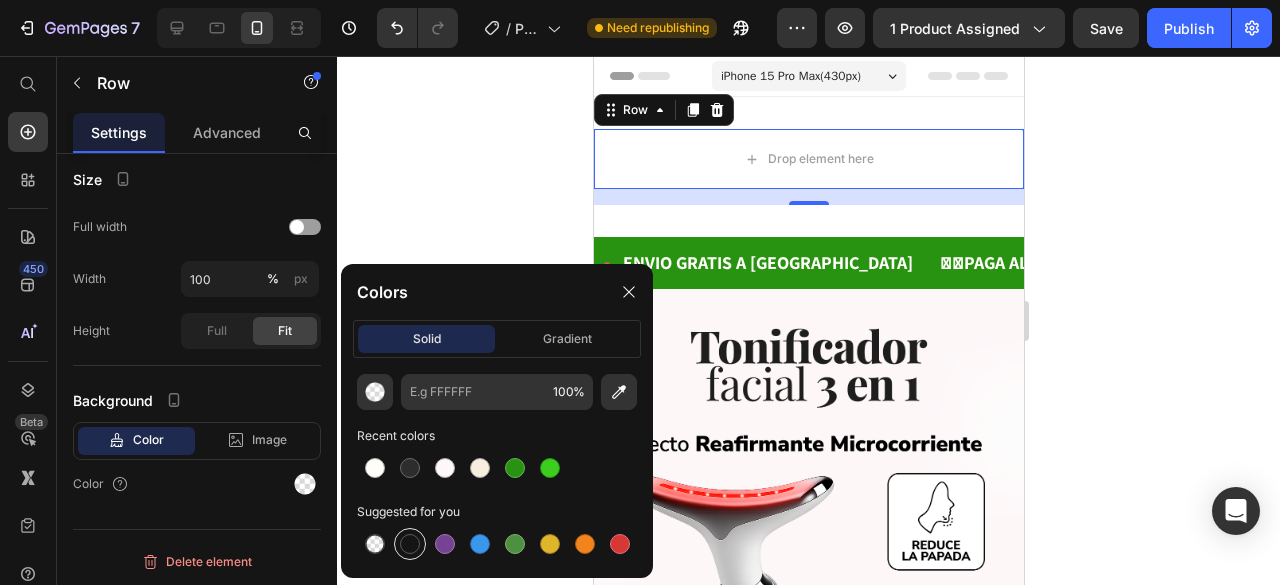 click at bounding box center (410, 544) 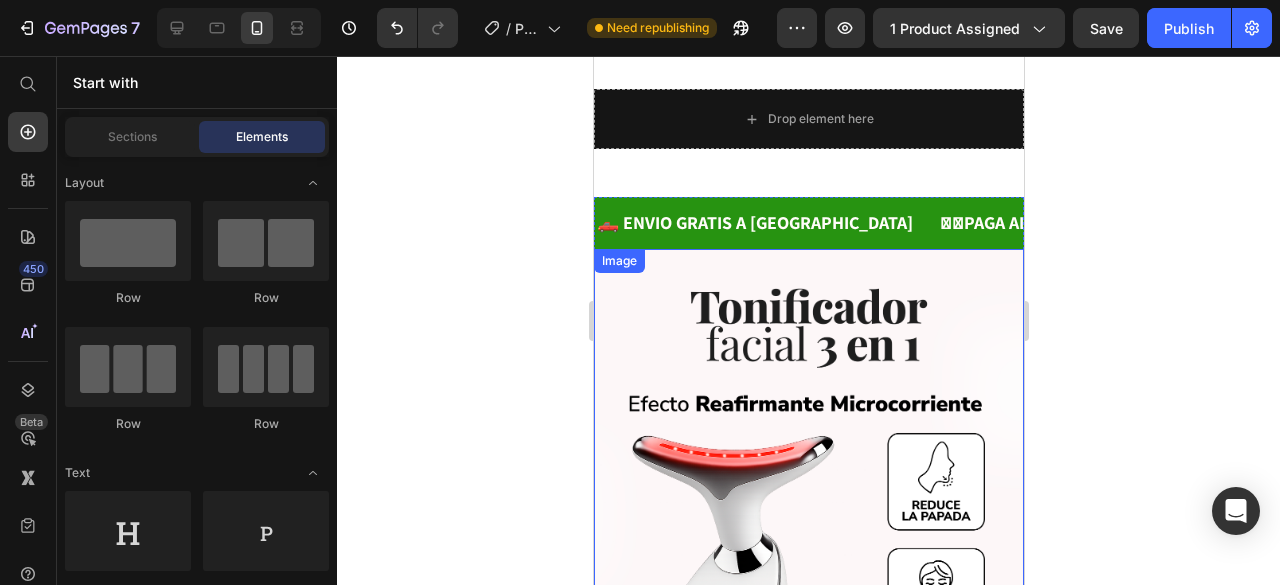scroll, scrollTop: 0, scrollLeft: 0, axis: both 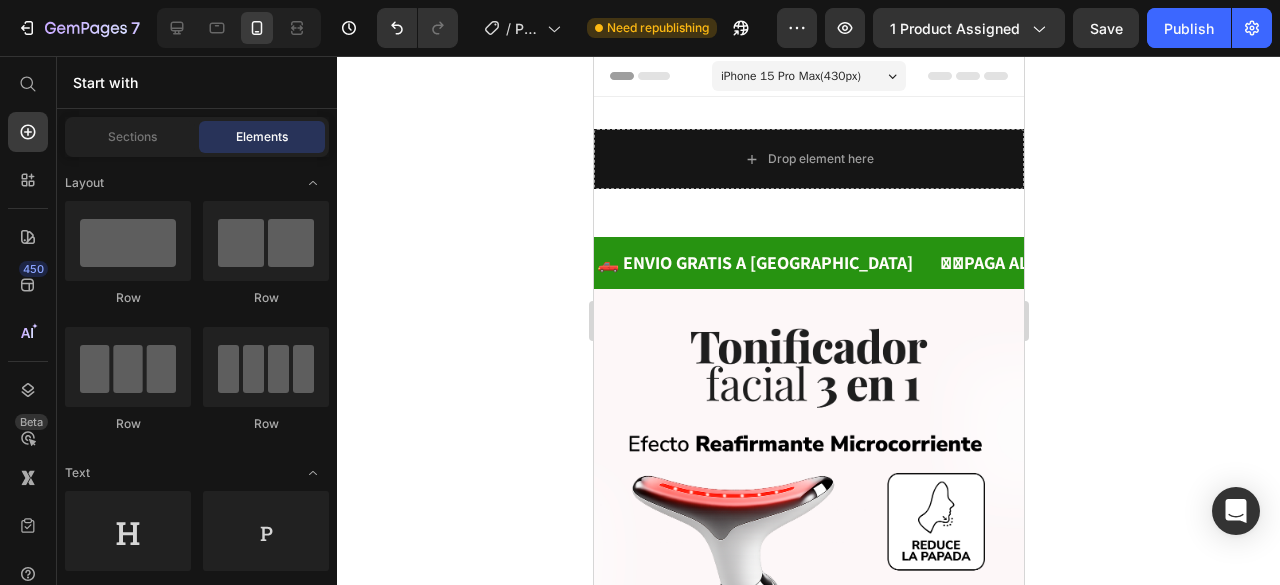click 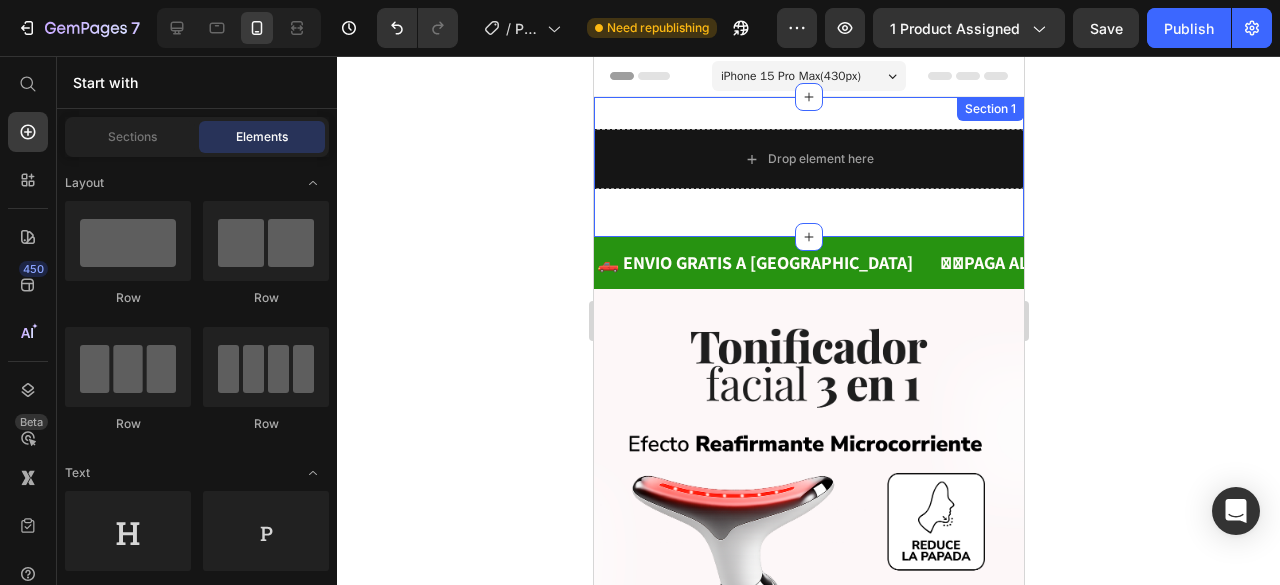 click on "Drop element here Row Section 1" at bounding box center [808, 167] 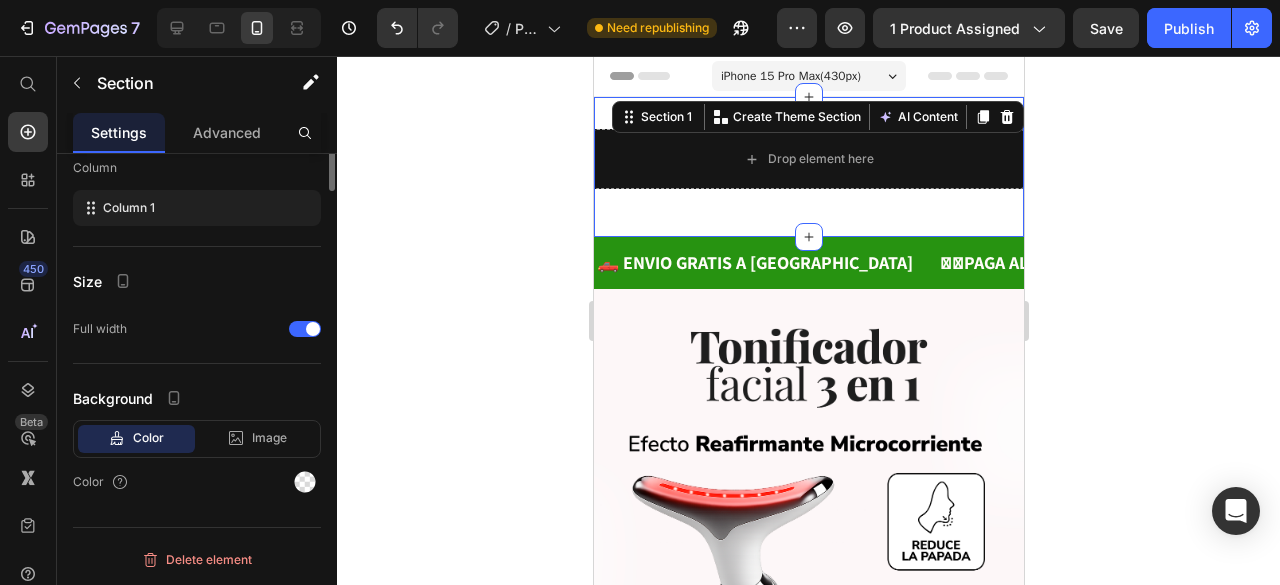 scroll, scrollTop: 0, scrollLeft: 0, axis: both 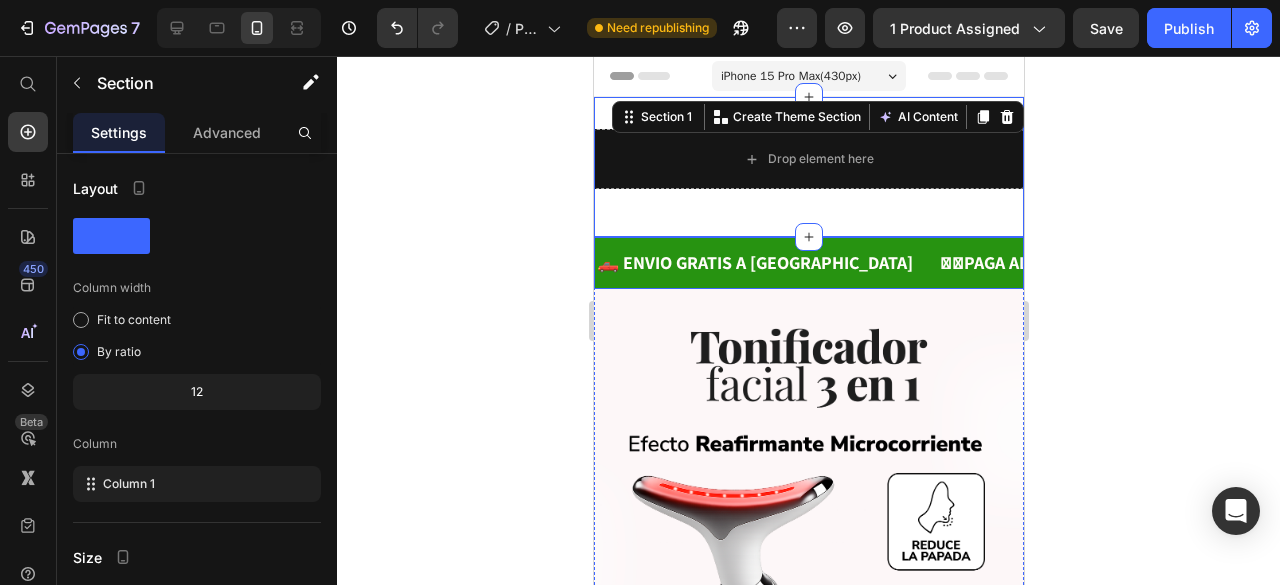 click on "🛻 ENVIO GRATIS A COLOMBIA Text" at bounding box center (765, 263) 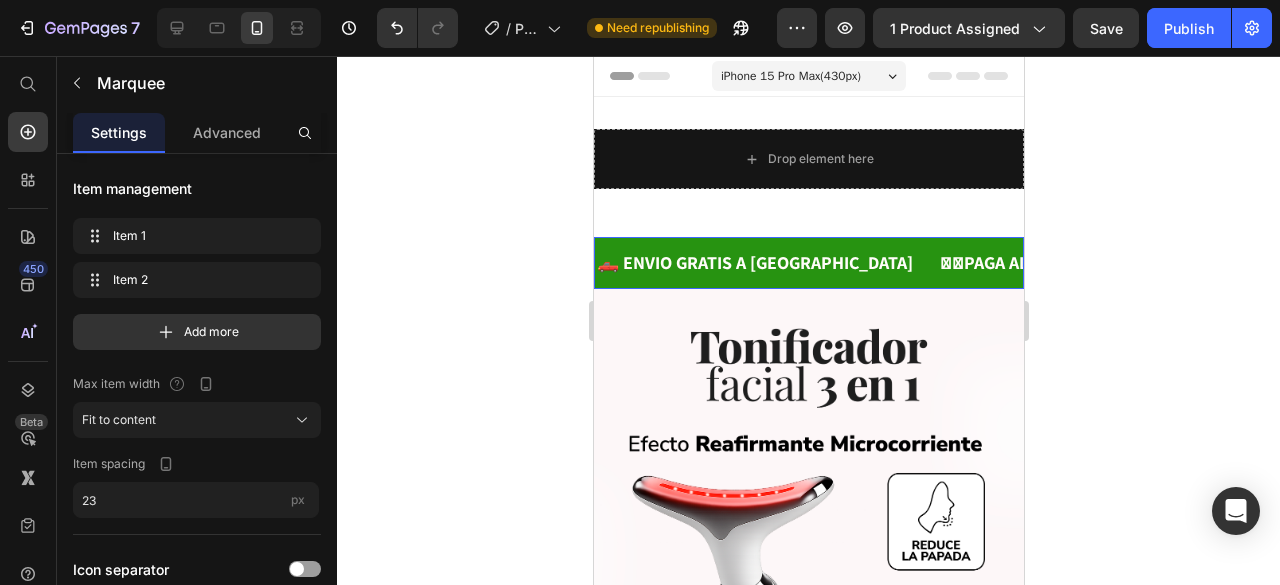 click at bounding box center [808, 572] 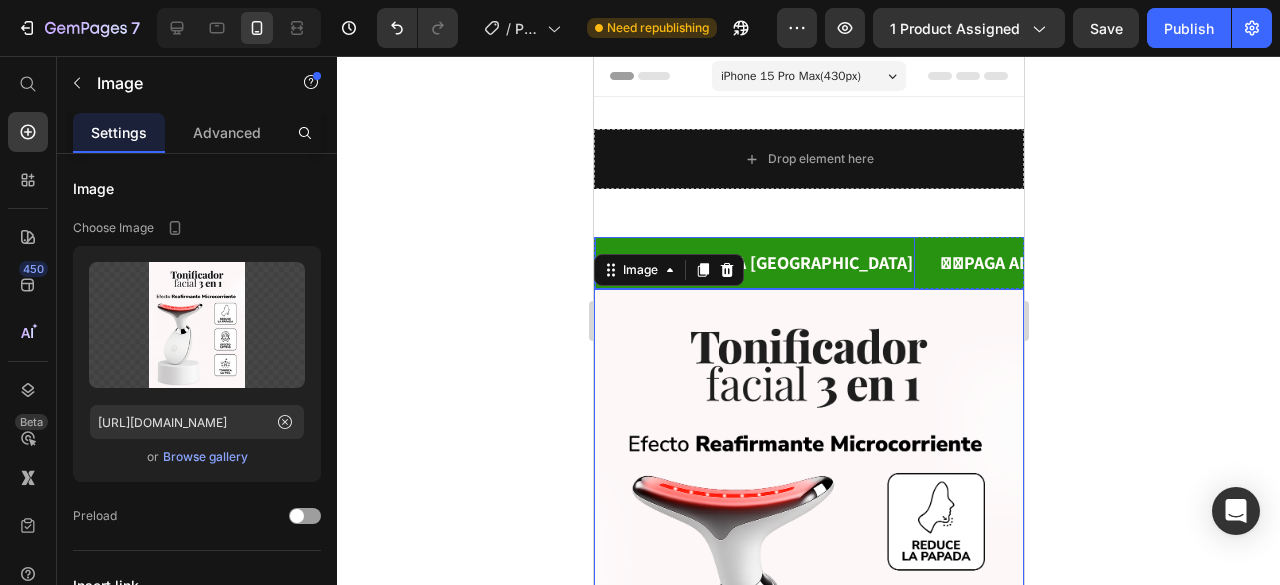 click on "🛻 ENVIO GRATIS A [GEOGRAPHIC_DATA]" at bounding box center (754, 263) 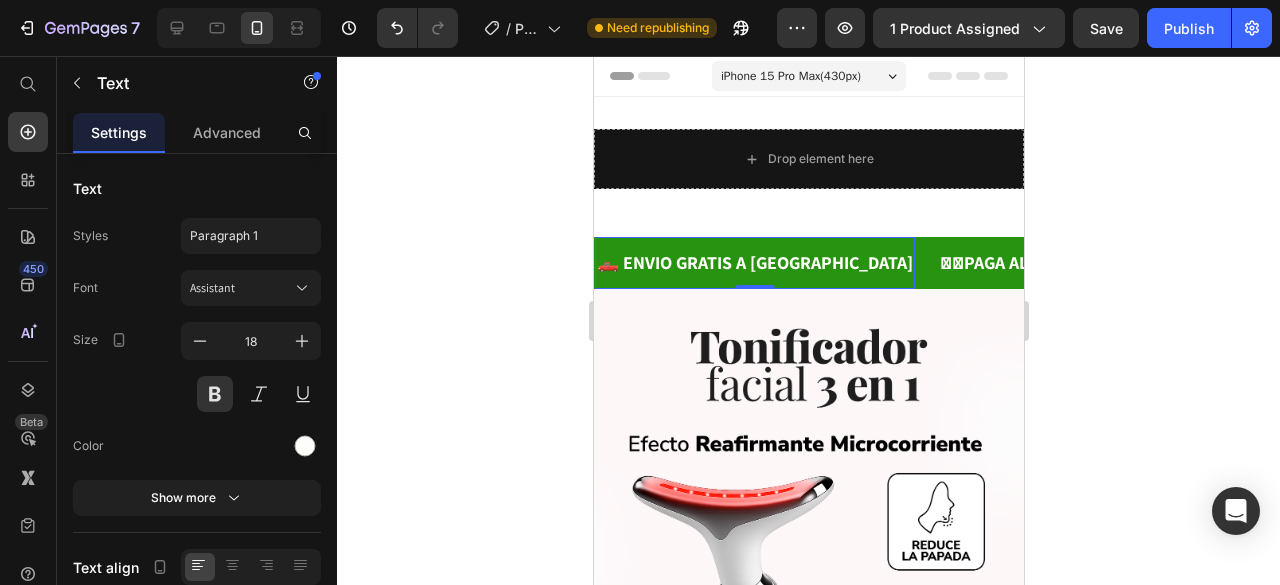 click on "🛻 ENVIO GRATIS A COLOMBIA Text   0" at bounding box center [754, 263] 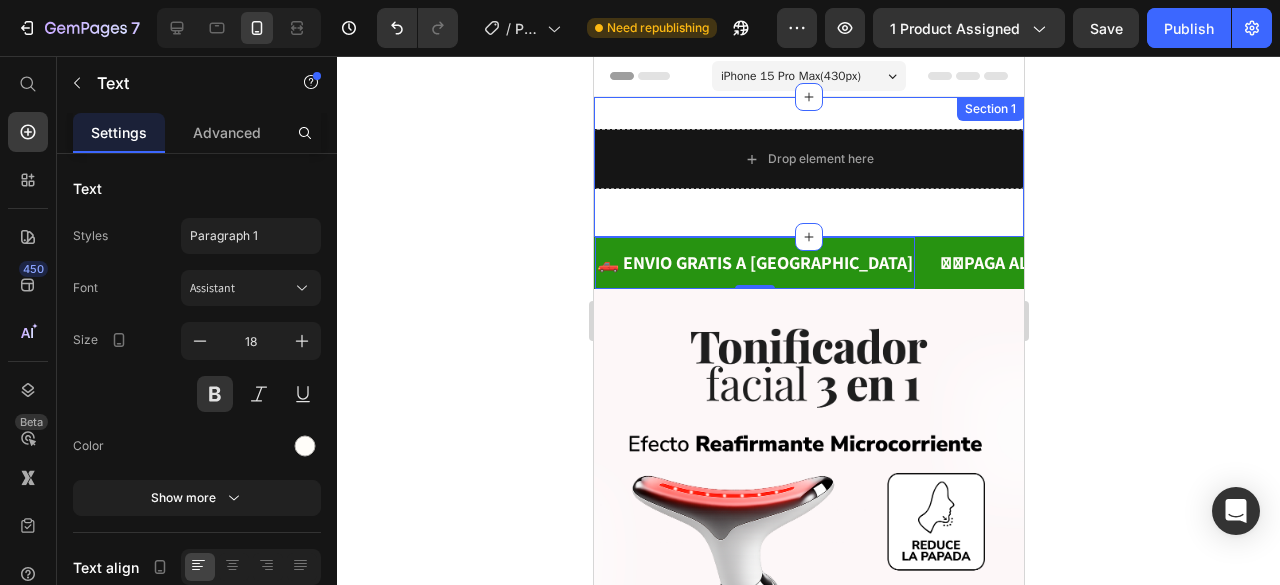 click on "Drop element here Row" at bounding box center (808, 167) 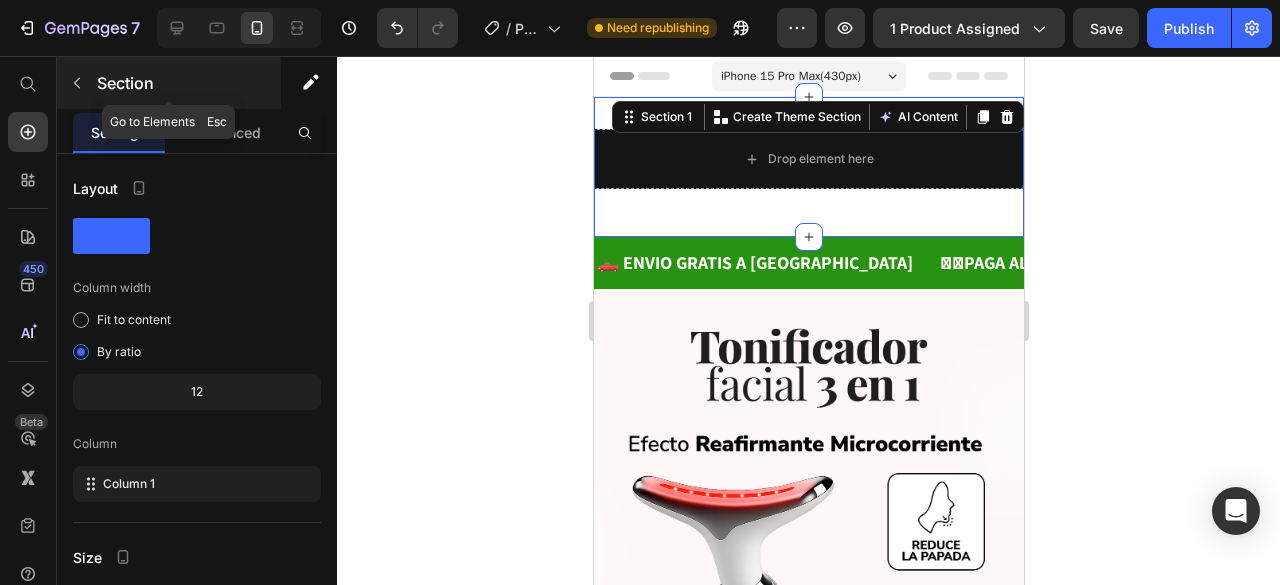 click on "Section" at bounding box center [169, 83] 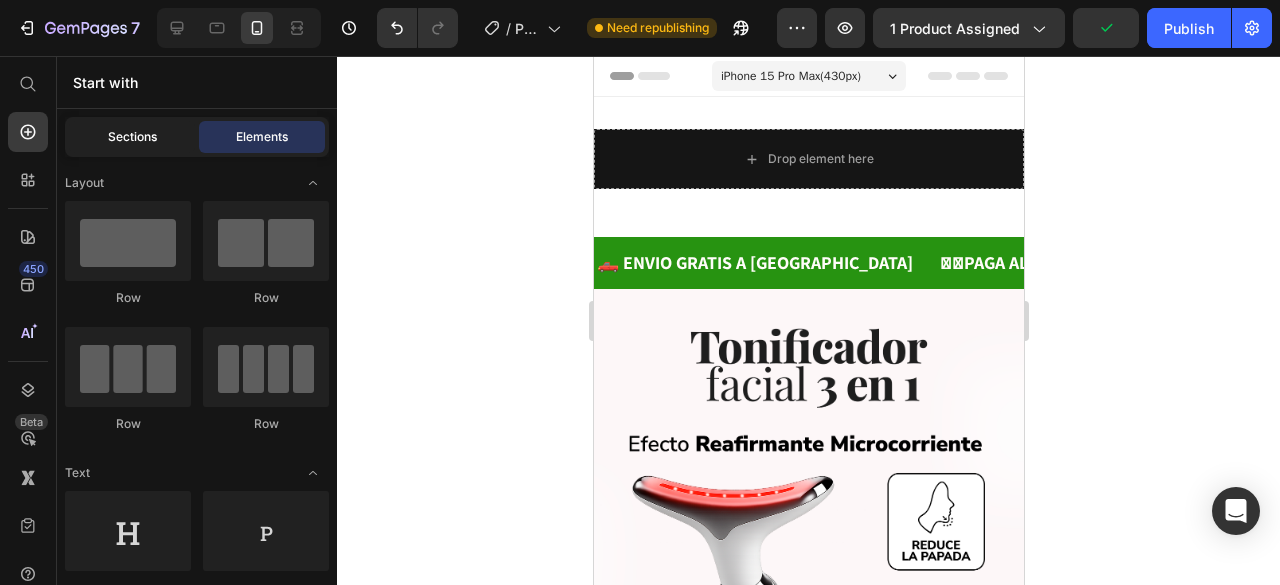click on "Sections" 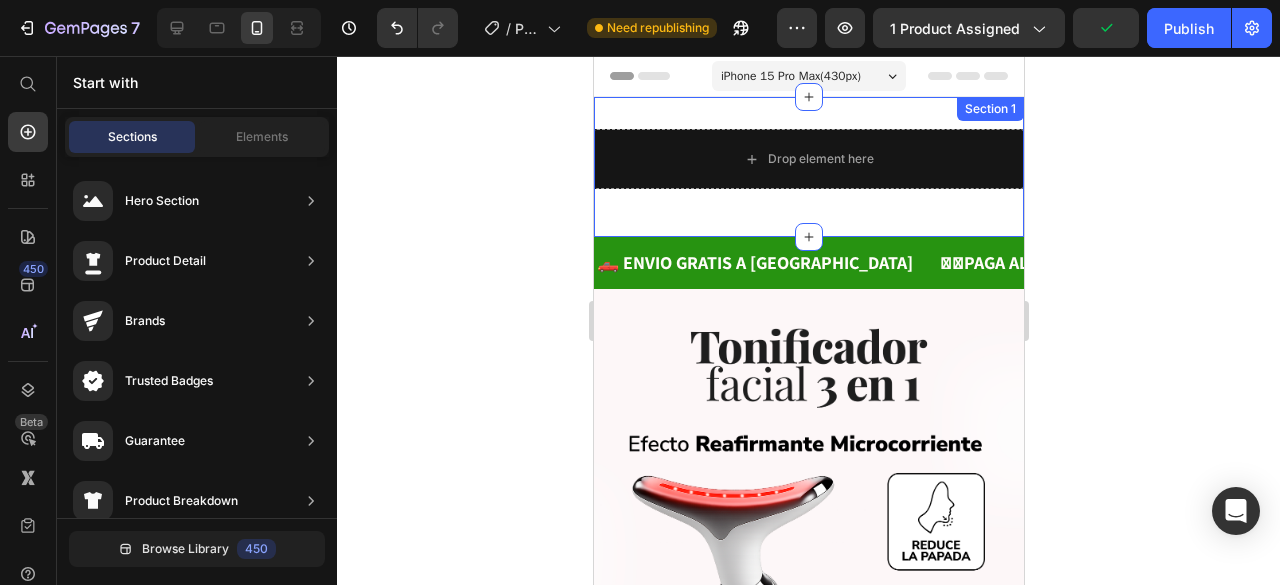 click on "Drop element here Row Section 1" at bounding box center (808, 167) 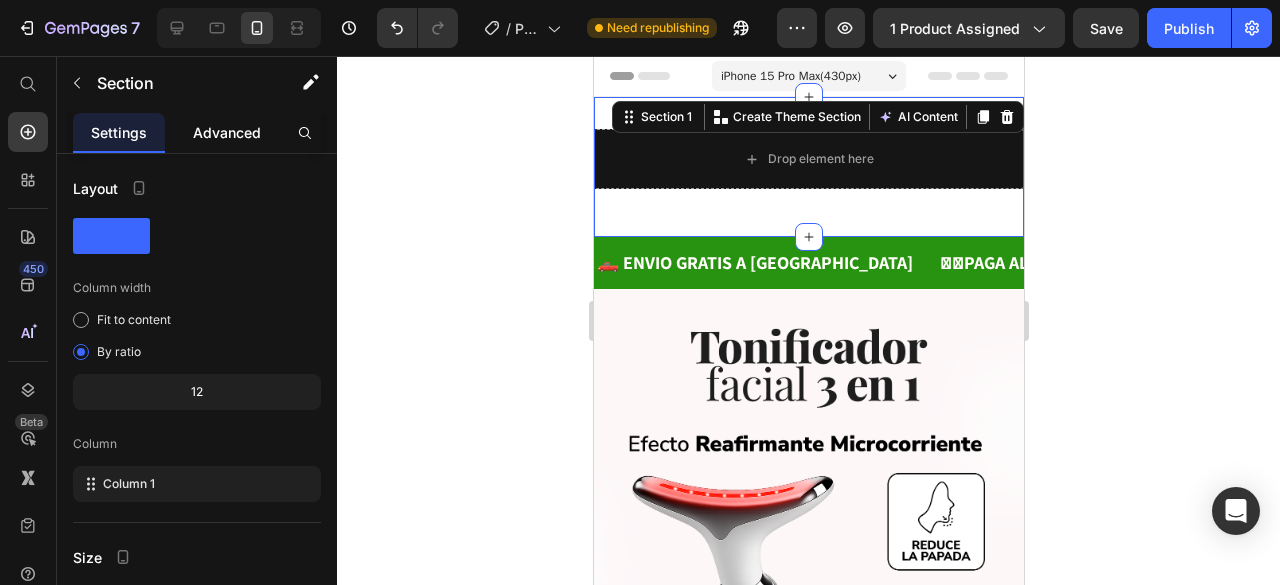 click on "Advanced" at bounding box center [227, 132] 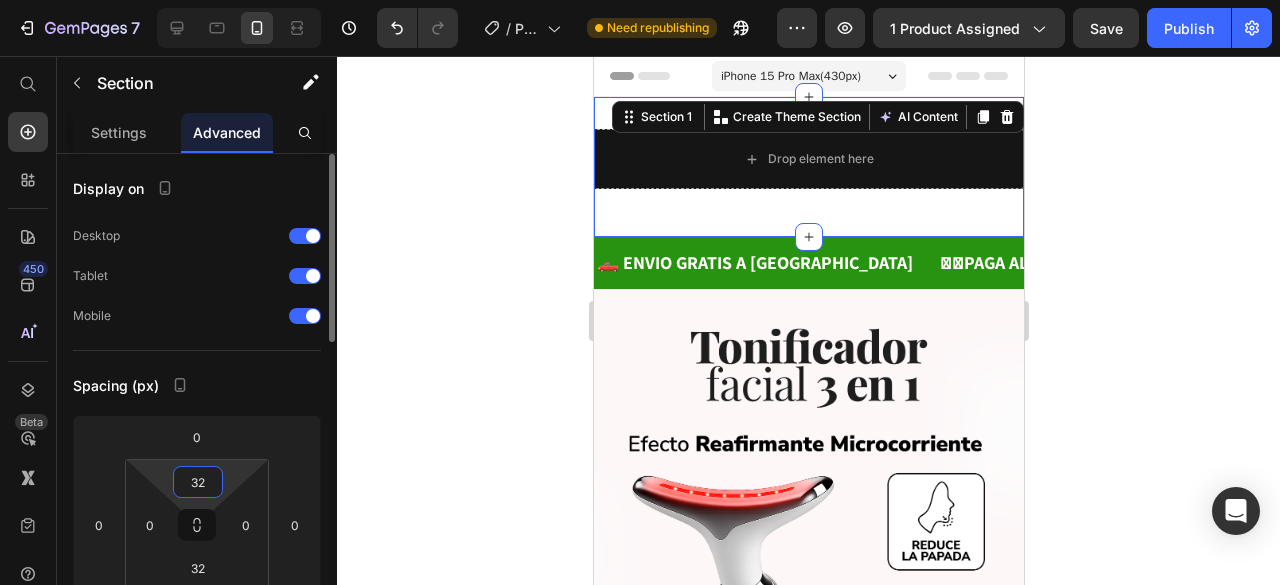 click on "32" at bounding box center (198, 482) 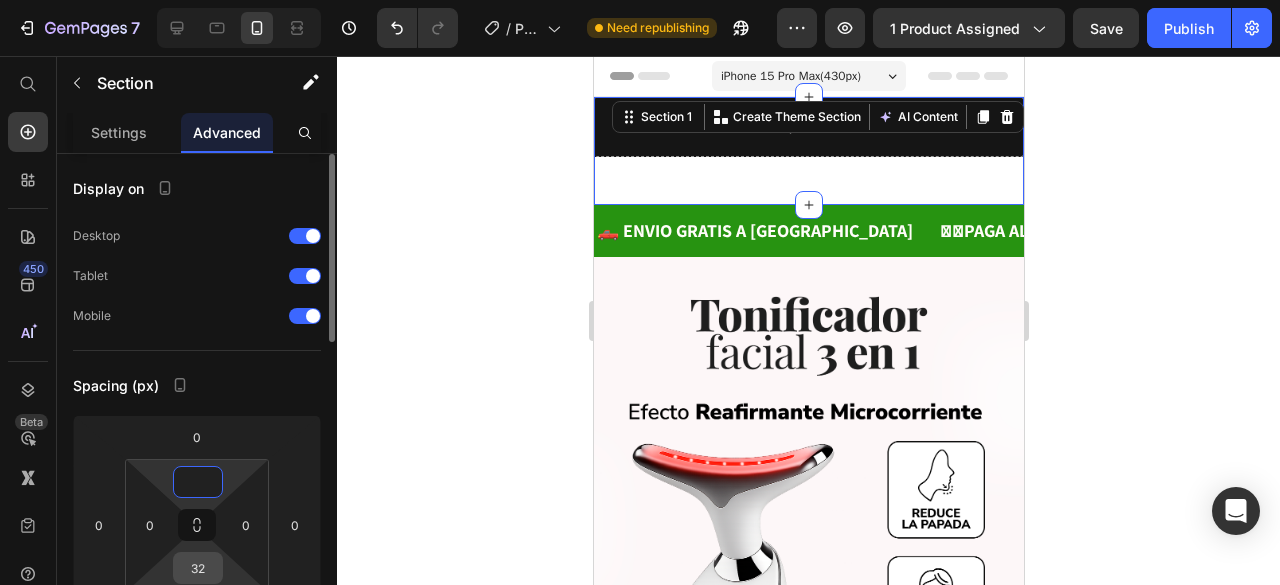 type on "0" 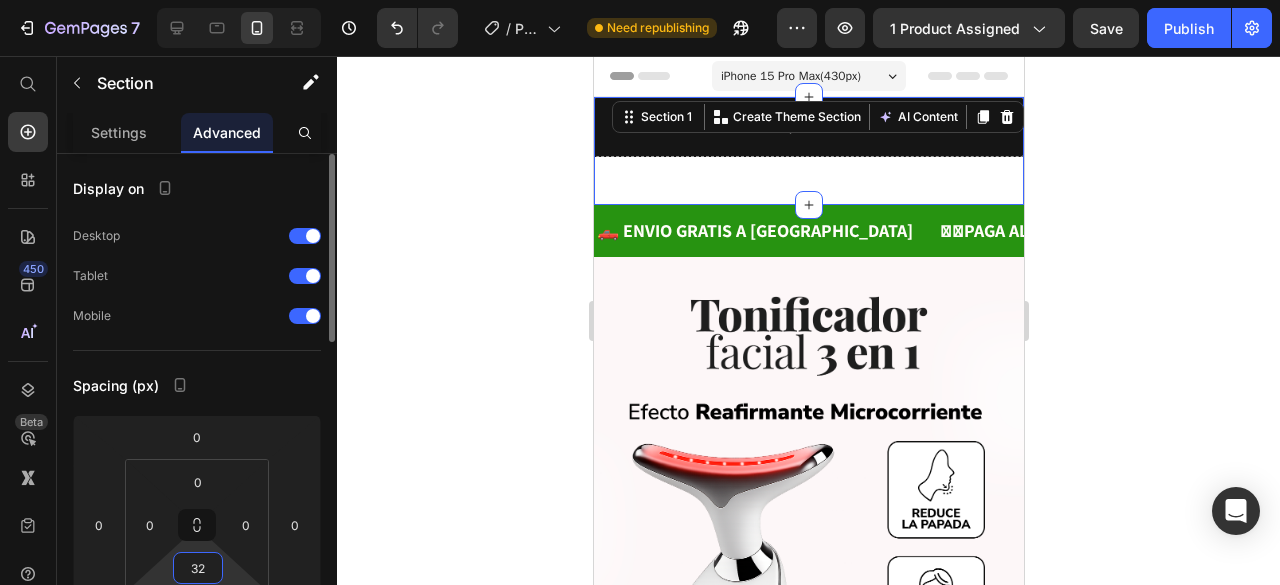 click on "32" at bounding box center [198, 568] 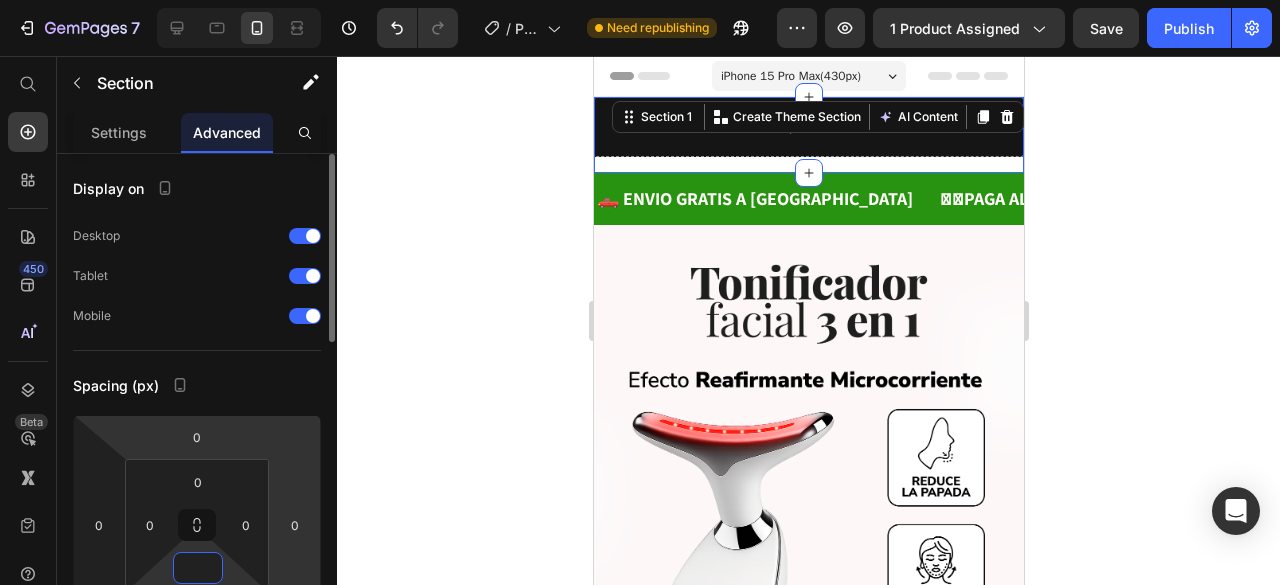 type 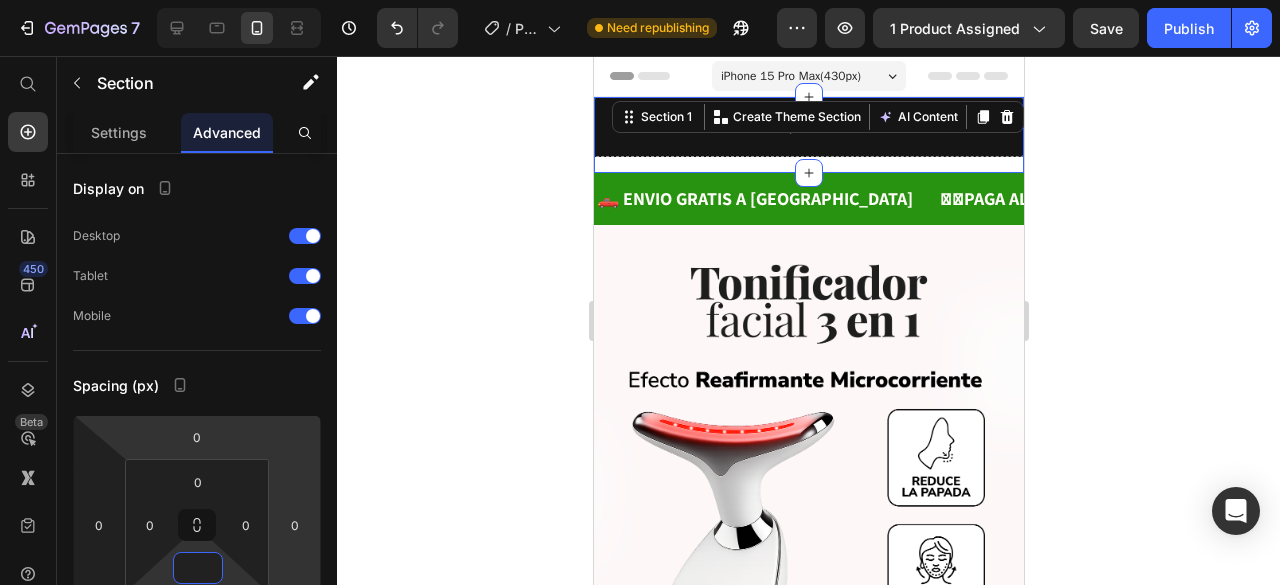 type on "-4" 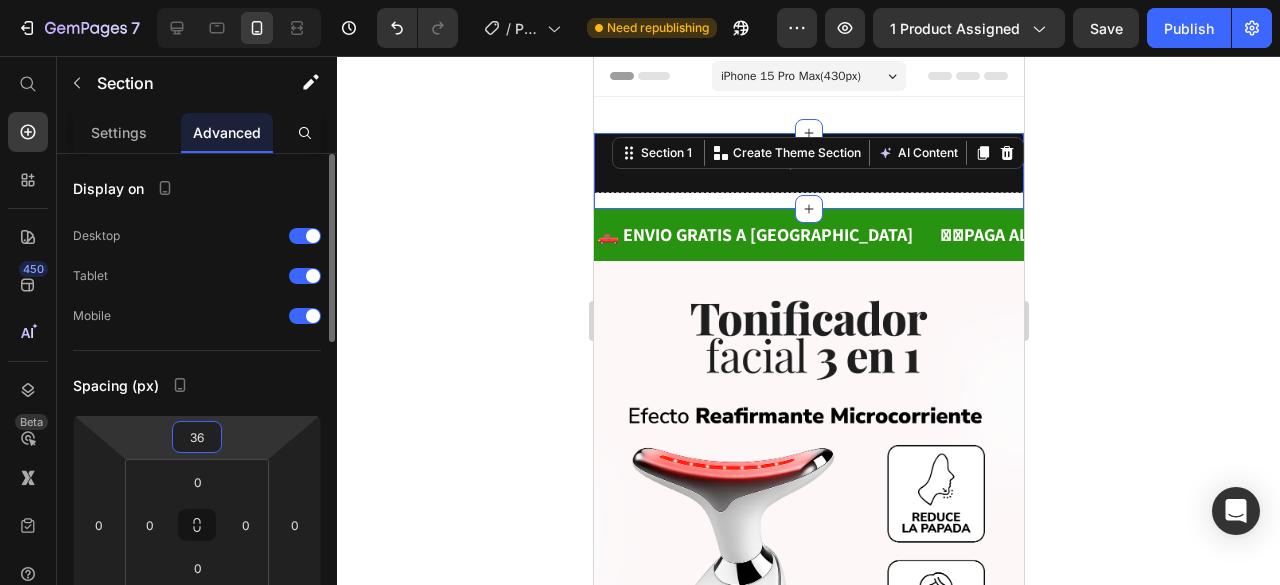 click on "7  Version history  /  Product Page - [DATE] 12:38:28 Need republishing Preview 1 product assigned  Save   Publish  450 Beta Start with Sections Elements Hero Section Product Detail Brands Trusted Badges Guarantee Product Breakdown How to use Testimonials Compare Bundle FAQs Social Proof Brand Story Product List Collection Blog List Contact Sticky Add to Cart Custom Footer Browse Library 450 Layout
Row
Row
Row
Row Text
Heading
Text Block Button
Button
Button
Sticky Back to top Media" at bounding box center [640, 0] 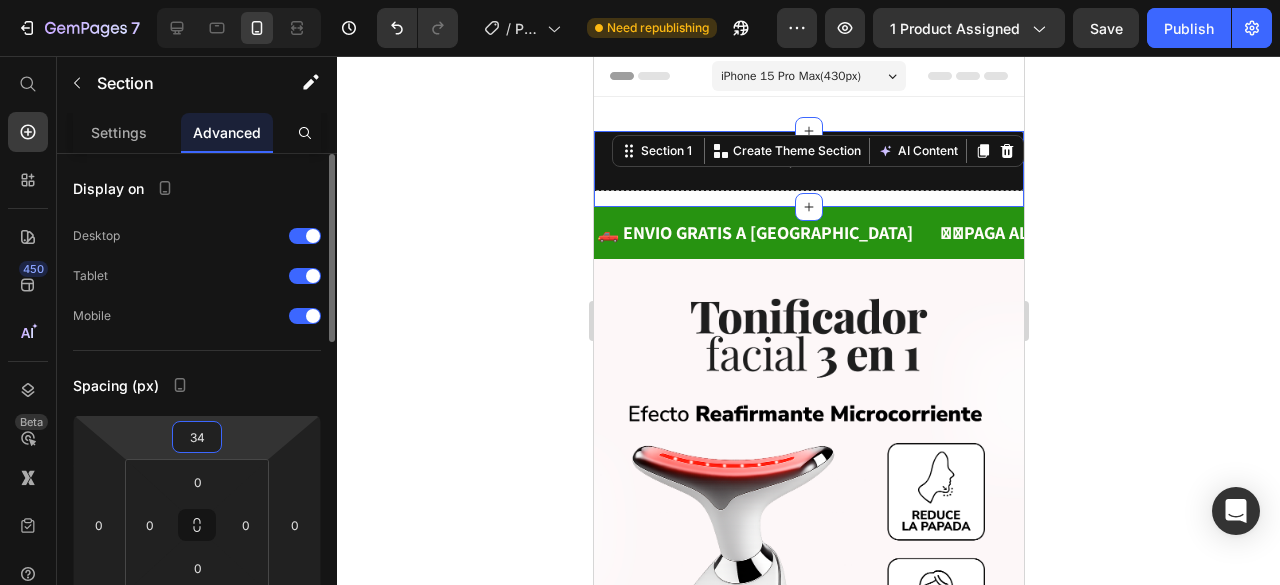 type on "3" 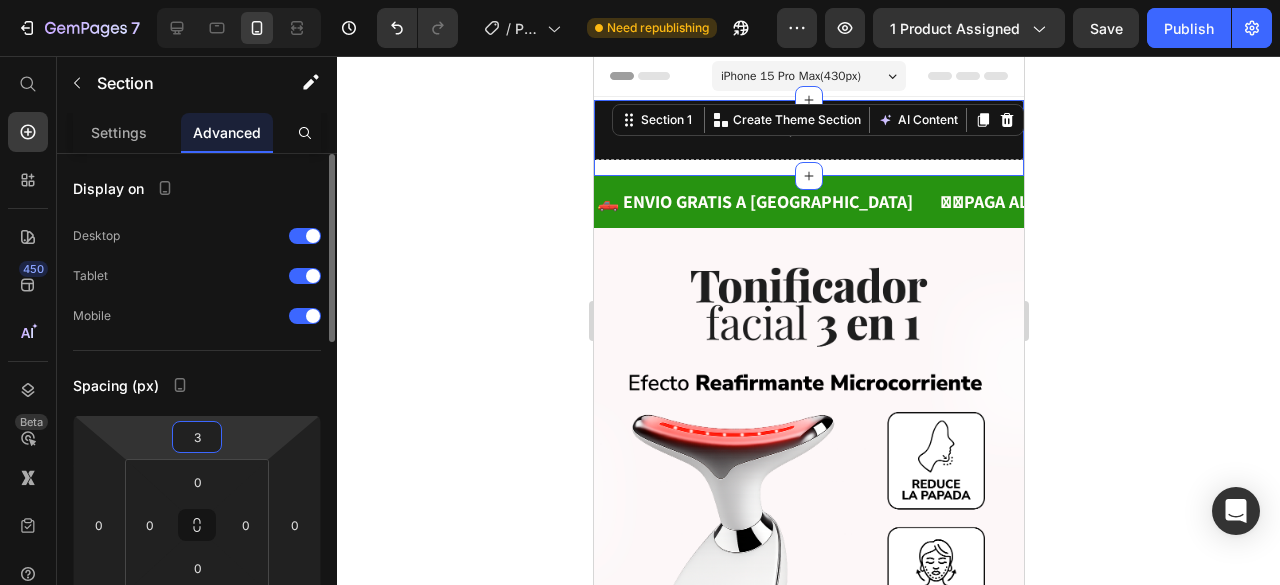 type 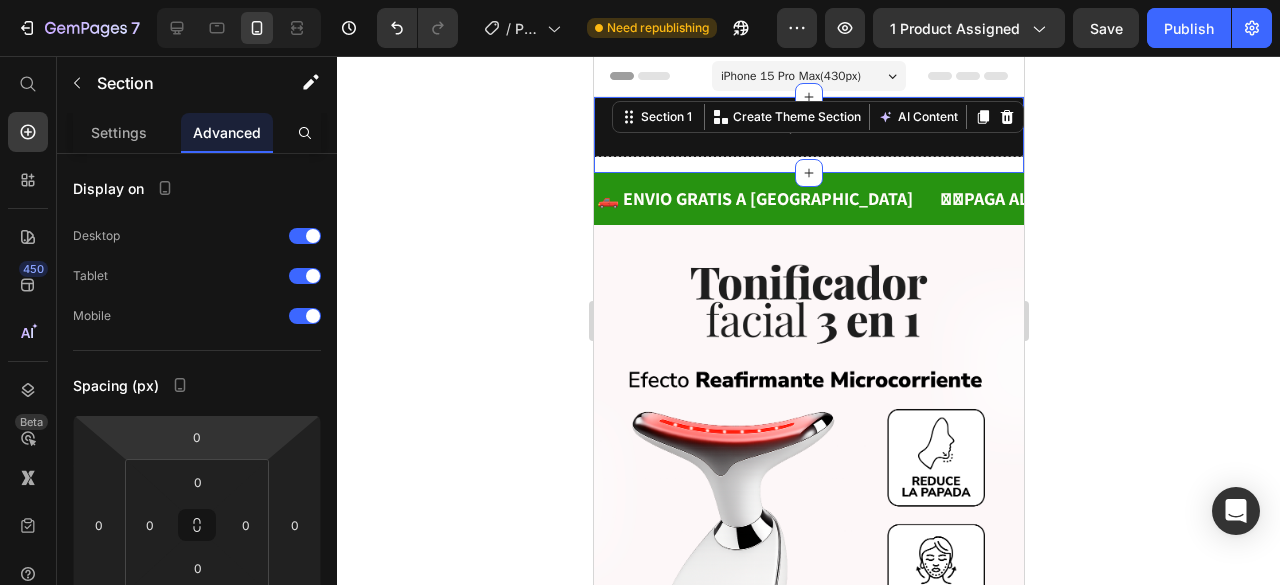 click 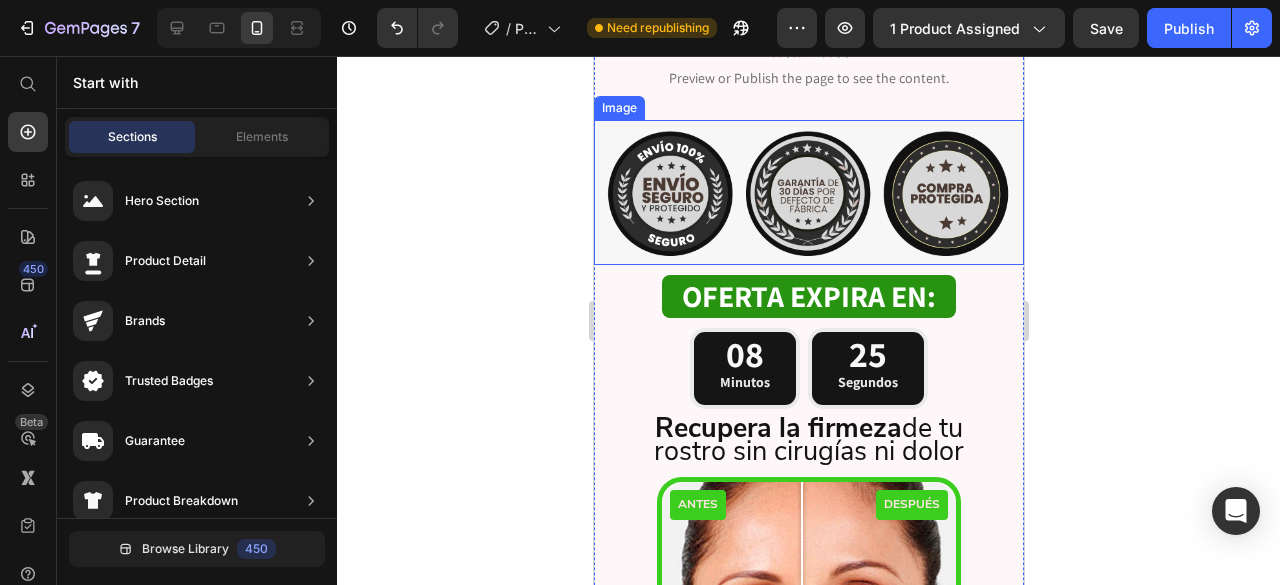 scroll, scrollTop: 846, scrollLeft: 0, axis: vertical 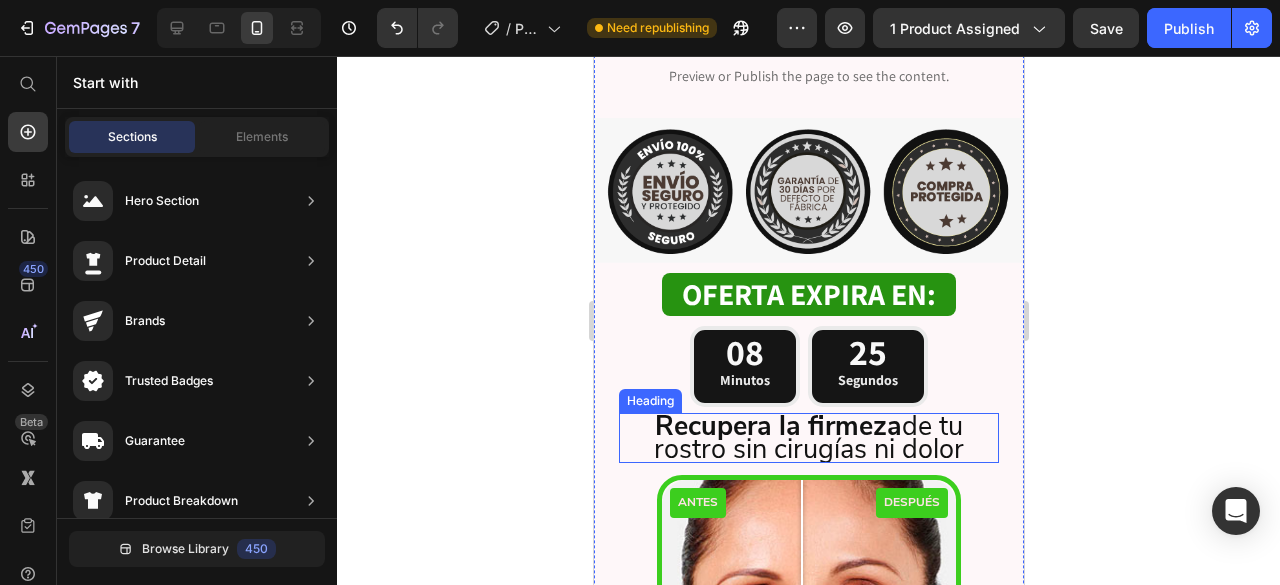 click on "Recupera la firmeza" at bounding box center (777, 426) 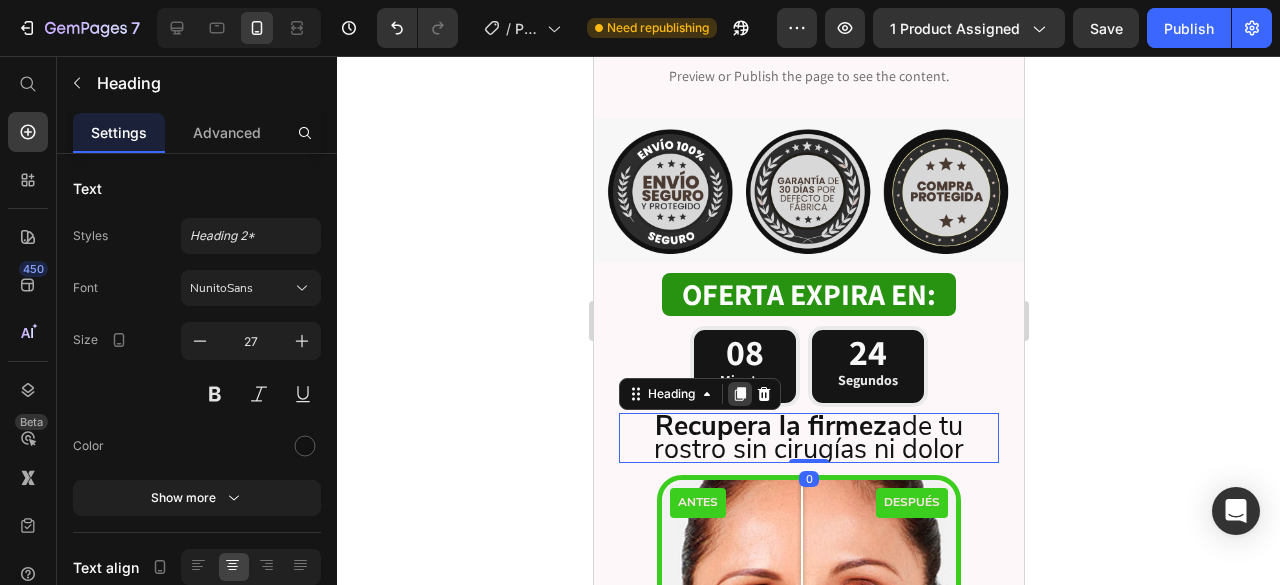 click 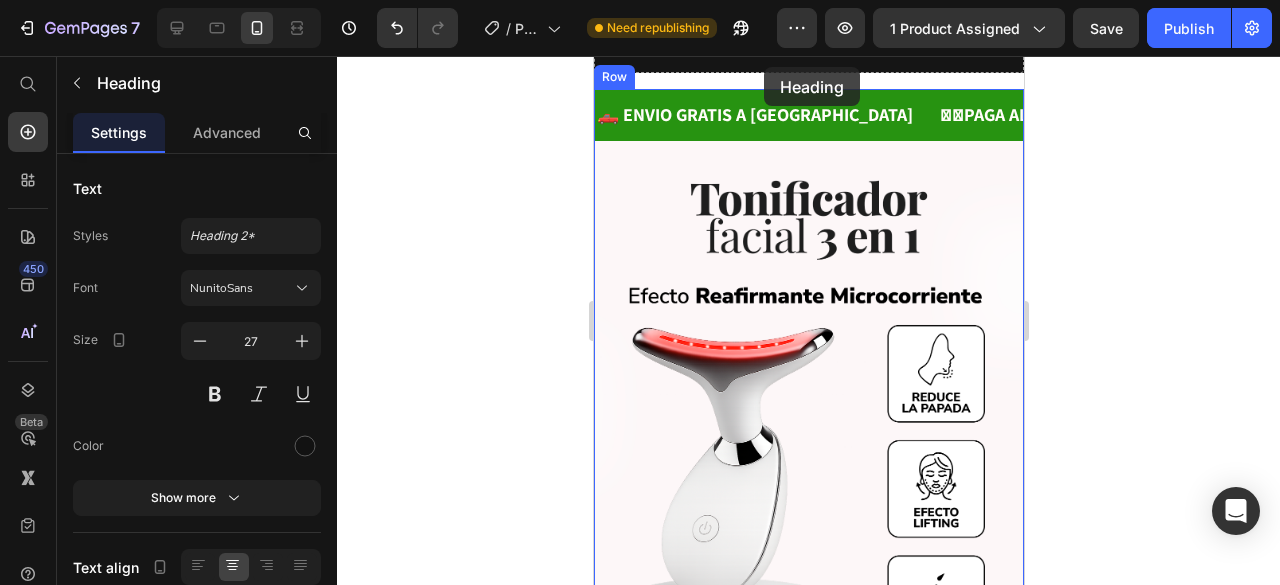 scroll, scrollTop: 0, scrollLeft: 0, axis: both 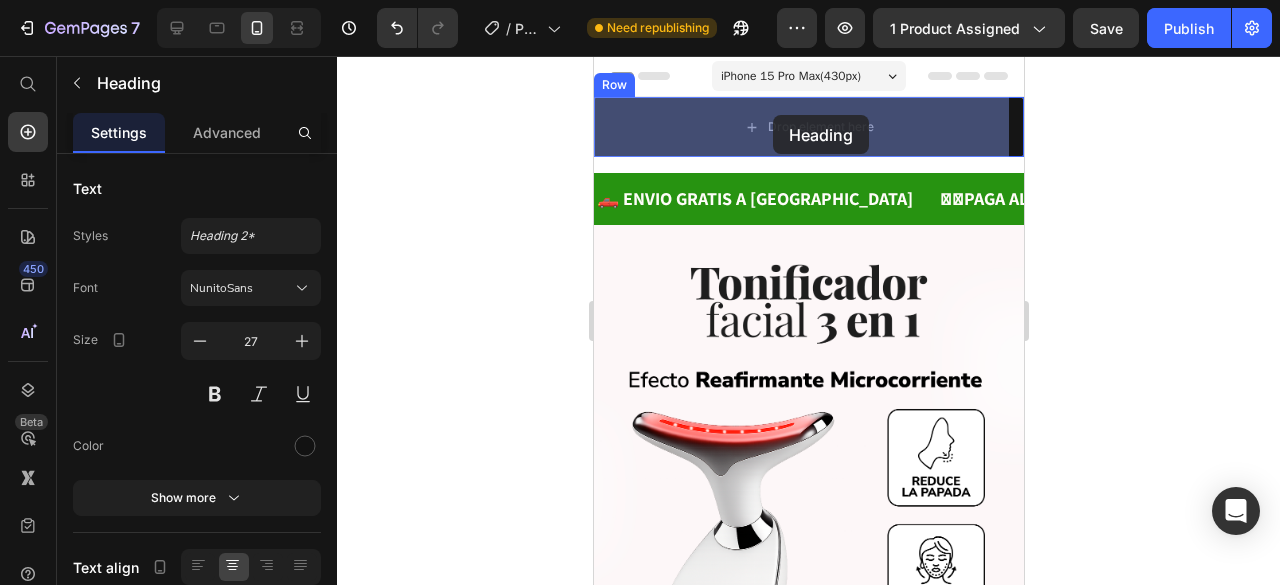 drag, startPoint x: 664, startPoint y: 424, endPoint x: 773, endPoint y: 121, distance: 322.0093 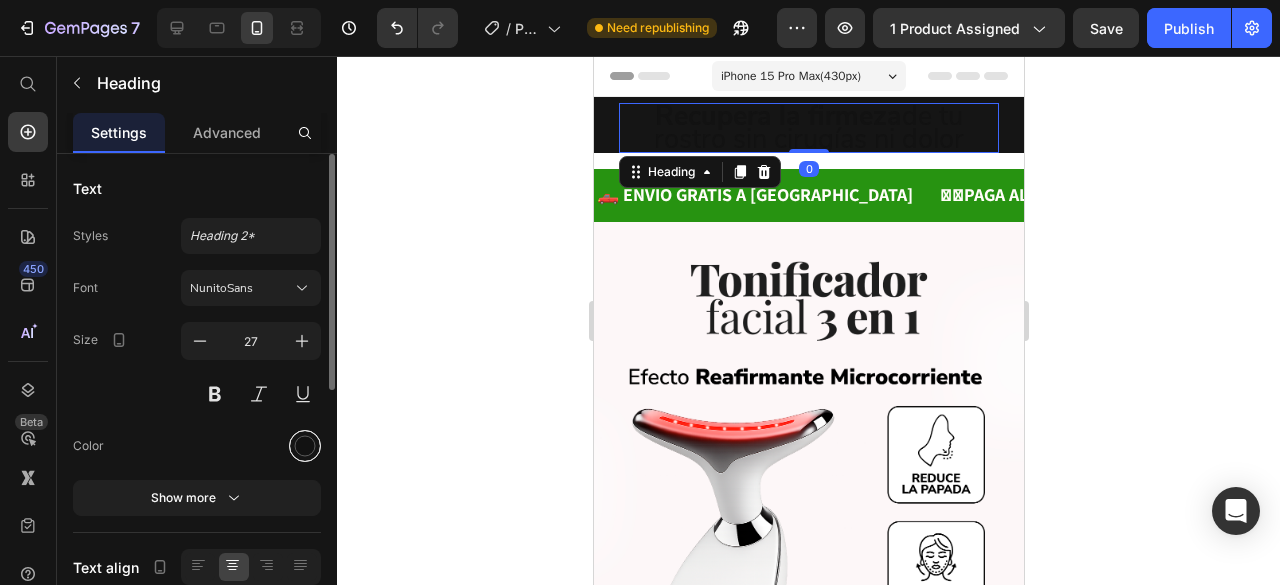 click at bounding box center [305, 446] 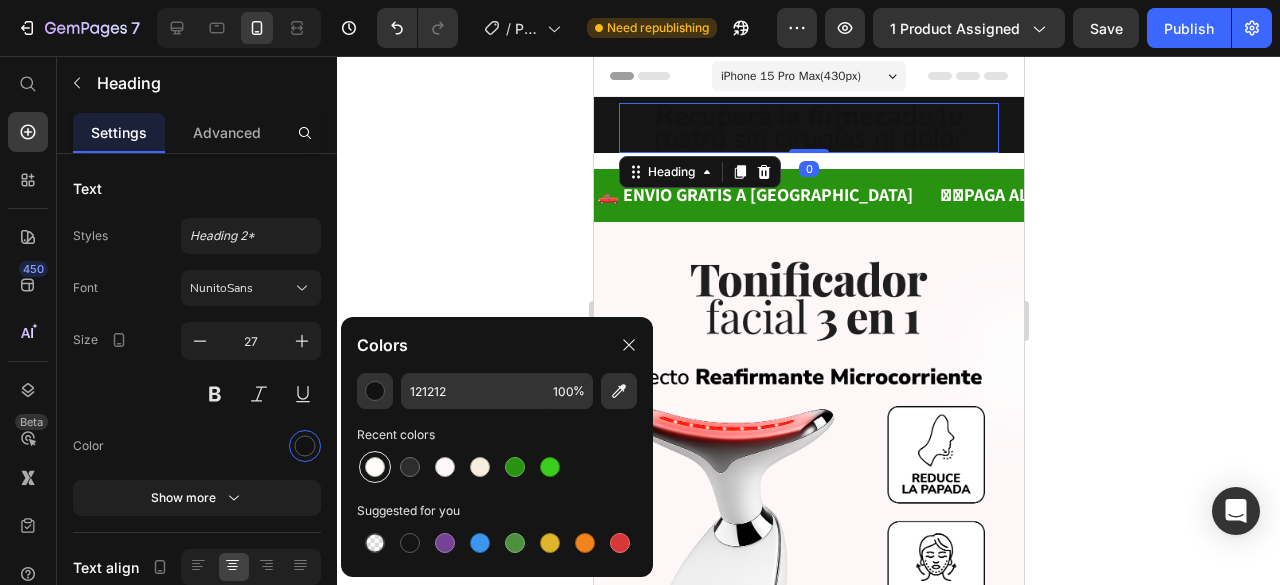 click at bounding box center (375, 467) 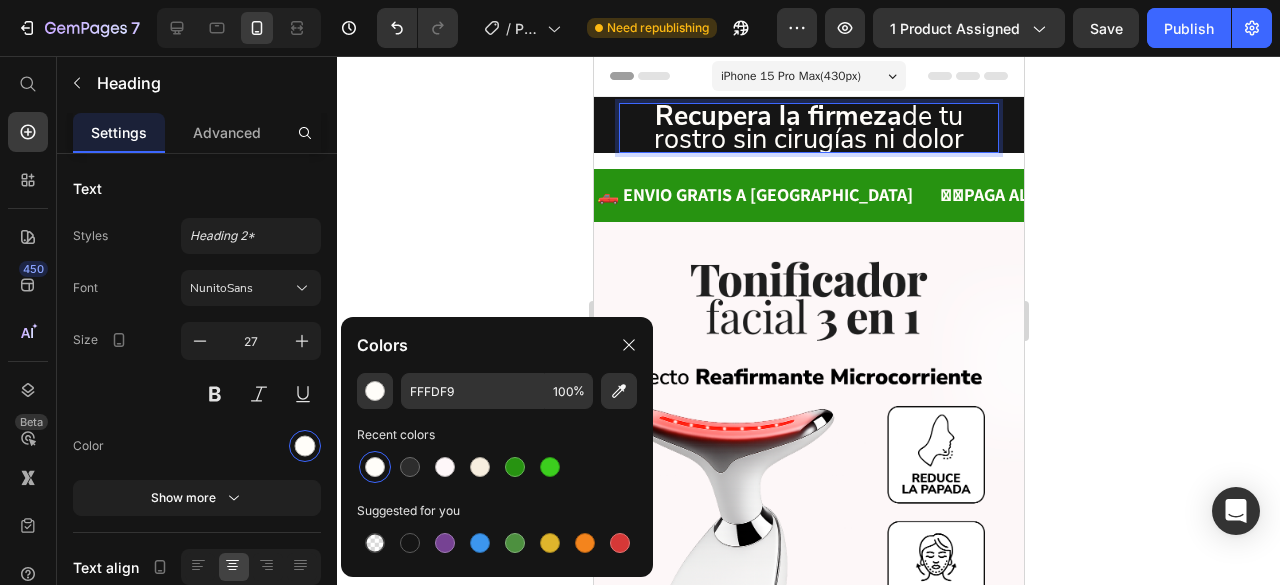 click on "Recupera la firmeza  de tu rostro sin cirugías ni dolor" at bounding box center [808, 128] 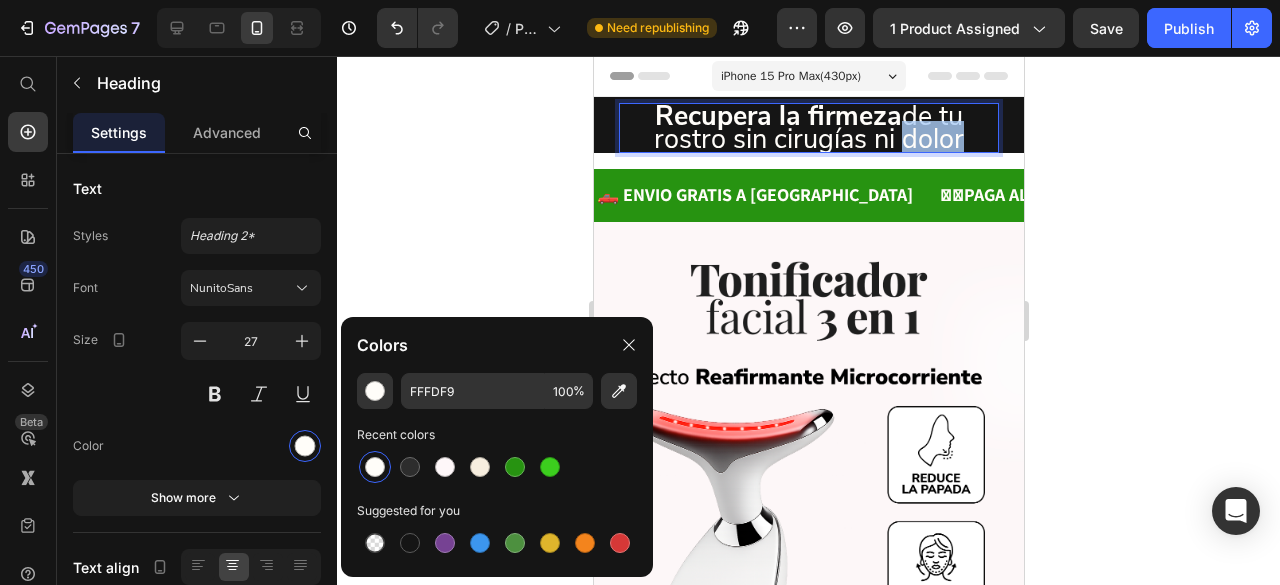 click on "Recupera la firmeza  de tu rostro sin cirugías ni dolor" at bounding box center (808, 128) 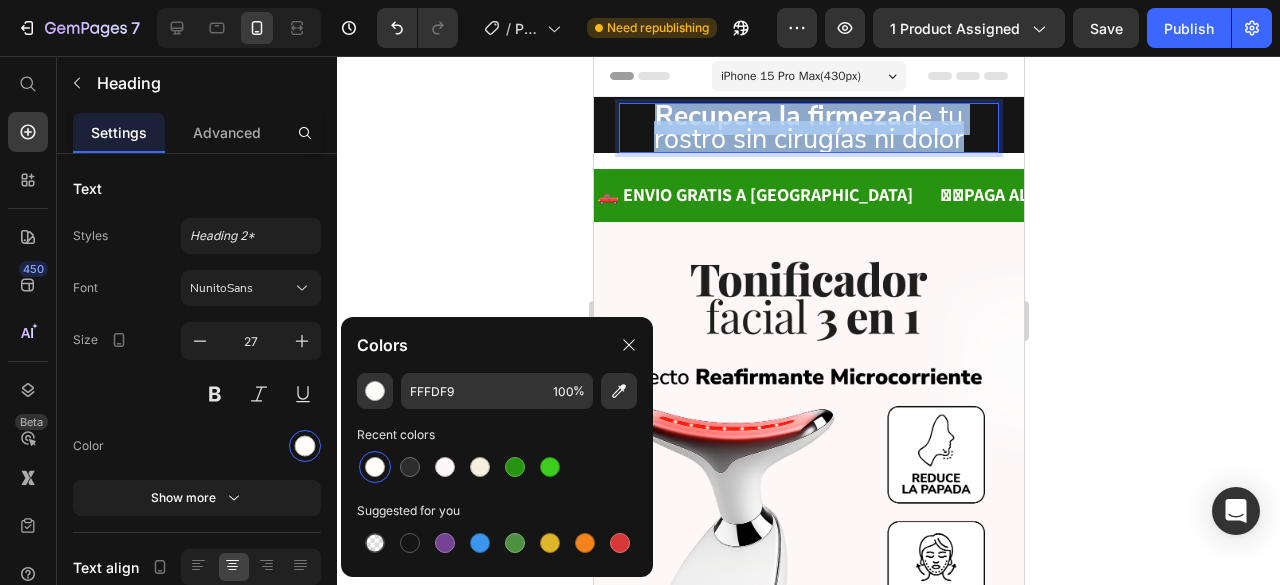 click on "Recupera la firmeza  de tu rostro sin cirugías ni dolor" at bounding box center (808, 128) 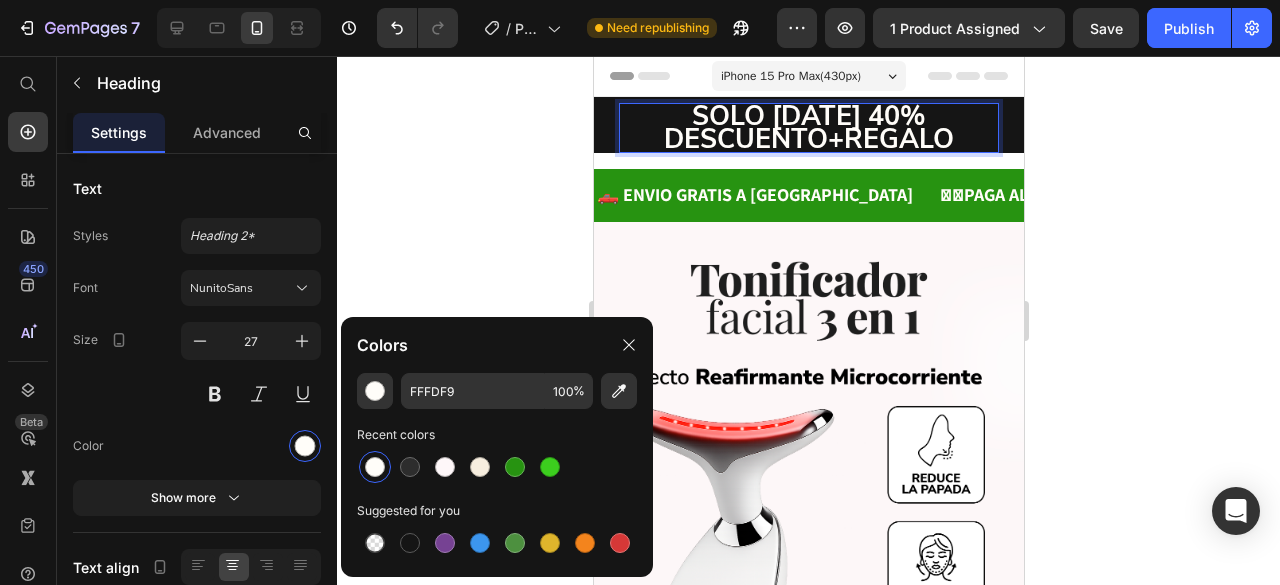 type 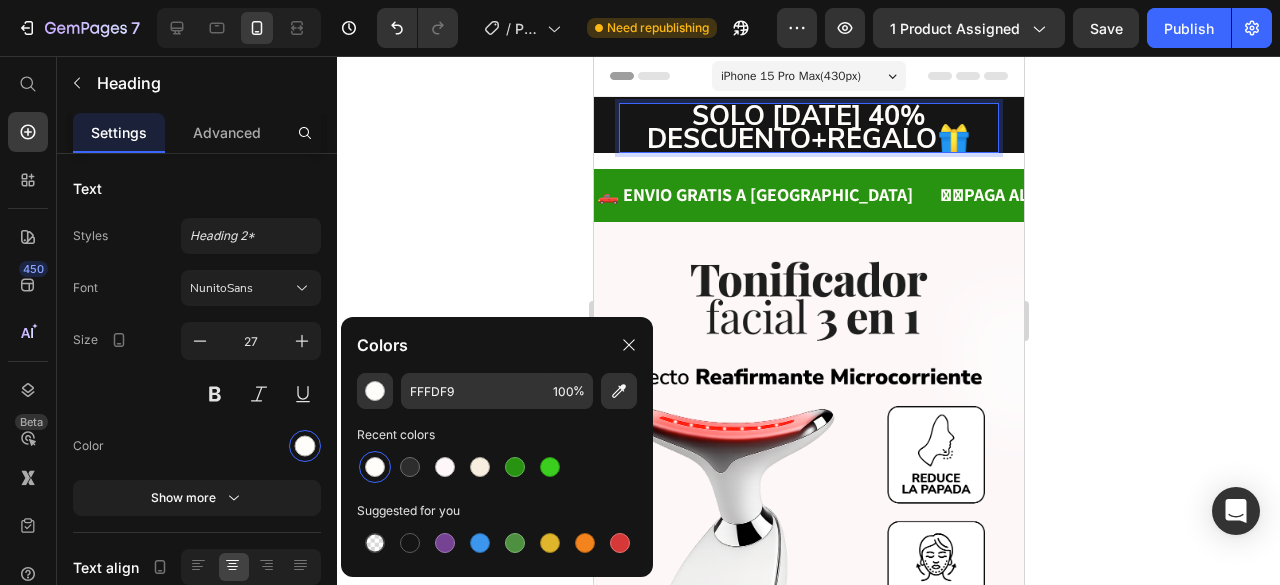 scroll, scrollTop: 4, scrollLeft: 0, axis: vertical 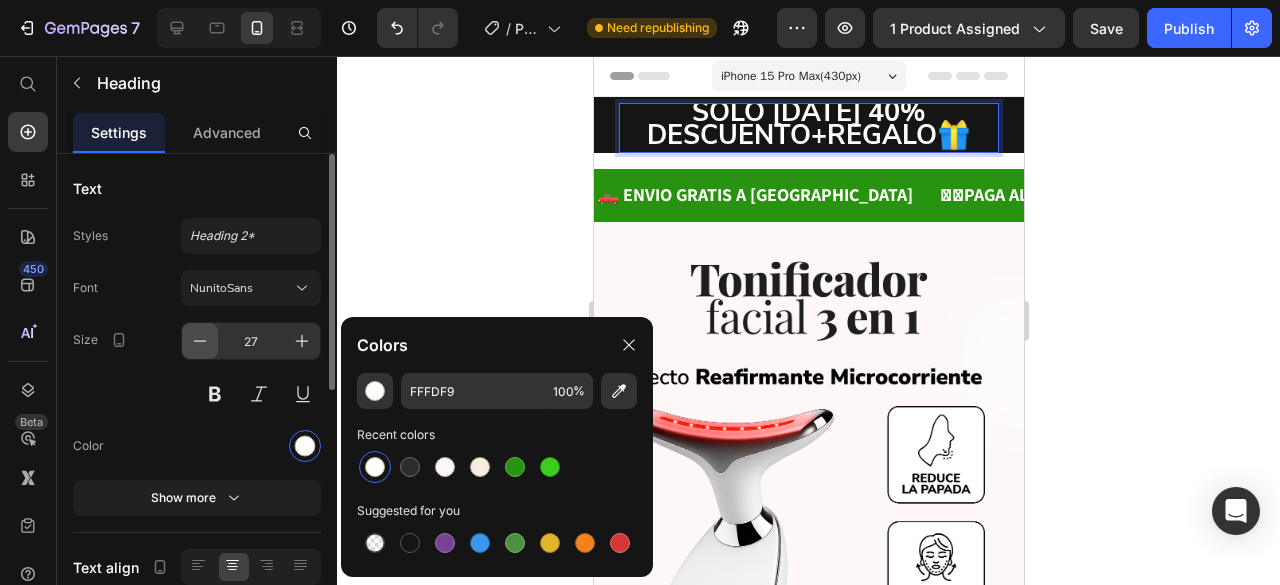 click 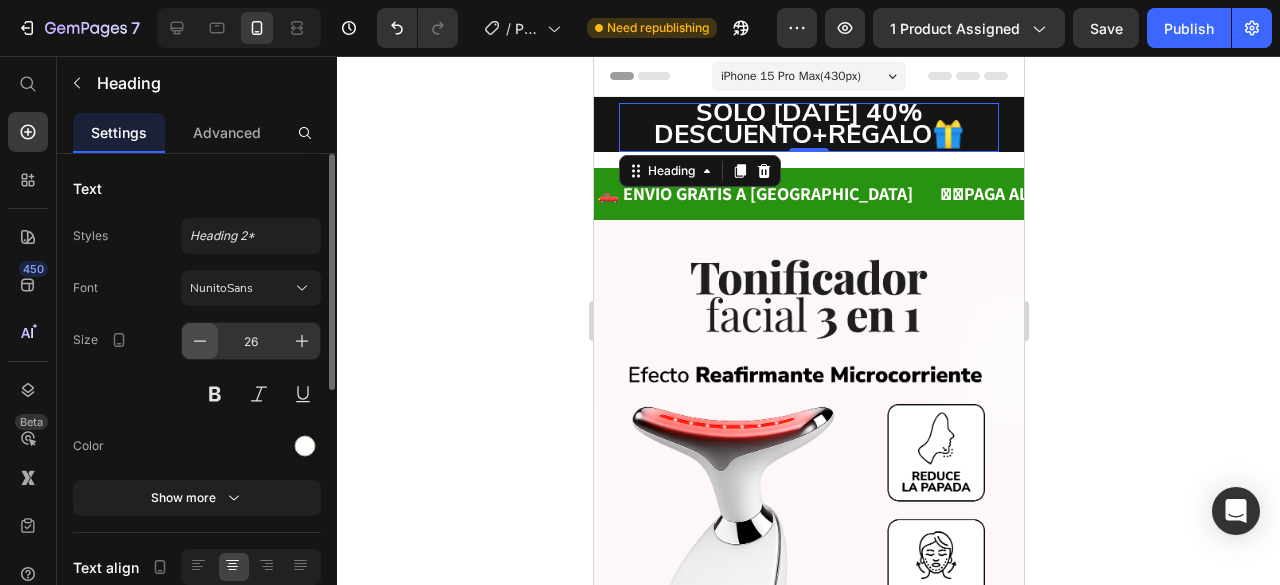 click 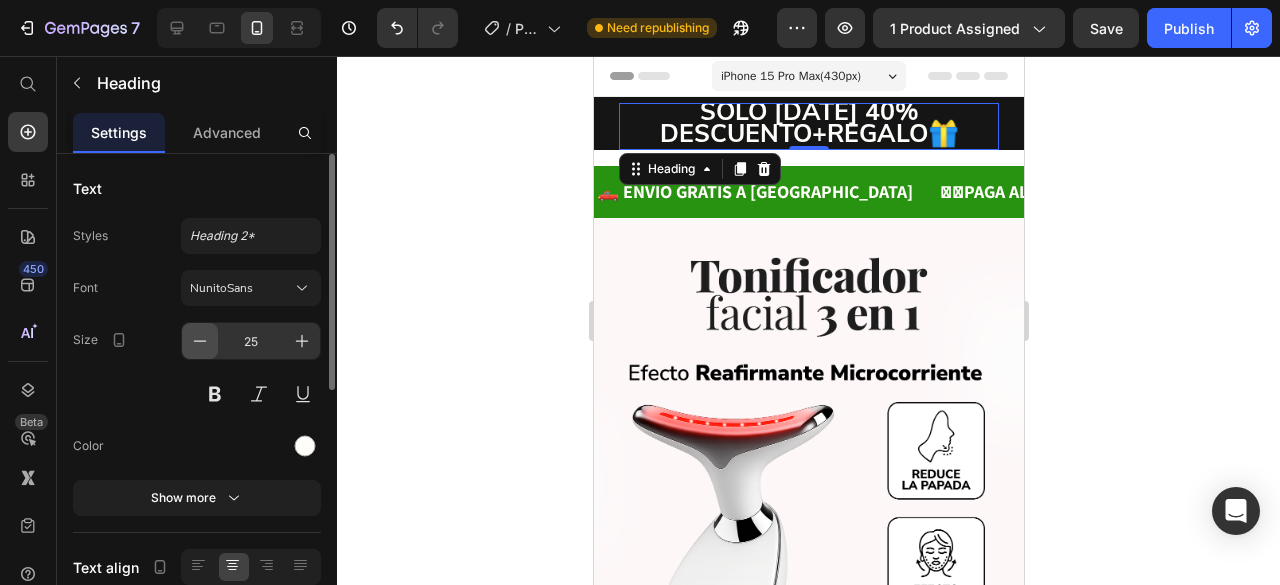 click 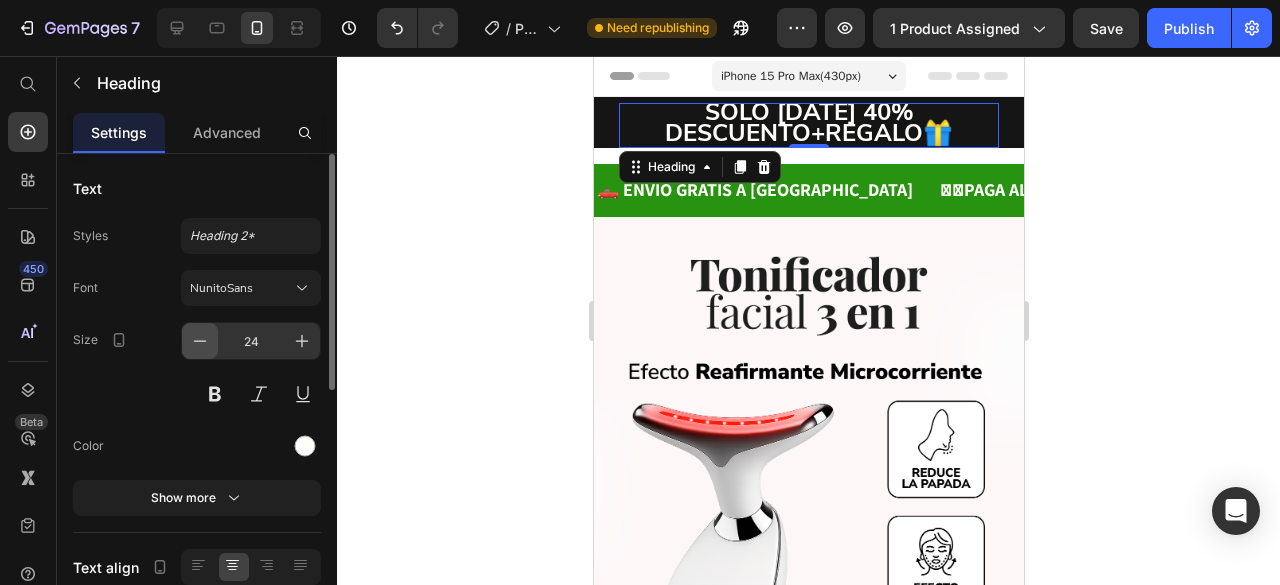 click 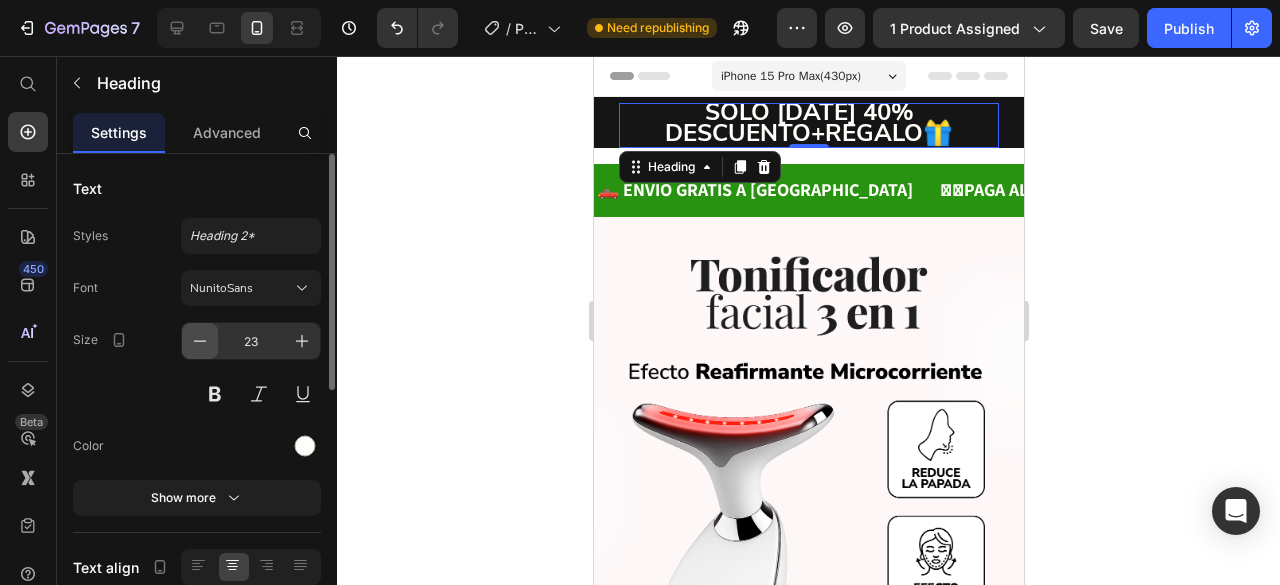 scroll, scrollTop: 4, scrollLeft: 0, axis: vertical 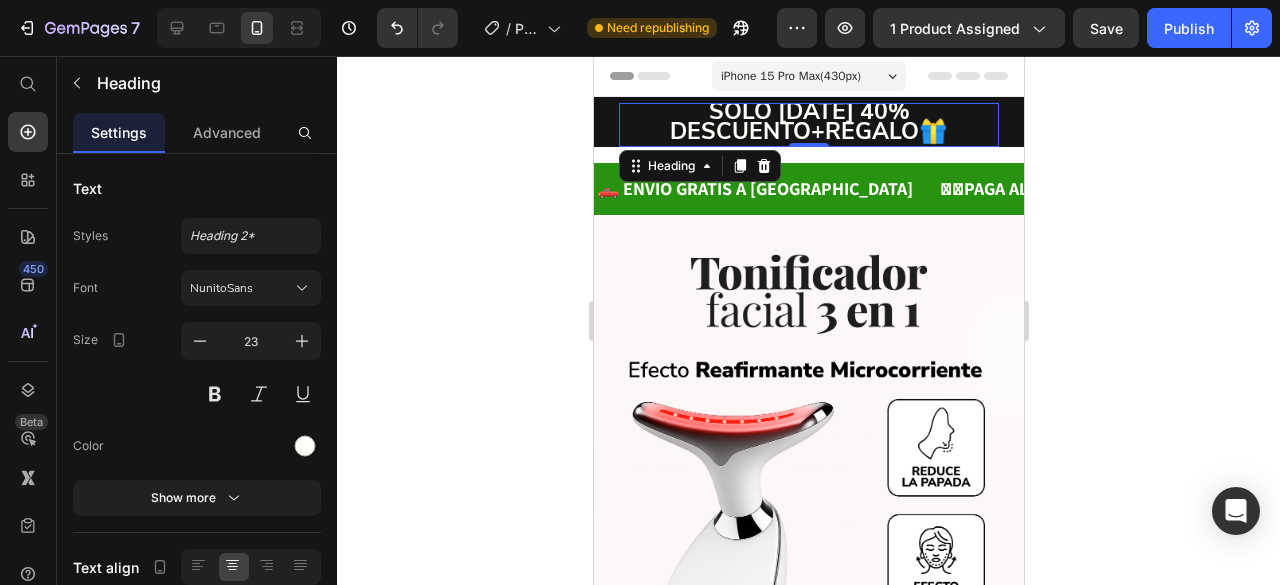 click on "SOLO [DATE] 40% DESCUENTO+REGALO🎁" at bounding box center (808, 121) 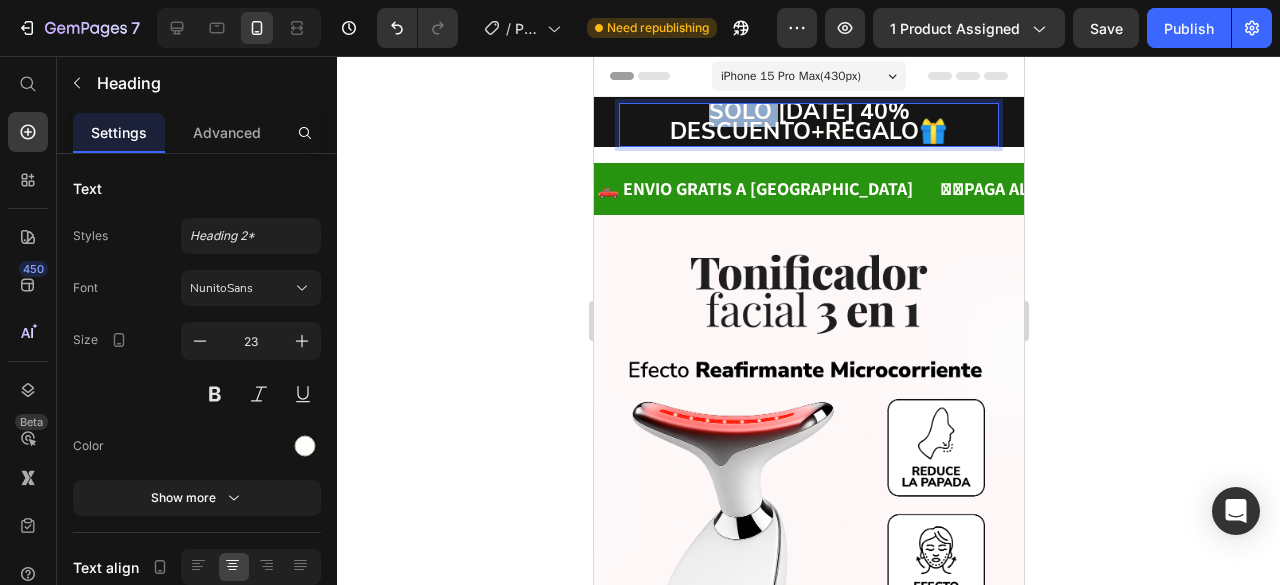 click on "SOLO [DATE] 40% DESCUENTO+REGALO🎁" at bounding box center (808, 121) 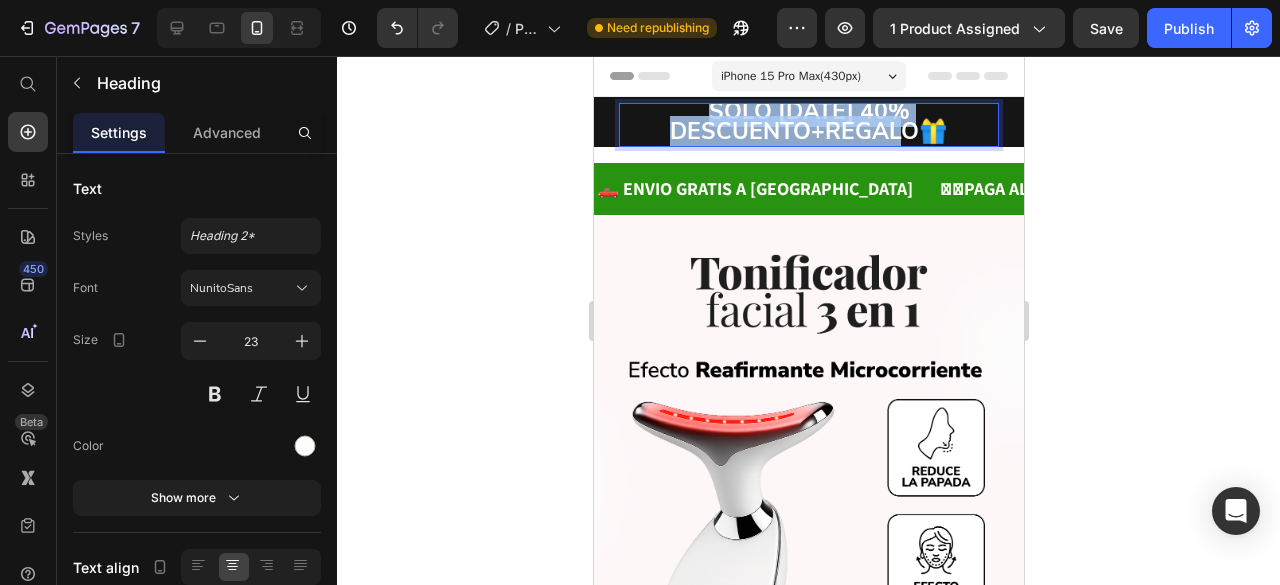 click on "SOLO [DATE] 40% DESCUENTO+REGALO🎁" at bounding box center [808, 121] 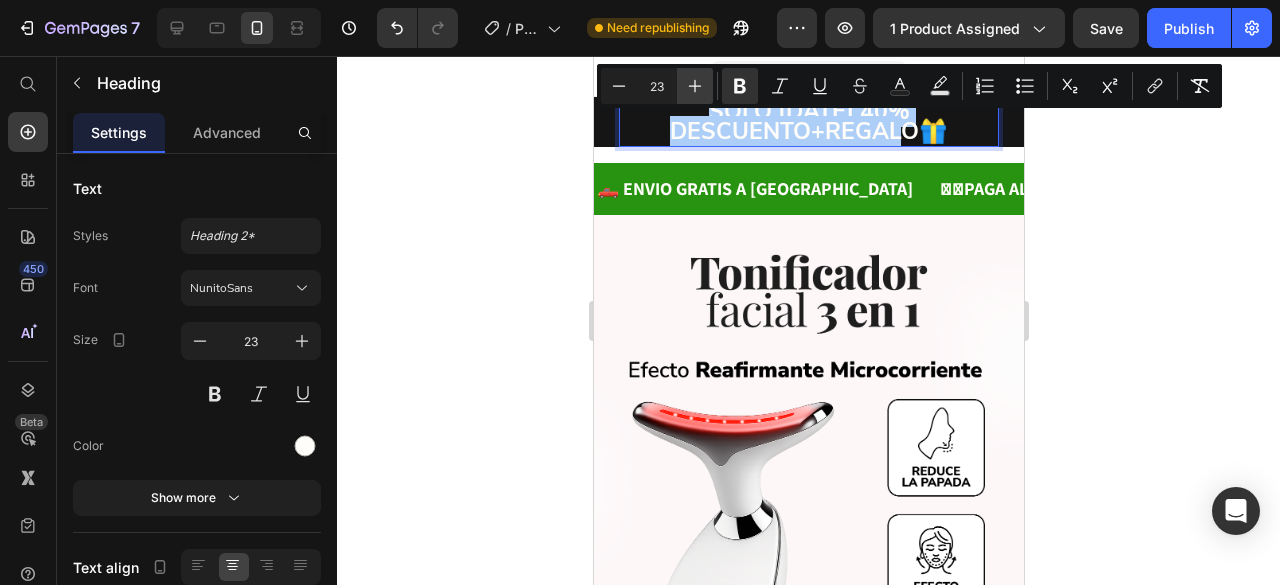click 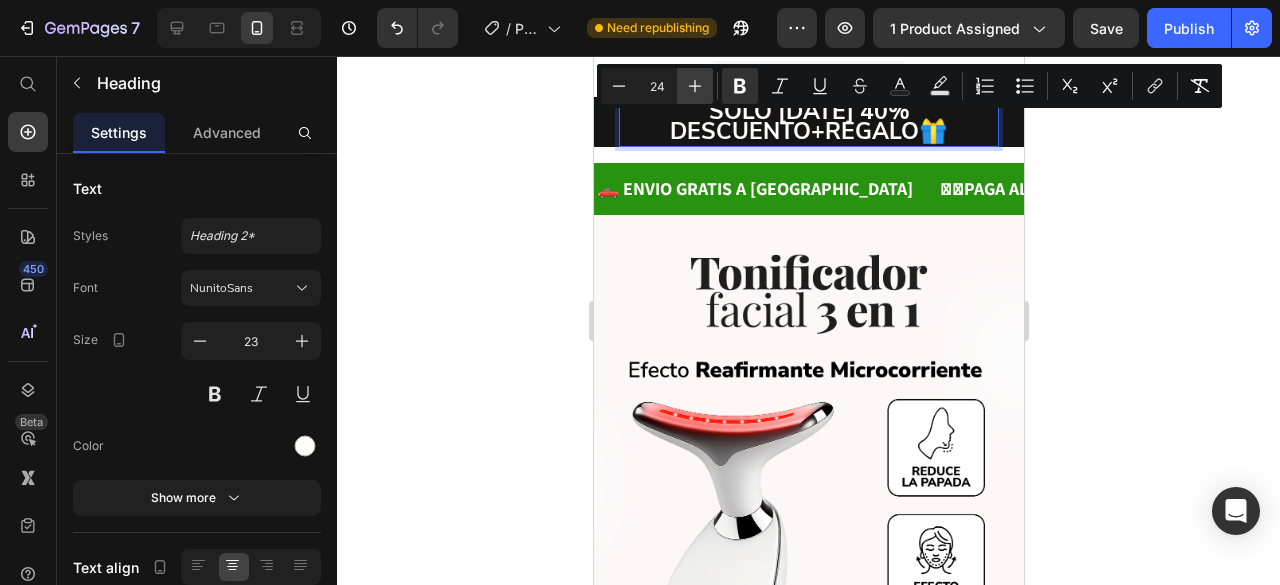 click 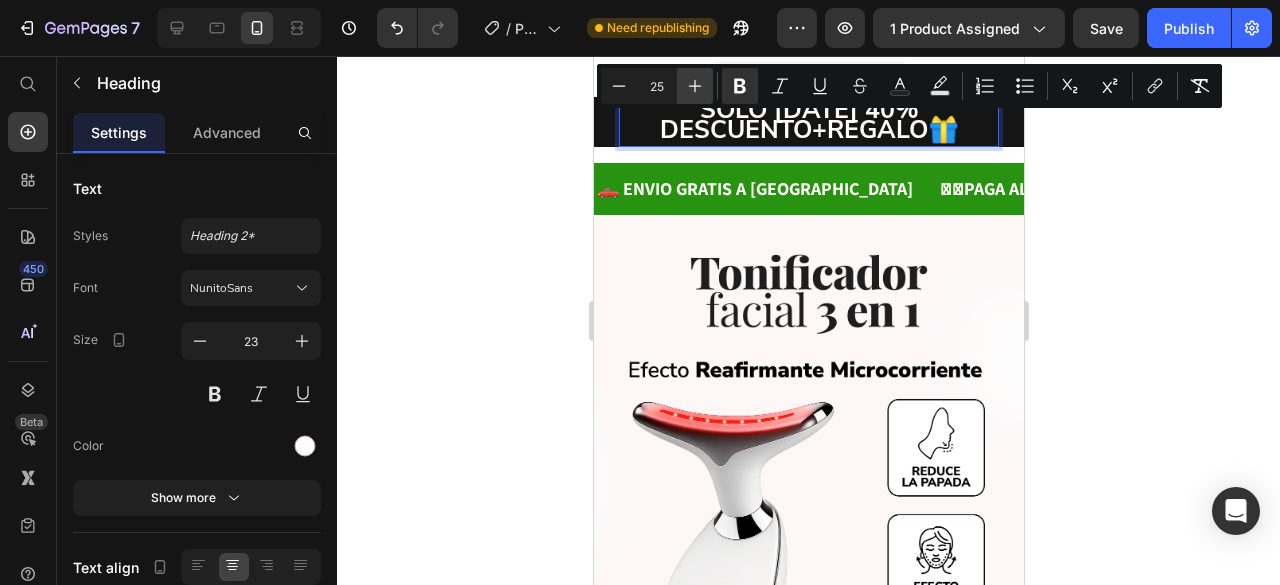 click 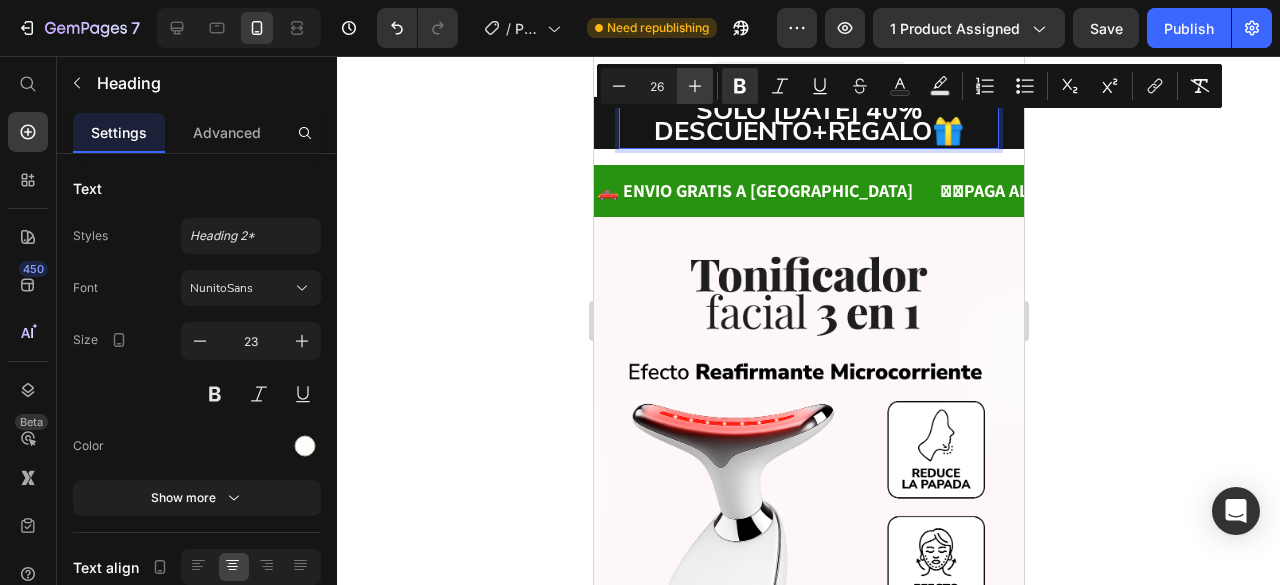 click 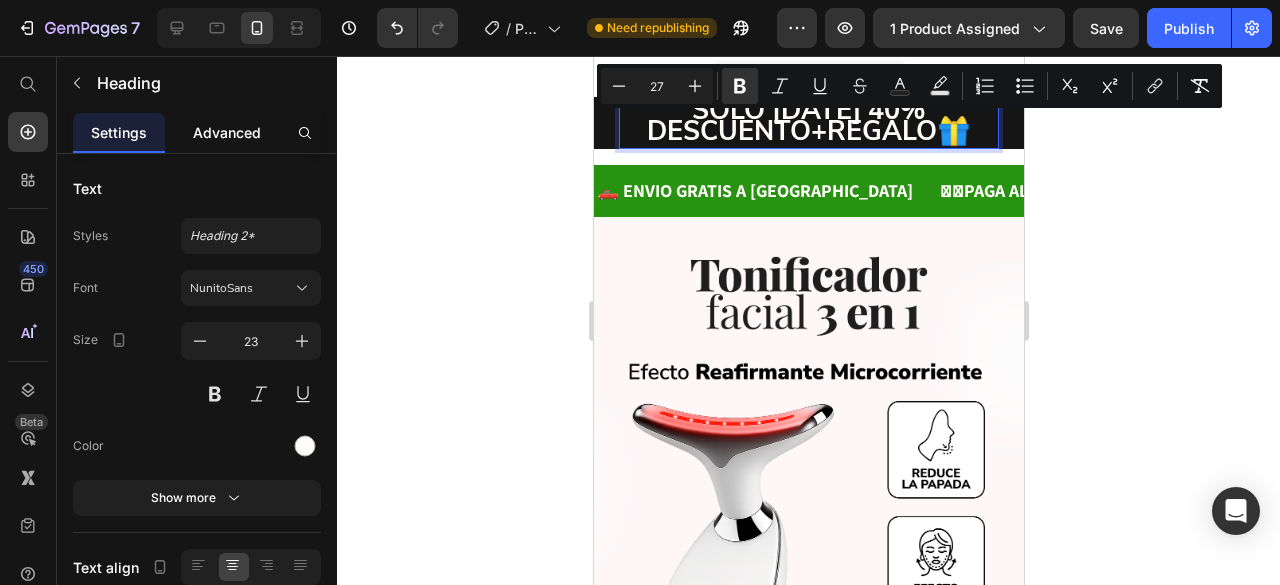 drag, startPoint x: 222, startPoint y: 126, endPoint x: 224, endPoint y: 151, distance: 25.079872 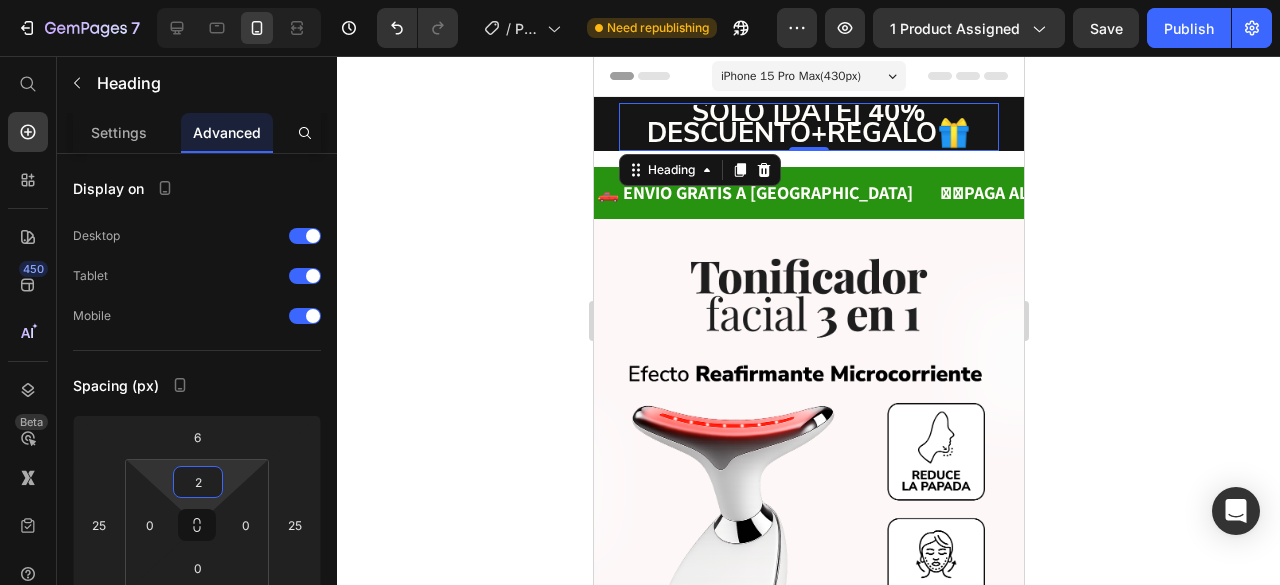 type on "4" 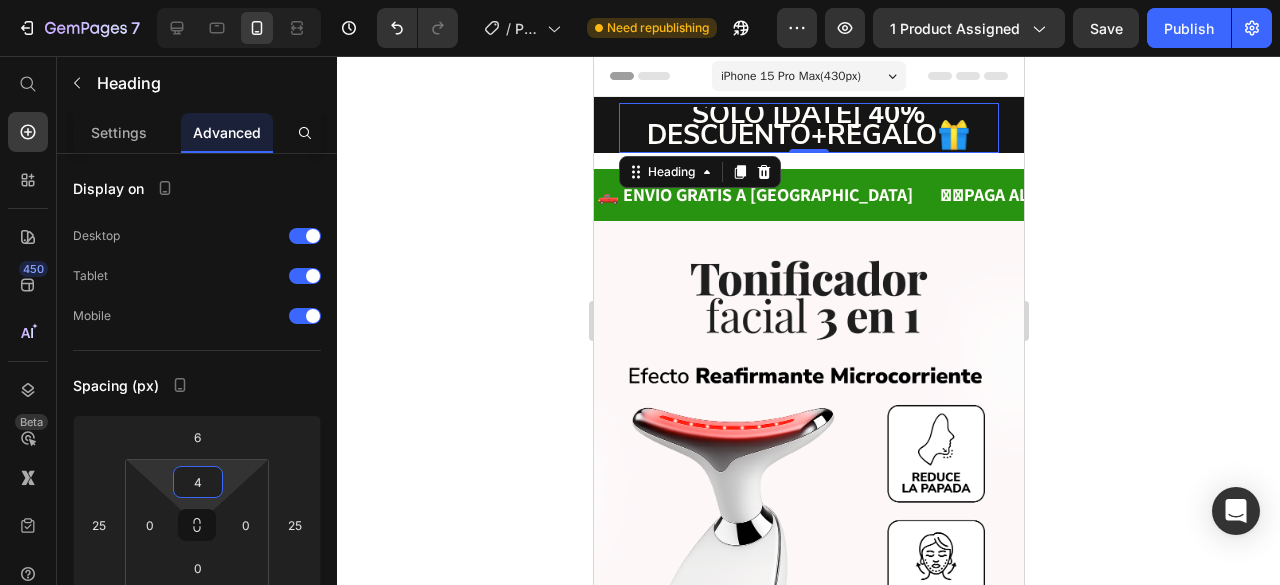 click on "7  Version history  /  Product Page - [DATE] 12:38:28 Need republishing Preview 1 product assigned  Save   Publish  450 Beta Start with Sections Elements Hero Section Product Detail Brands Trusted Badges Guarantee Product Breakdown How to use Testimonials Compare Bundle FAQs Social Proof Brand Story Product List Collection Blog List Contact Sticky Add to Cart Custom Footer Browse Library 450 Layout
Row
Row
Row
Row Text
Heading
Text Block Button
Button
Button
Sticky Back to top Media" at bounding box center [640, 0] 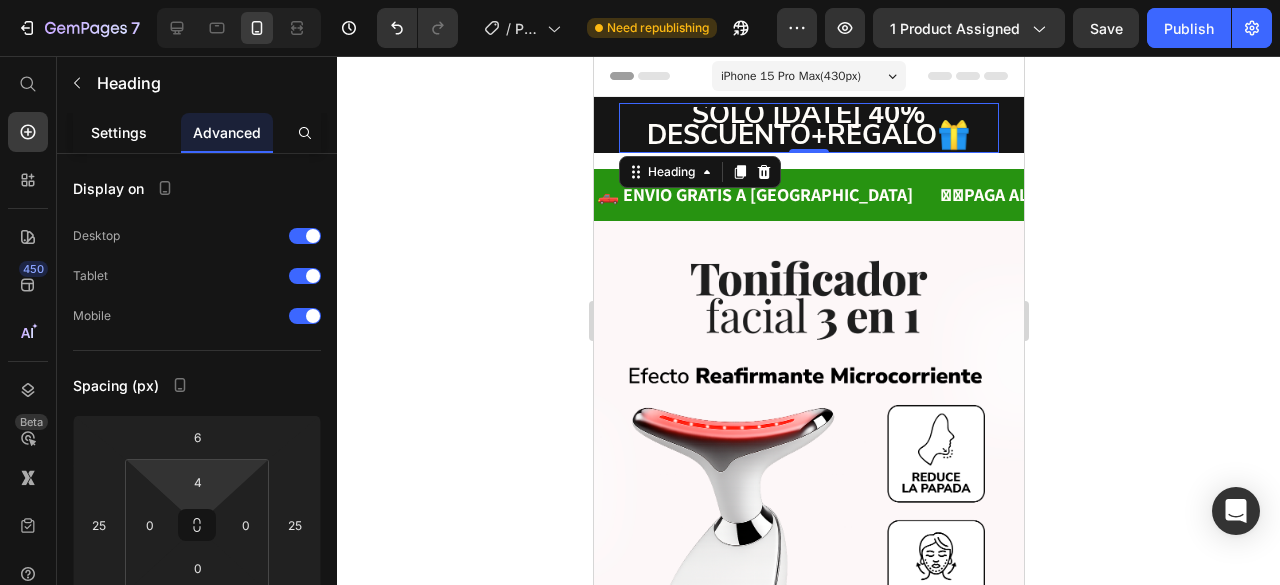 click on "Settings" 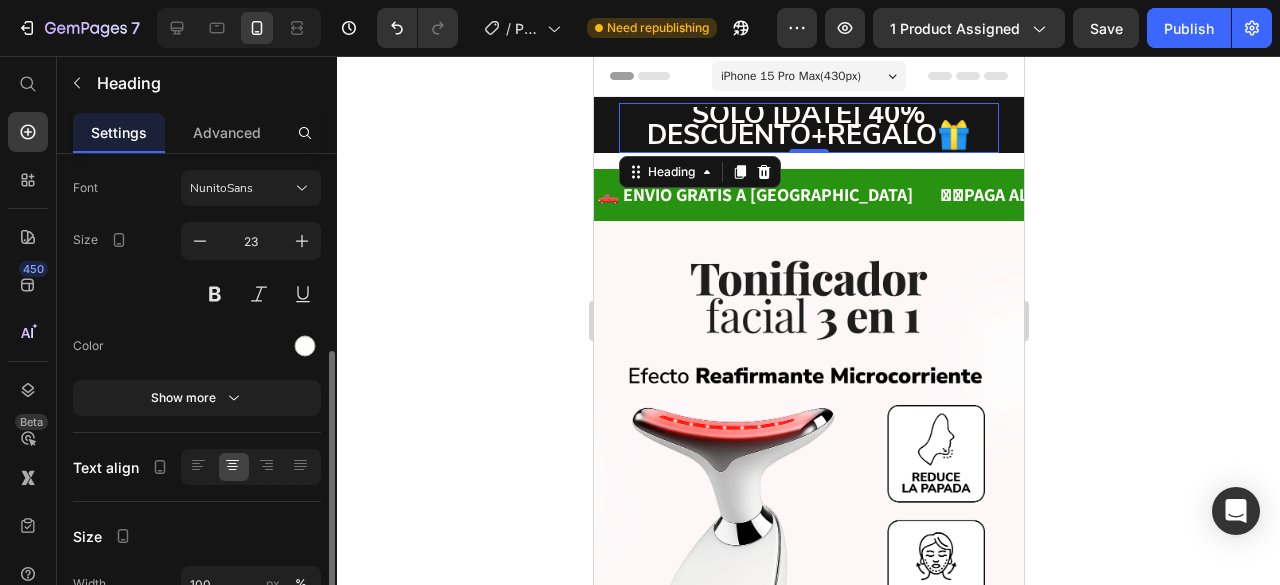 scroll, scrollTop: 200, scrollLeft: 0, axis: vertical 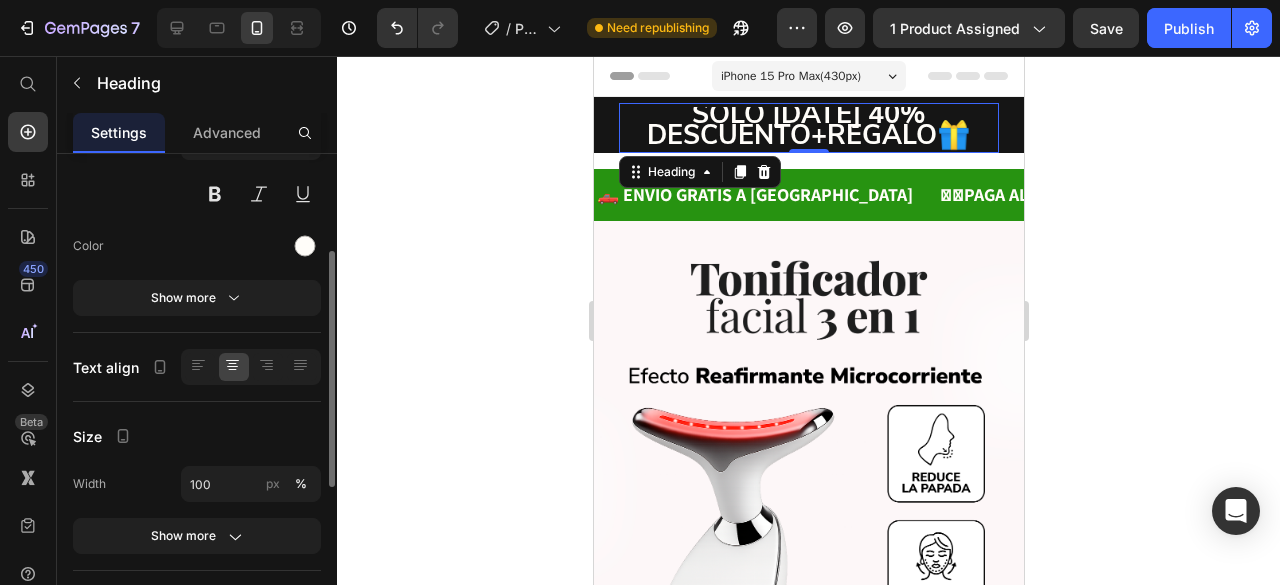 click on "Text Styles Heading 2* Font NunitoSans Size 23 Color Show more" 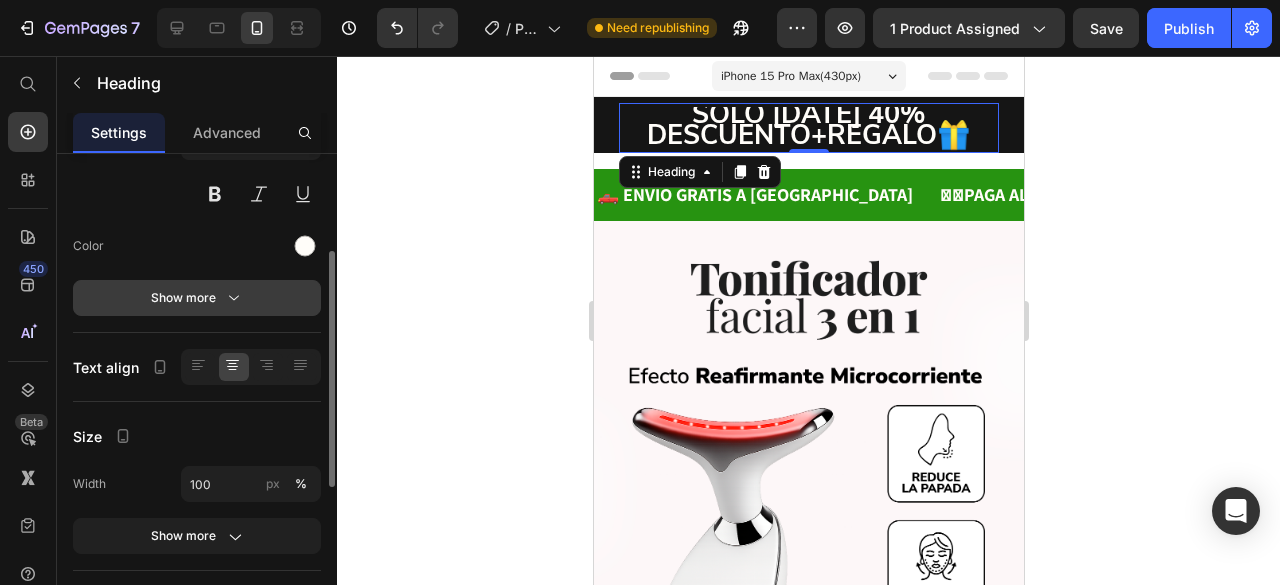 click on "Show more" at bounding box center (197, 298) 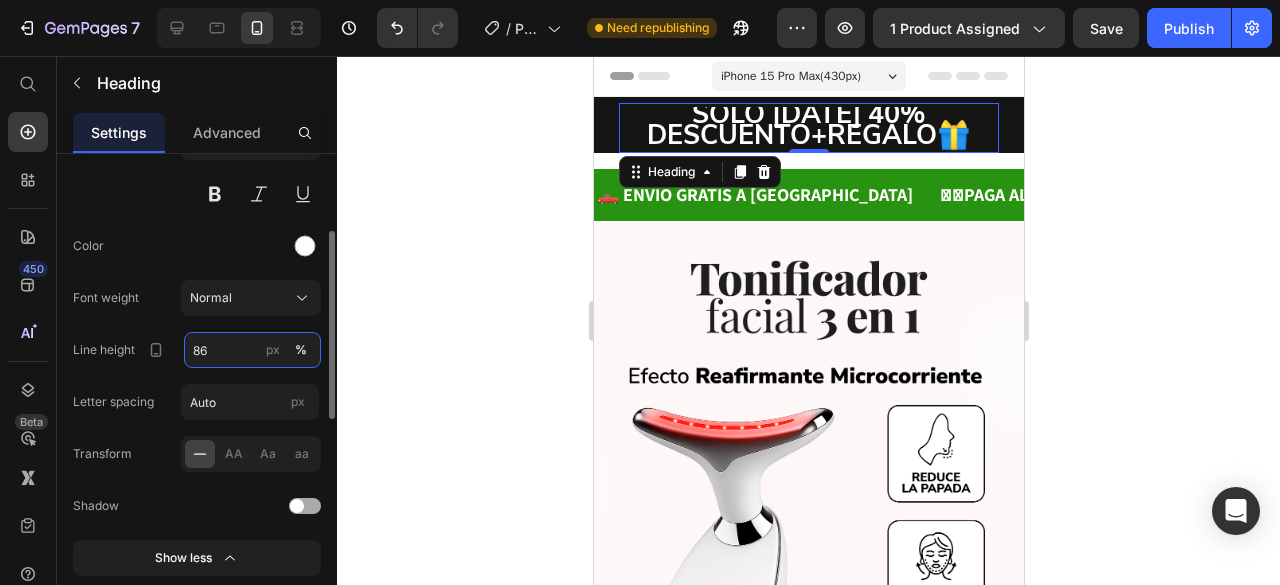 click on "86" at bounding box center (252, 350) 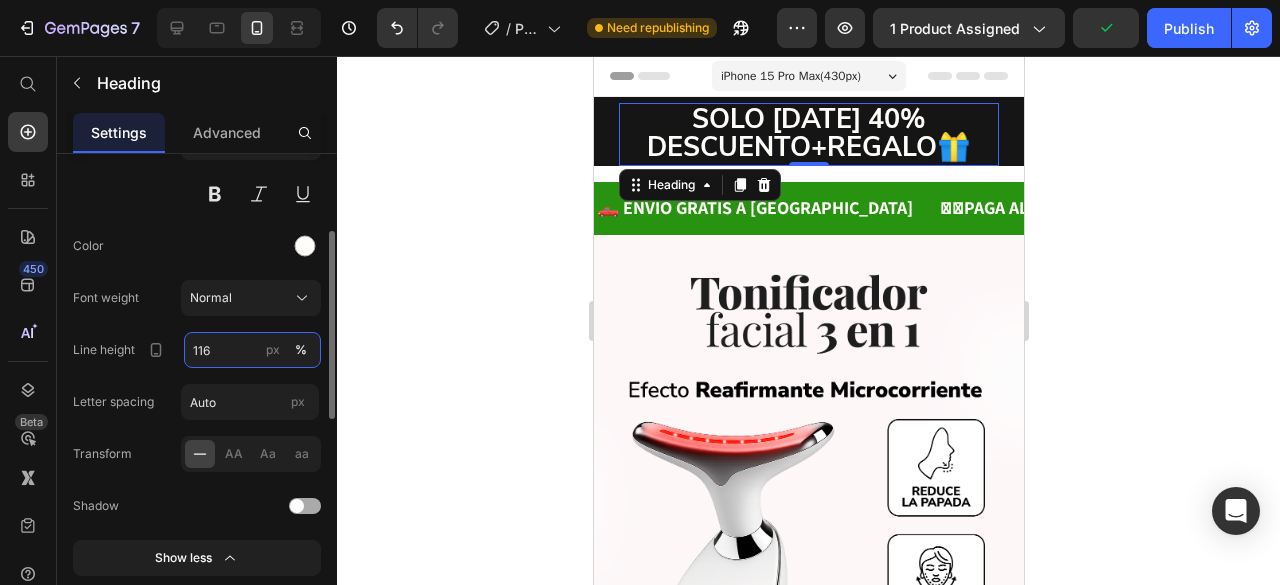 scroll, scrollTop: 1, scrollLeft: 0, axis: vertical 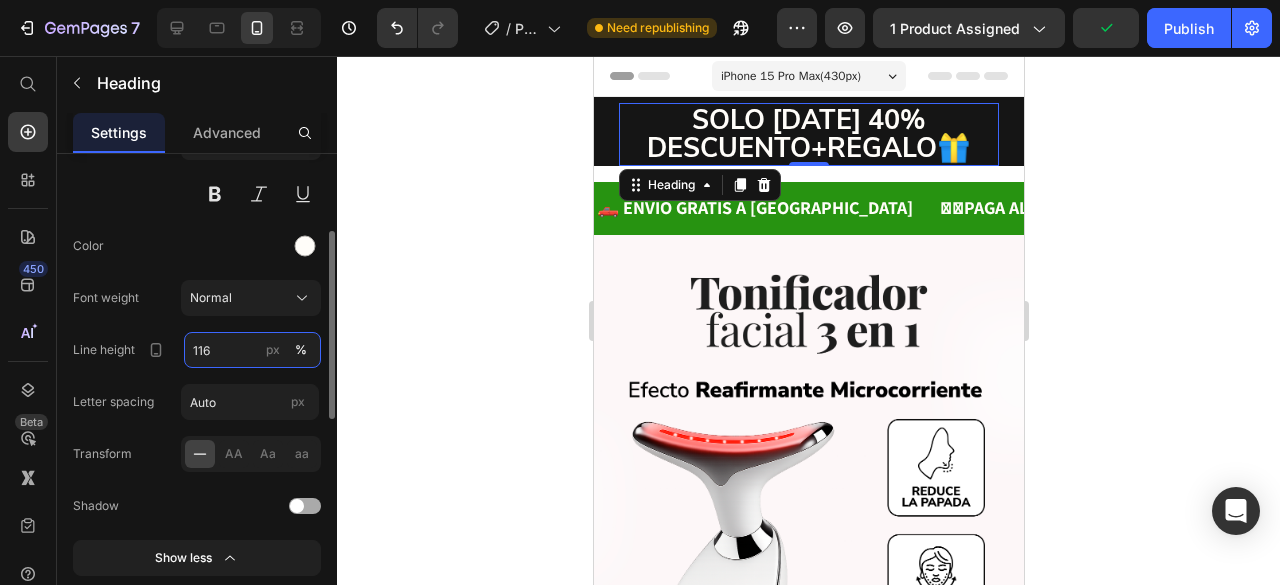 type on "117" 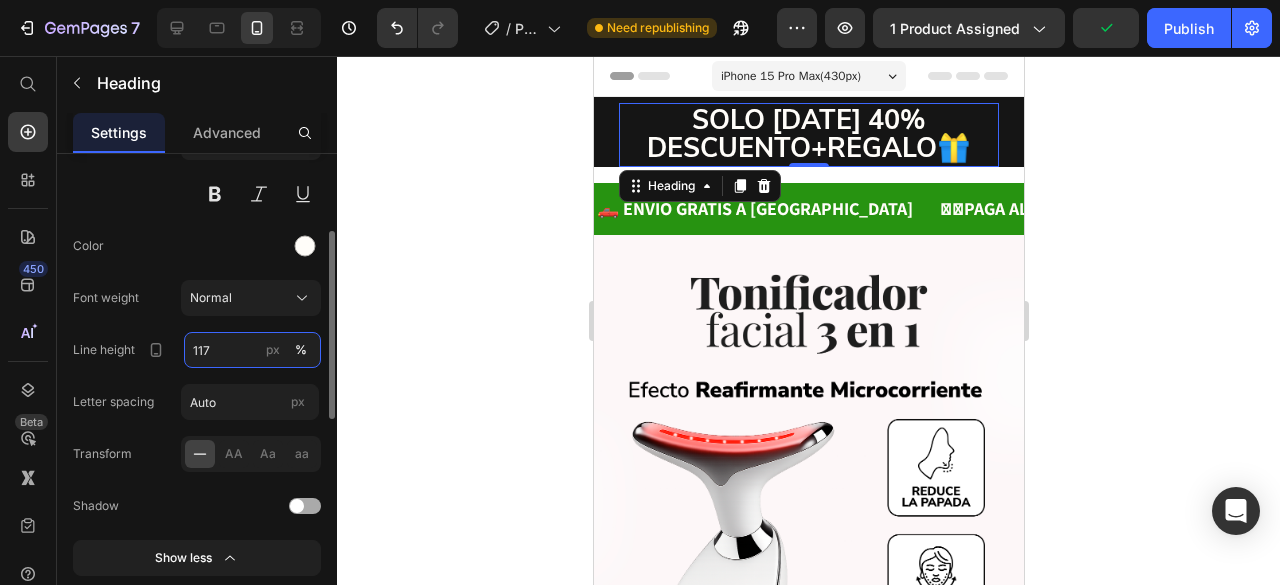 scroll, scrollTop: 0, scrollLeft: 0, axis: both 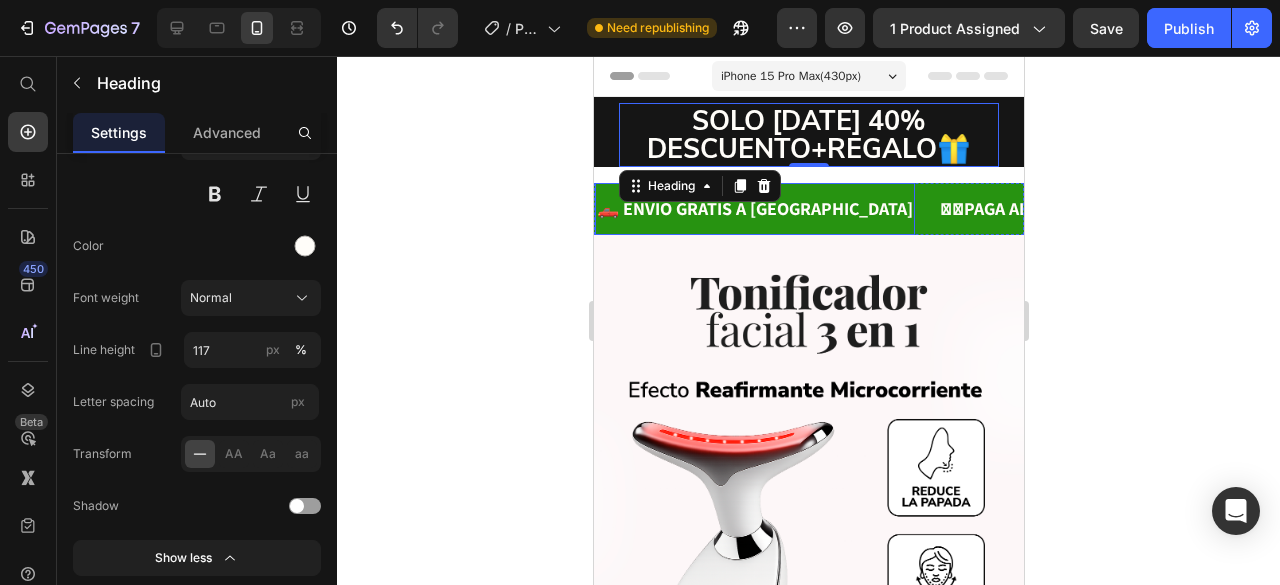 click on "🛻 ENVIO GRATIS A [GEOGRAPHIC_DATA]" at bounding box center (754, 209) 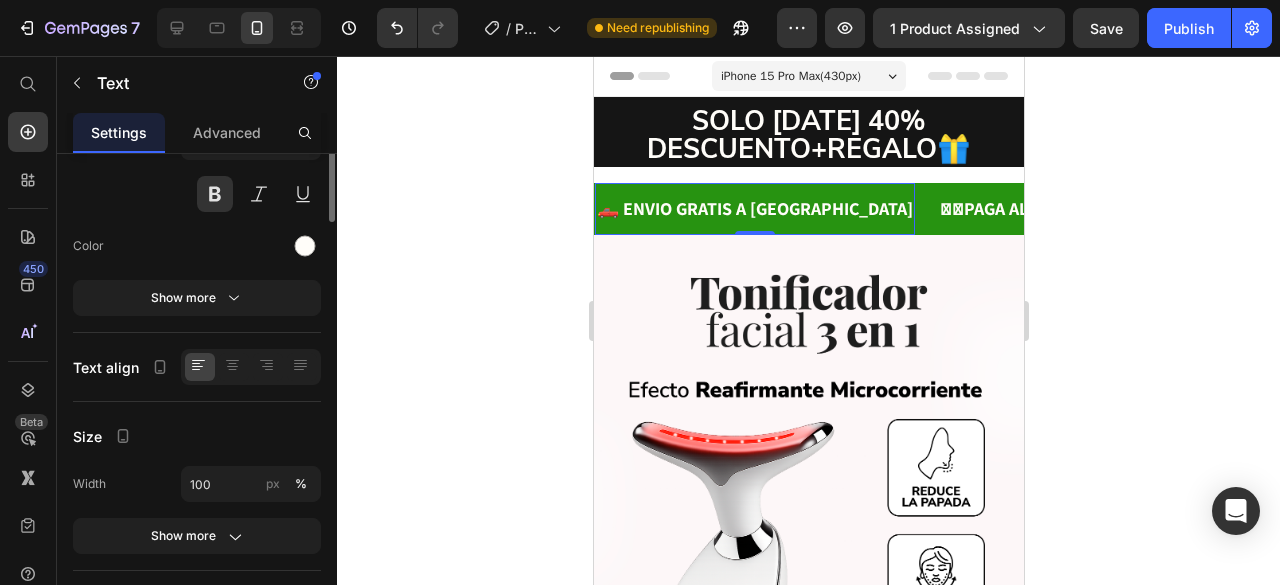 scroll, scrollTop: 0, scrollLeft: 0, axis: both 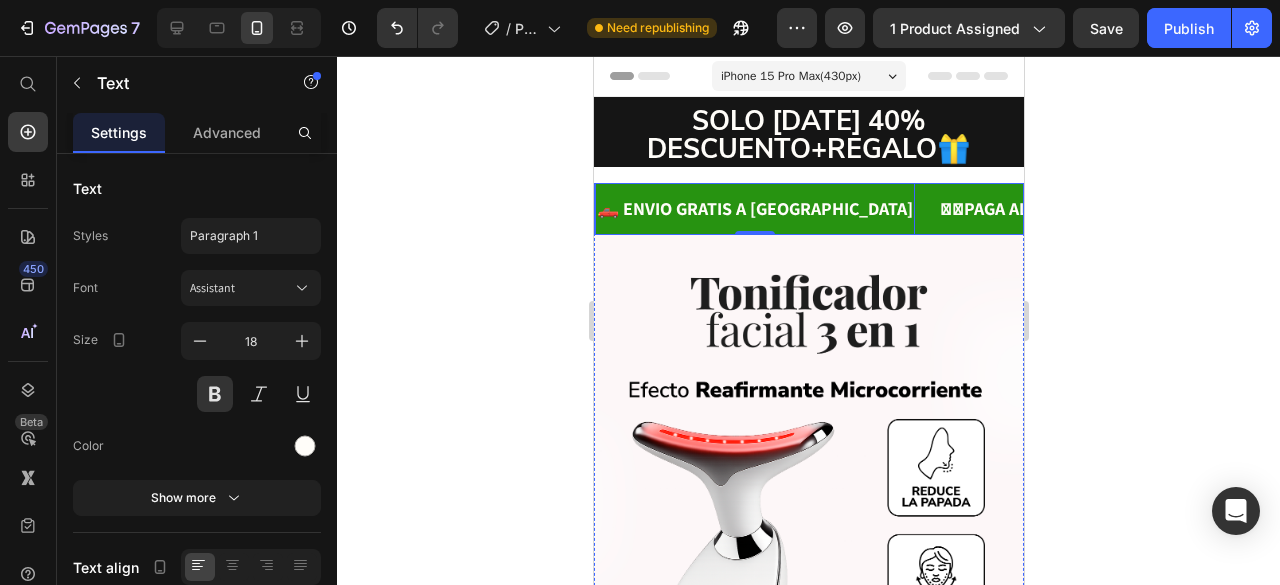 click on "🛻 ENVIO GRATIS A COLOMBIA Text   0" at bounding box center [765, 209] 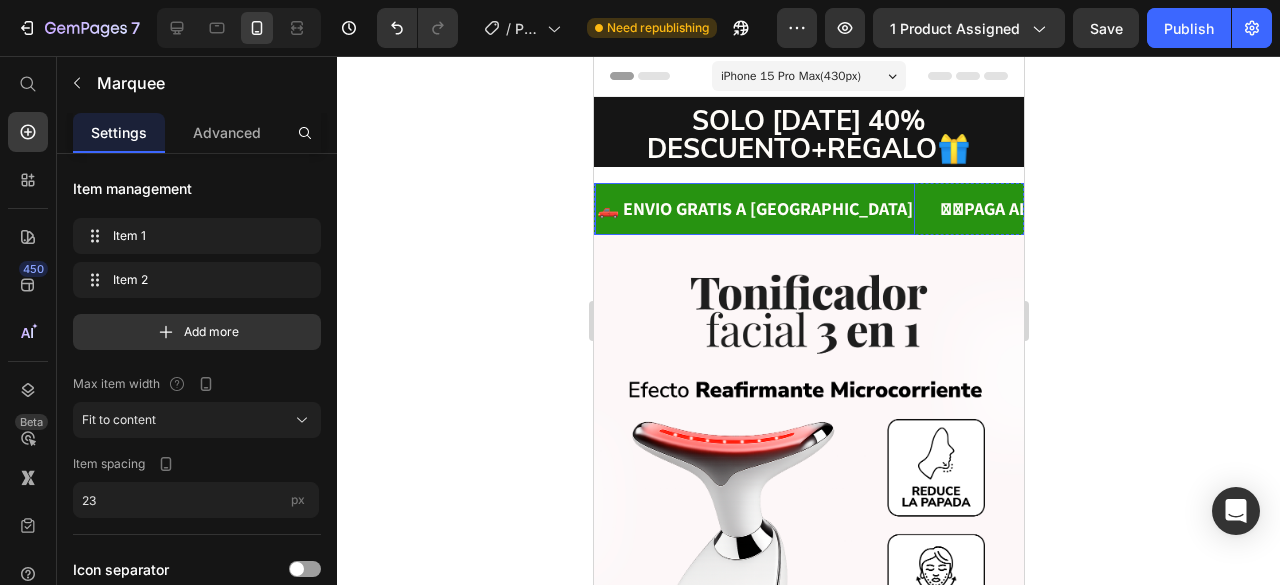 click on "🛻 ENVIO GRATIS A [GEOGRAPHIC_DATA]" at bounding box center (754, 209) 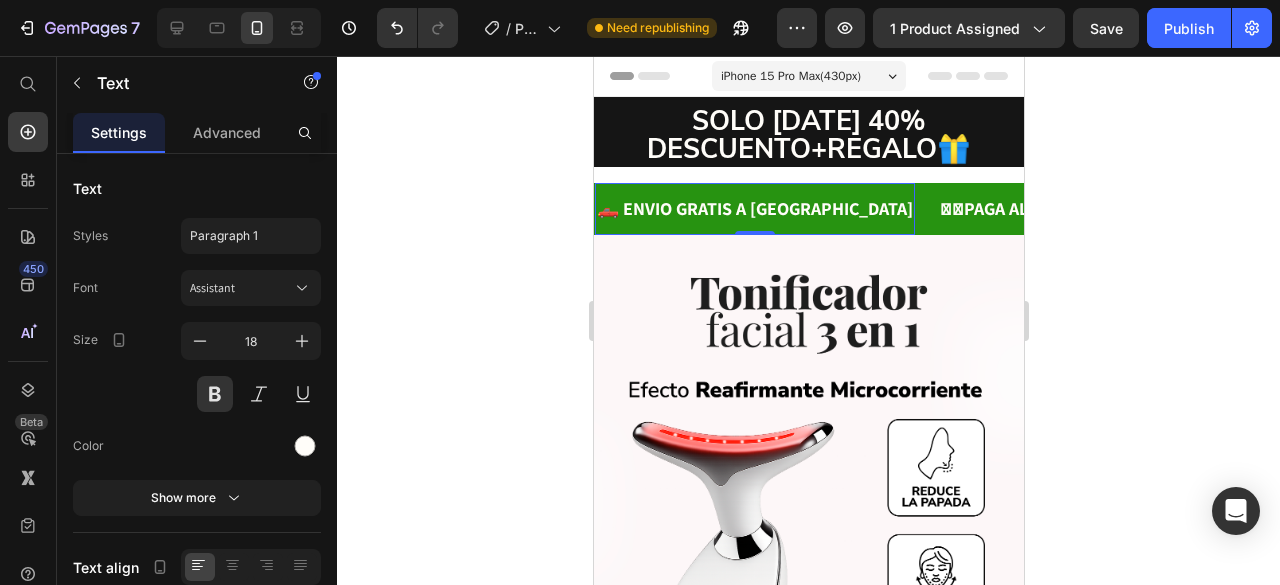 click on "🛻 ENVIO GRATIS A [GEOGRAPHIC_DATA]" at bounding box center [754, 209] 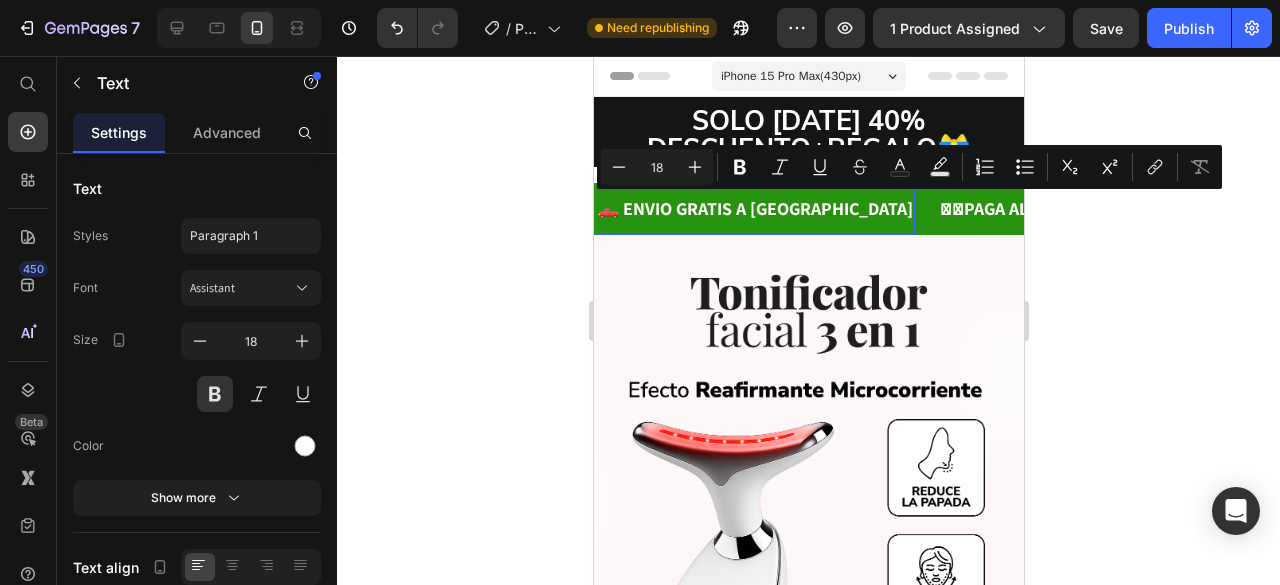 click on "🛻 ENVIO GRATIS A [GEOGRAPHIC_DATA]" at bounding box center [754, 209] 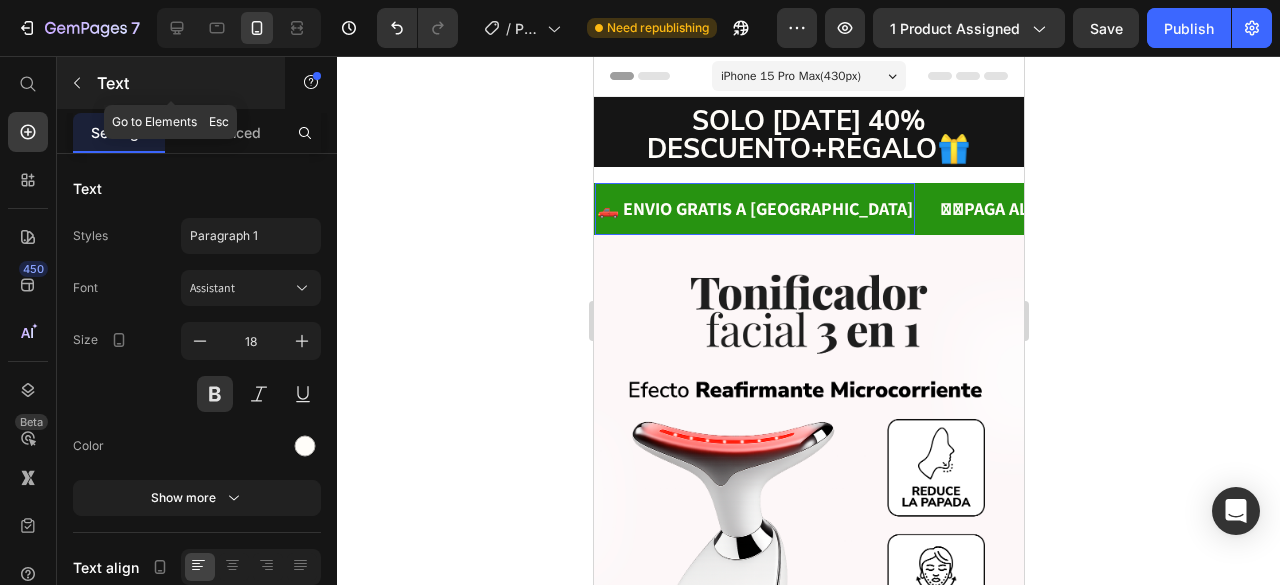 click 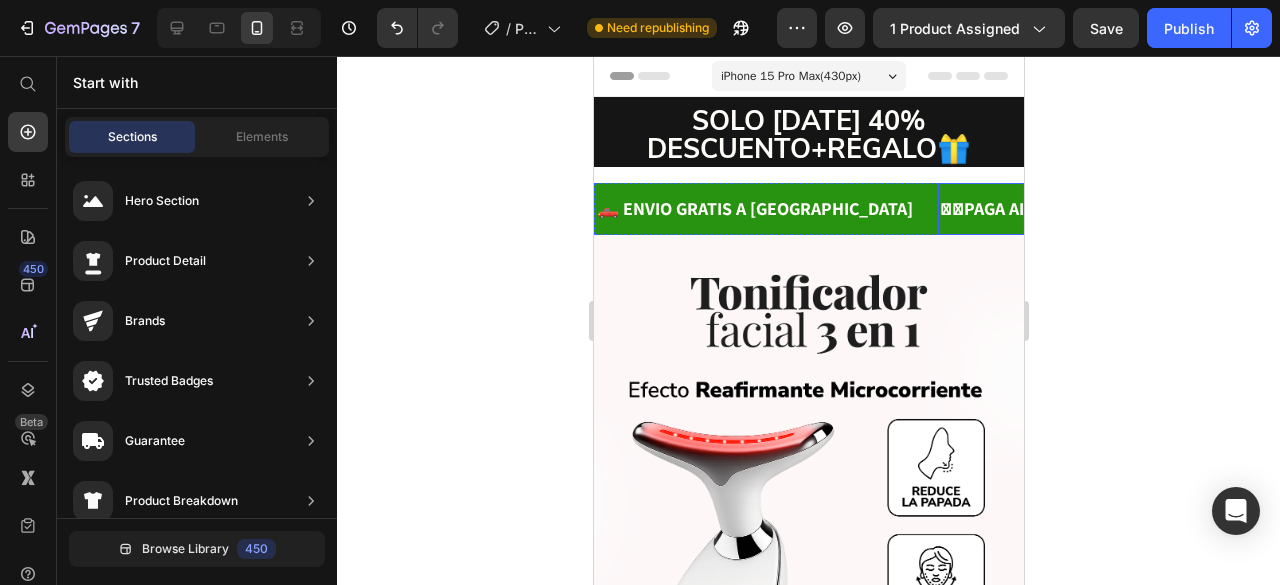 click on "🫱🏻PAGA AL RECIBIR Text" at bounding box center [1016, 209] 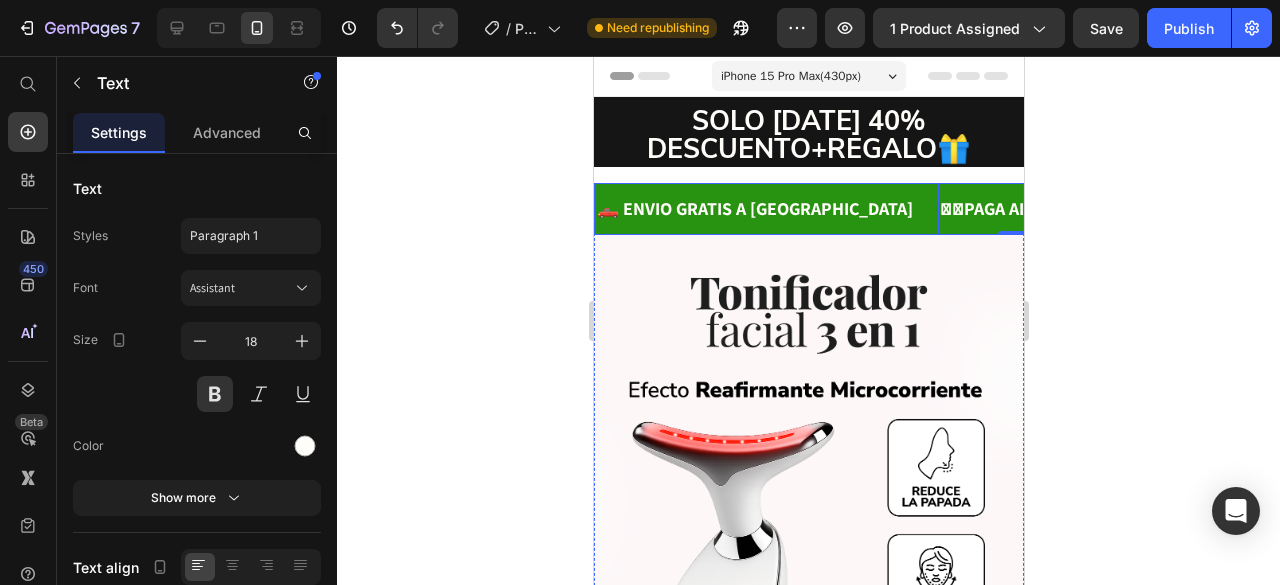 click on "🛻 ENVIO GRATIS A COLOMBIA Text" at bounding box center (765, 209) 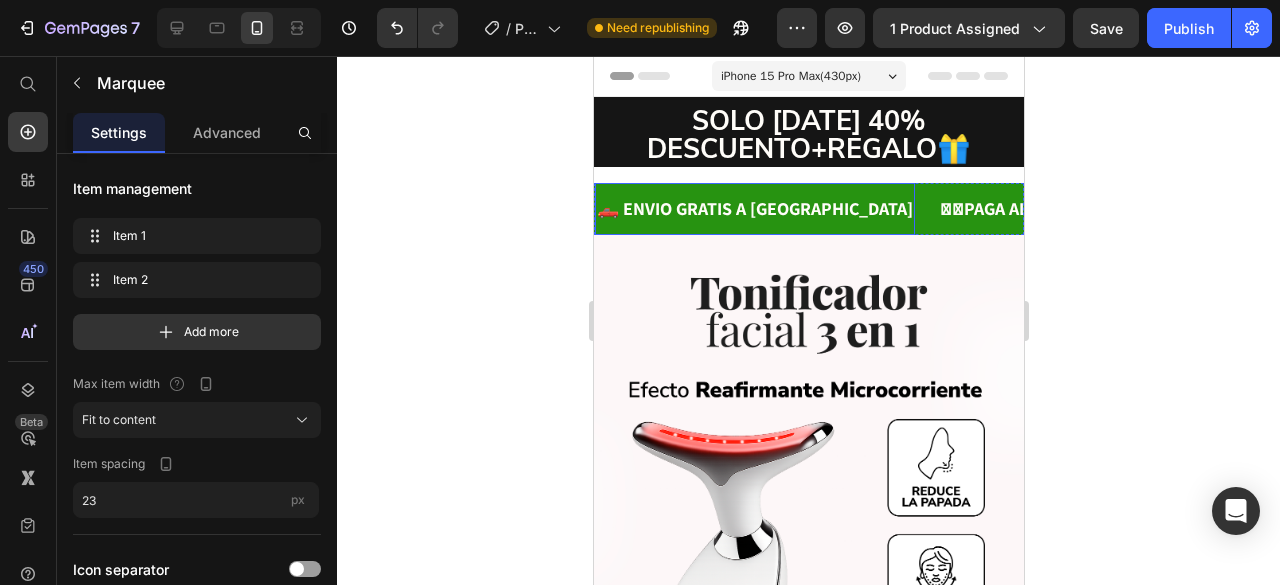 click on "🛻 ENVIO GRATIS A COLOMBIA Text" at bounding box center [754, 209] 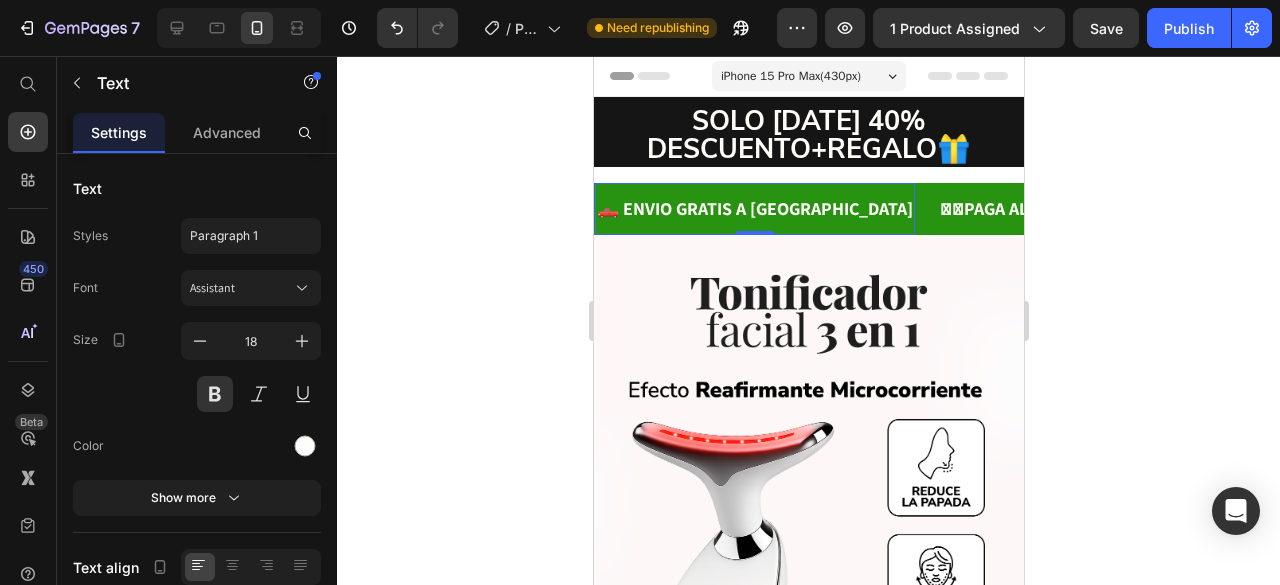 click on "🛻 ENVIO GRATIS A COLOMBIA Text   0" at bounding box center [754, 209] 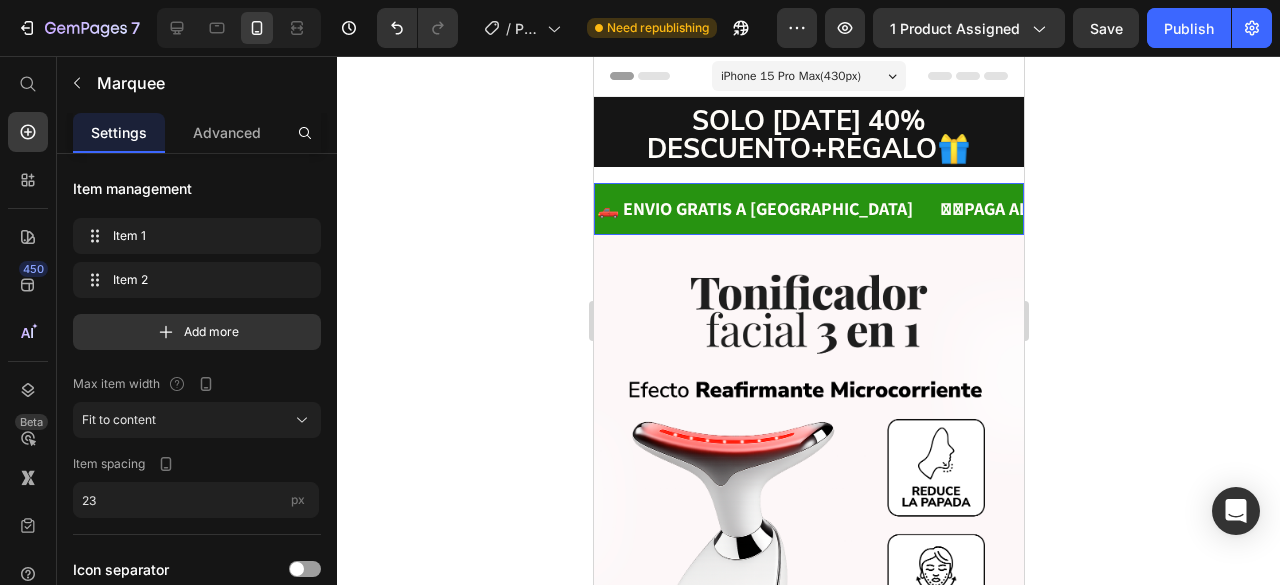 click on "🛻 ENVIO GRATIS A COLOMBIA Text" at bounding box center [765, 209] 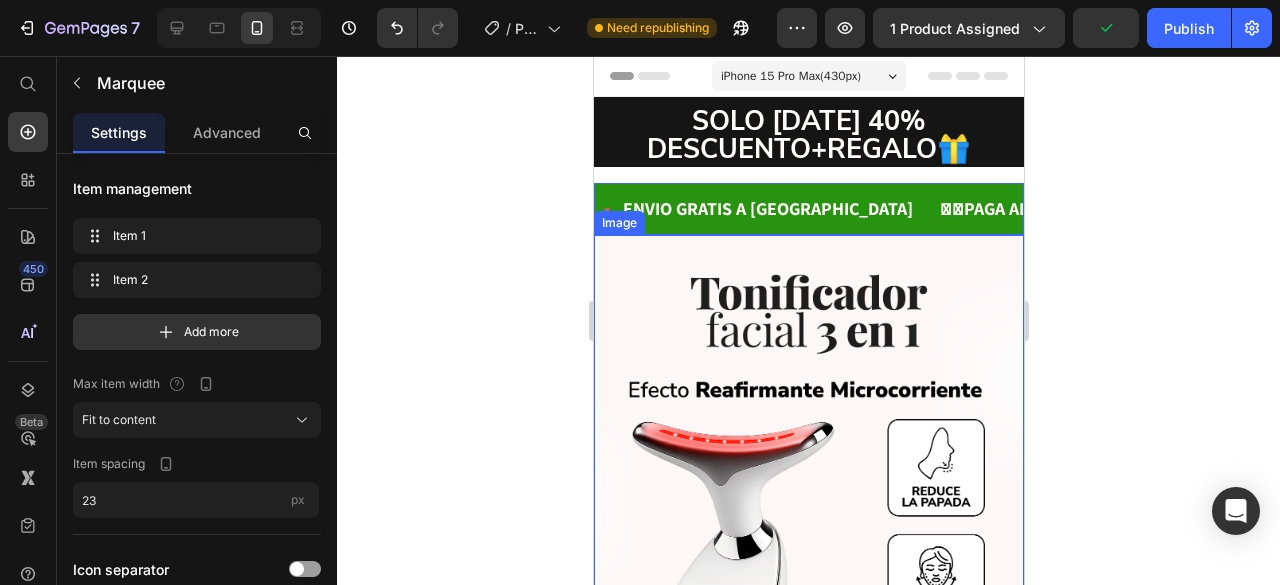 click at bounding box center (808, 518) 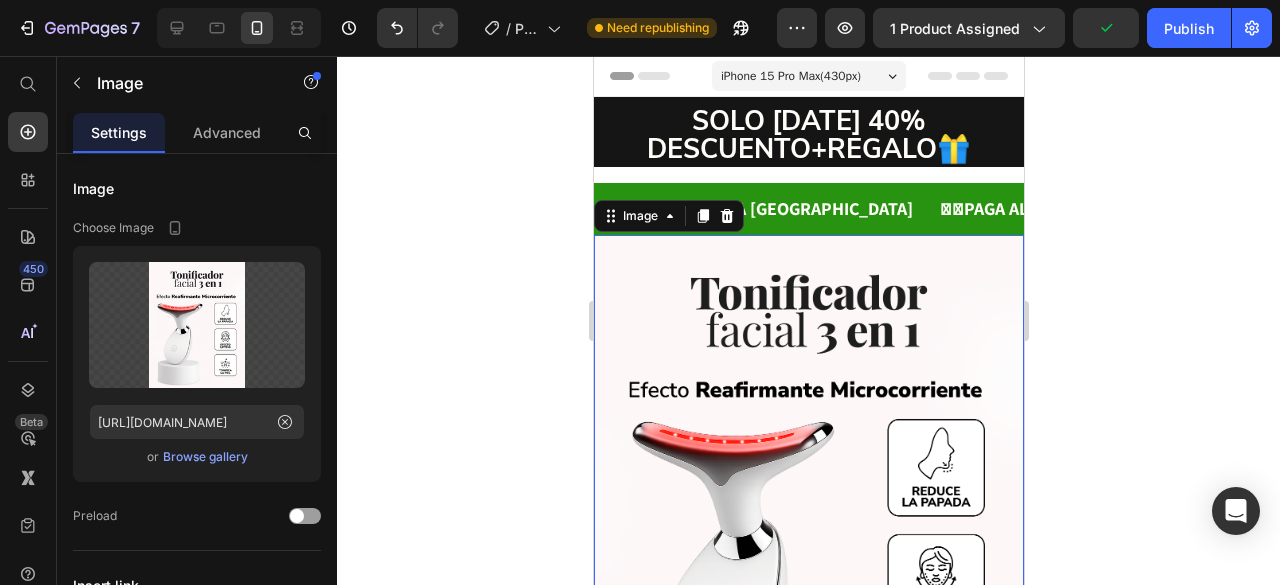 click on "🛻 ENVIO GRATIS A COLOMBIA Text" at bounding box center [754, 209] 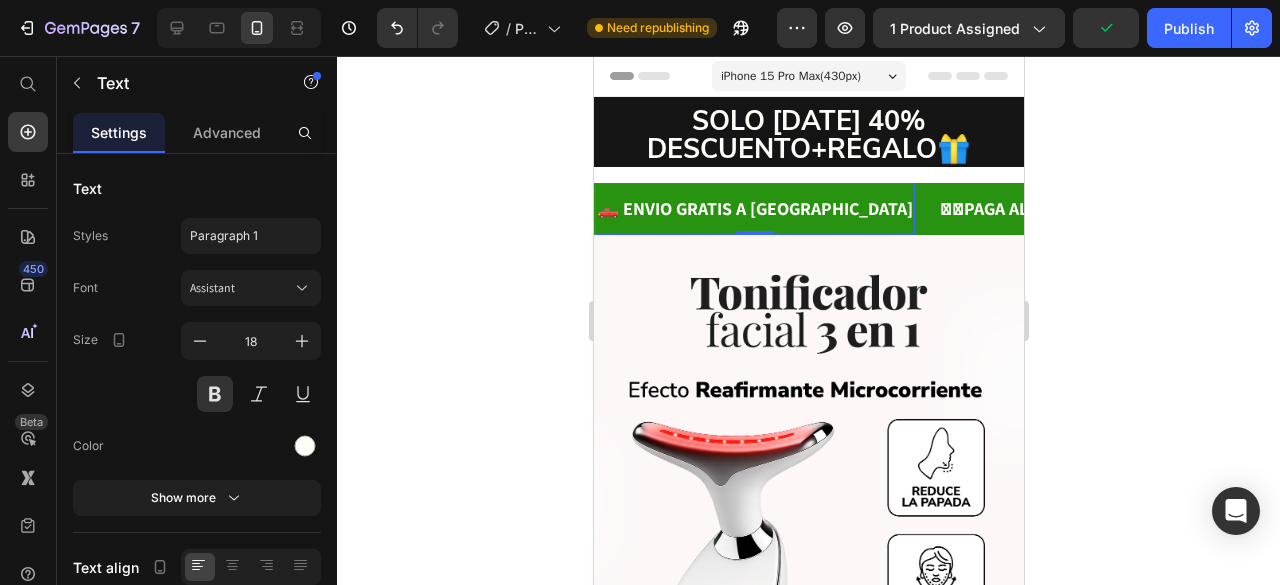 click on "🛻 ENVIO GRATIS A COLOMBIA Text   0" at bounding box center (765, 209) 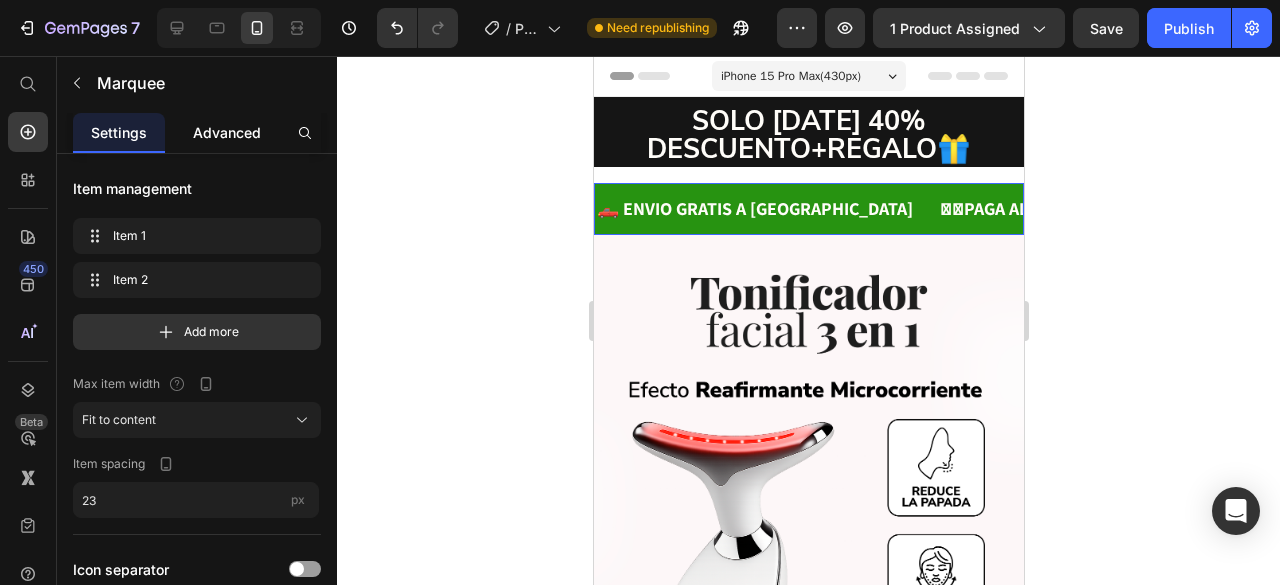 click on "Advanced" at bounding box center (227, 132) 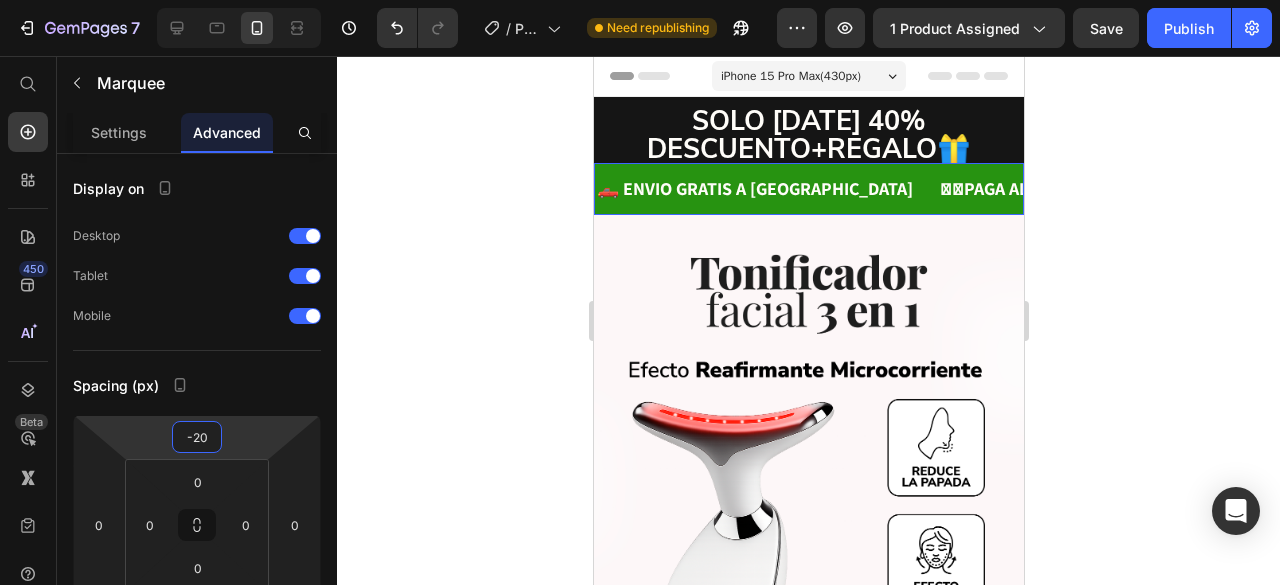 type on "-18" 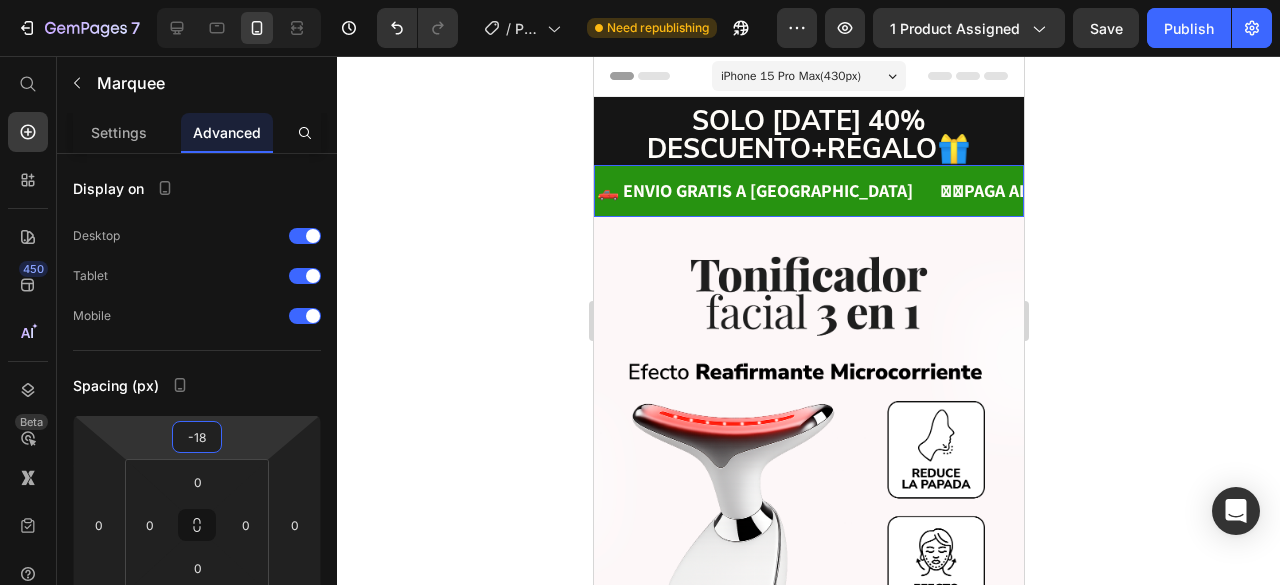 drag, startPoint x: 244, startPoint y: 427, endPoint x: 236, endPoint y: 436, distance: 12.0415945 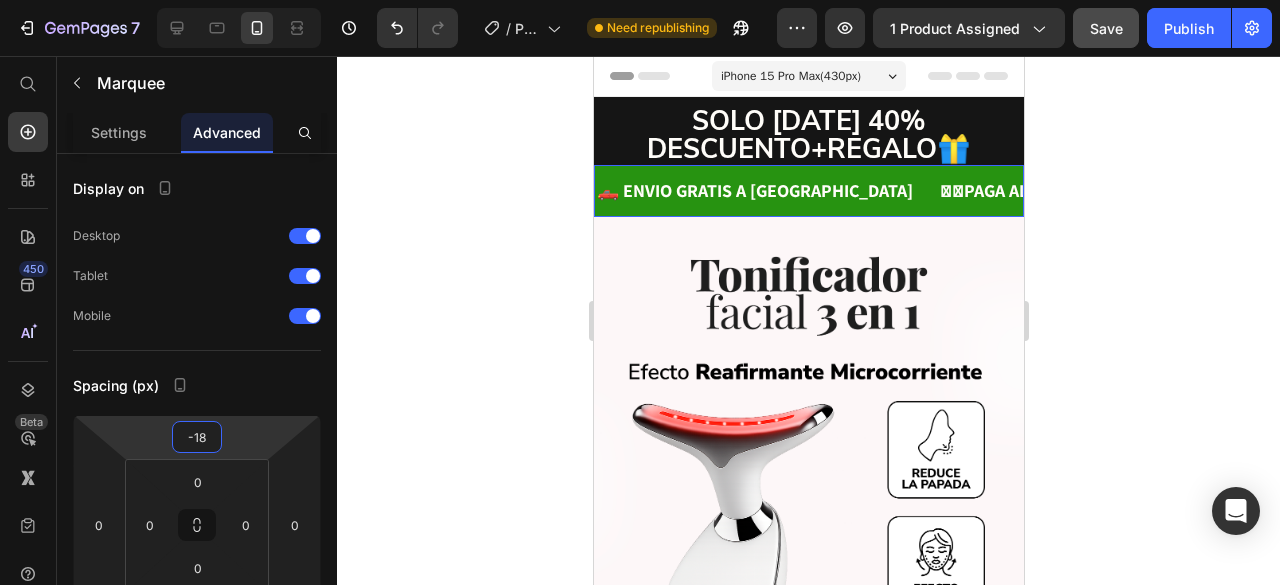 click on "Save" at bounding box center [1106, 28] 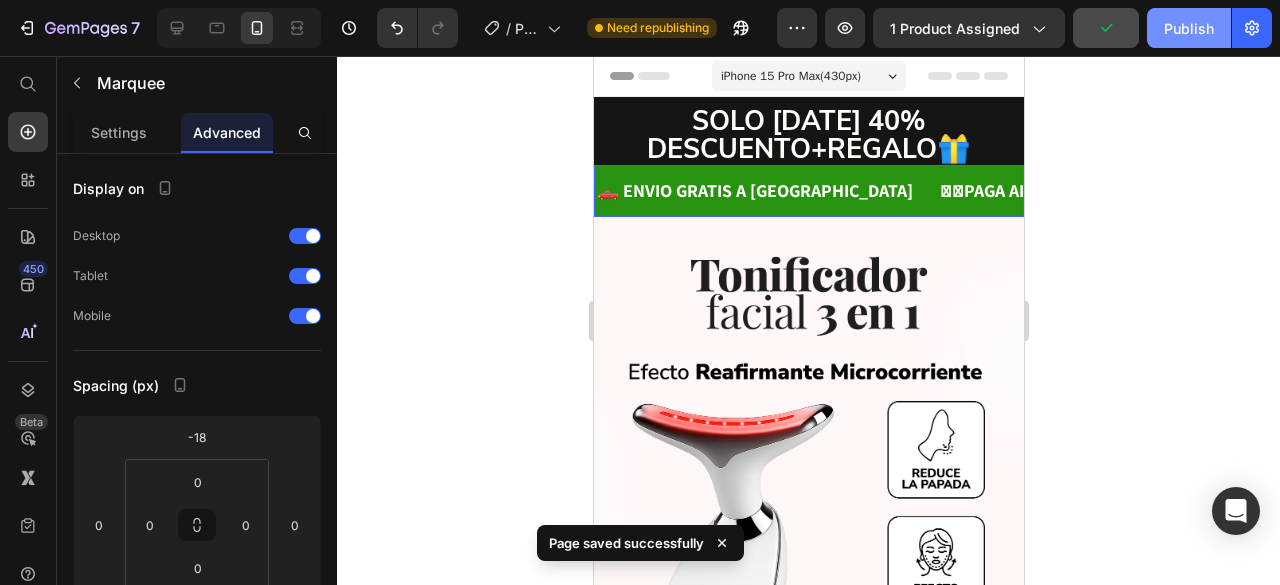 click on "Publish" at bounding box center [1189, 28] 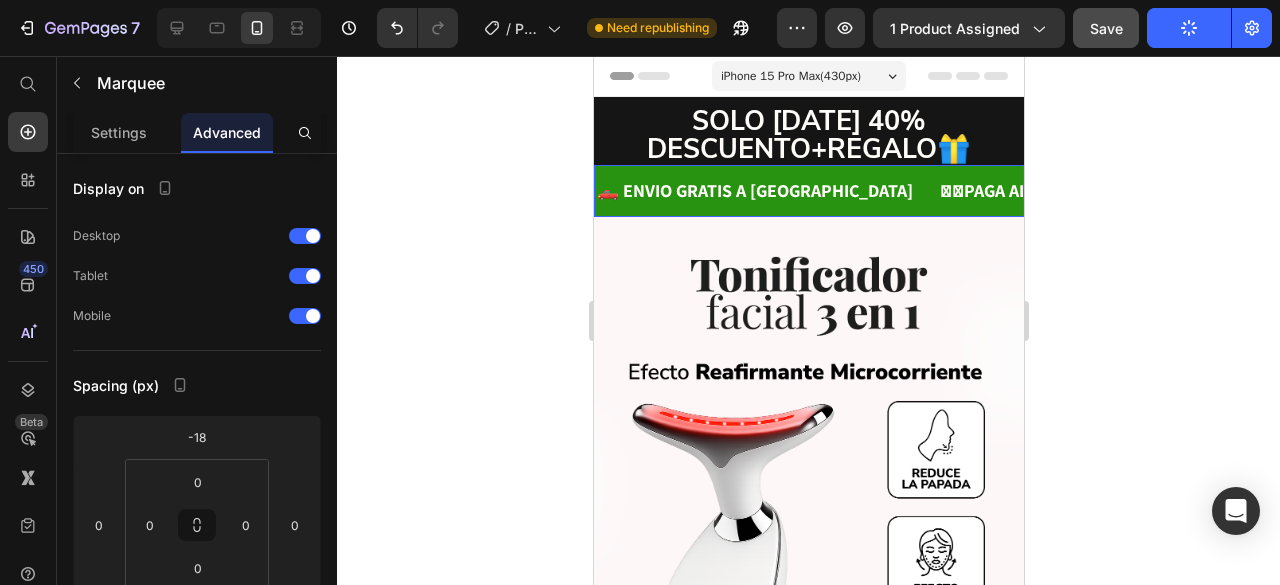 click 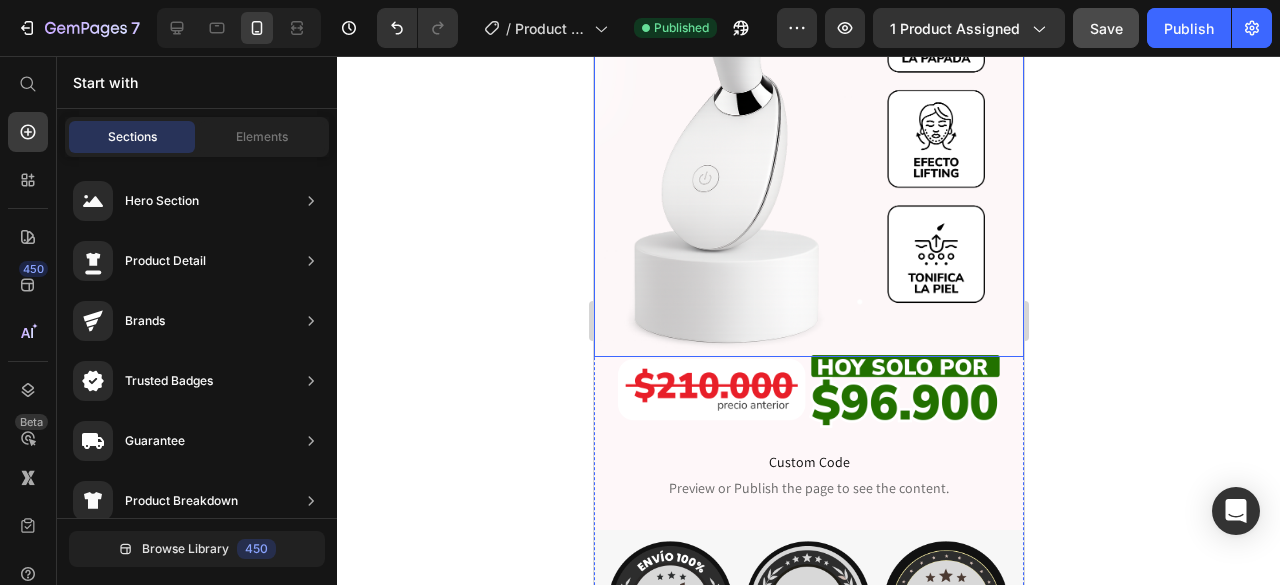 scroll, scrollTop: 500, scrollLeft: 0, axis: vertical 